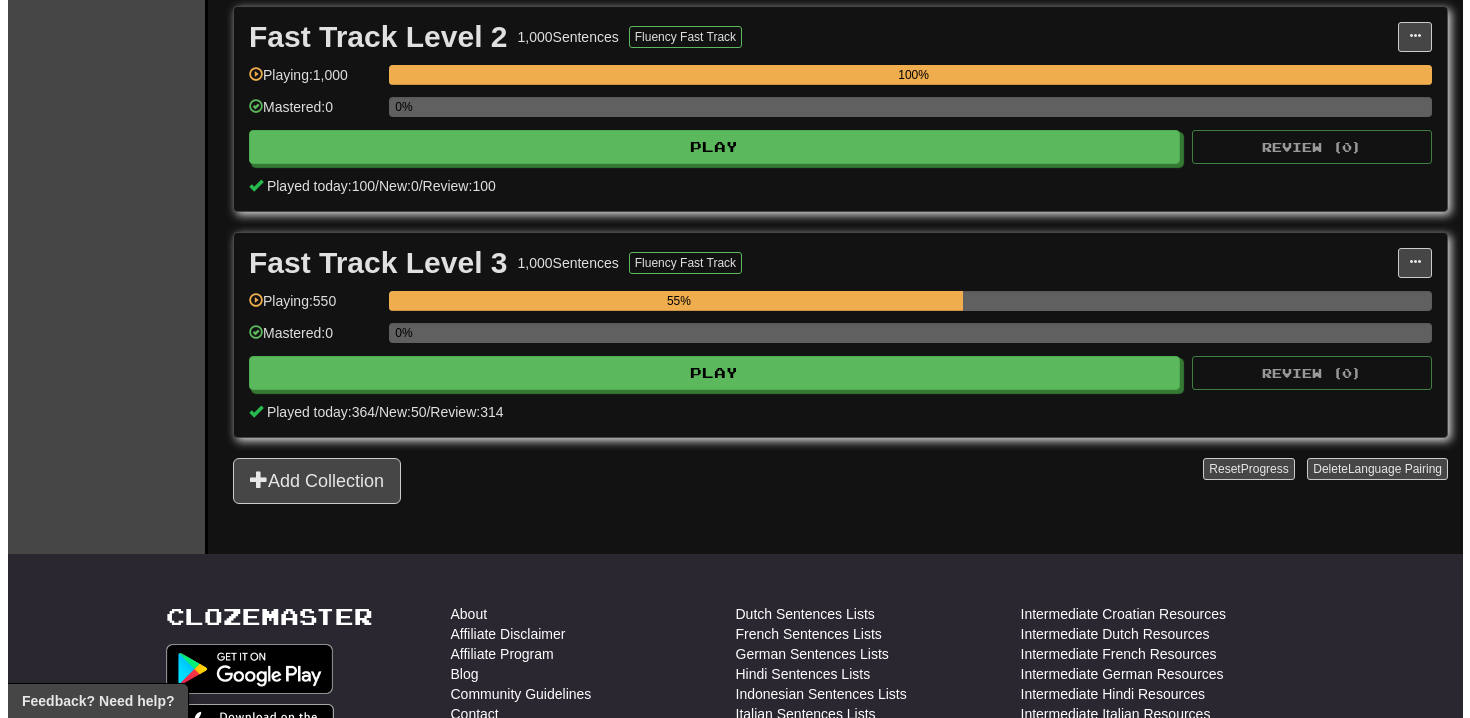 scroll, scrollTop: 789, scrollLeft: 0, axis: vertical 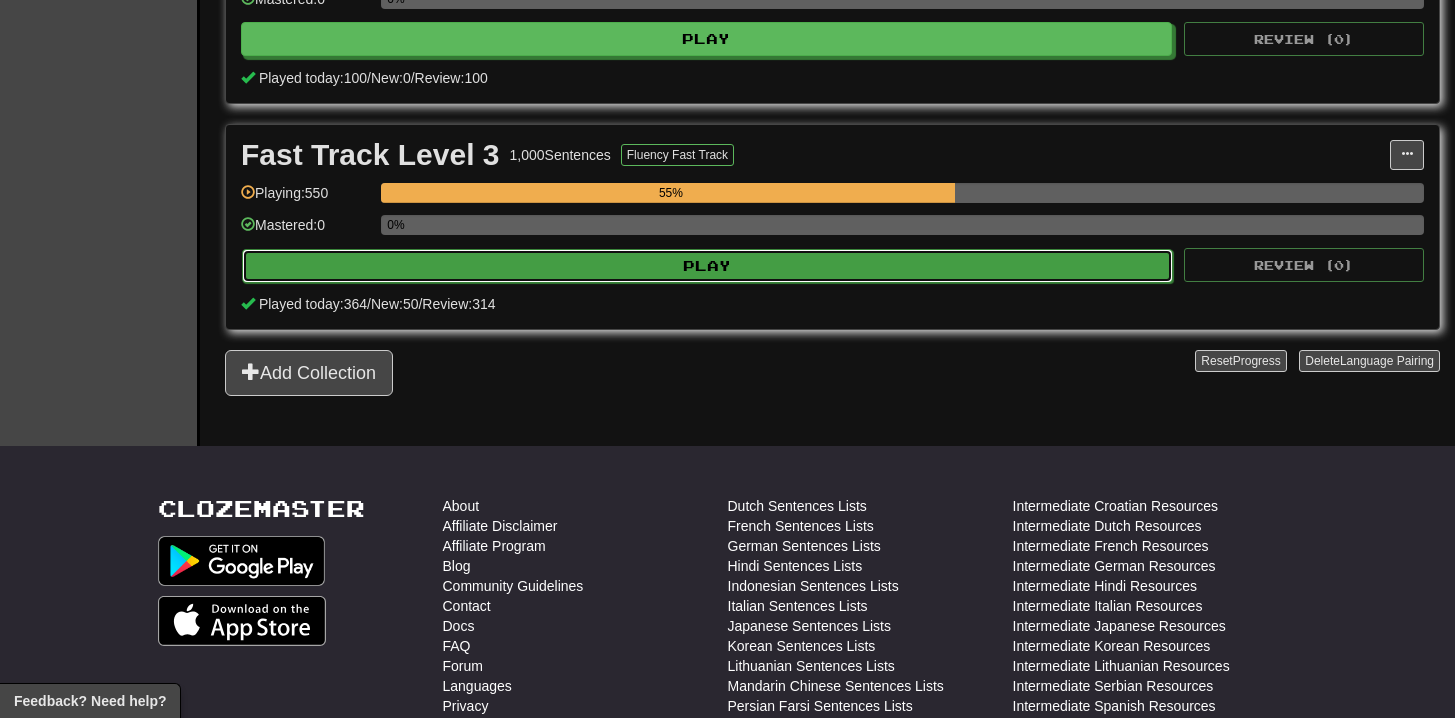 click on "Play" at bounding box center [707, 266] 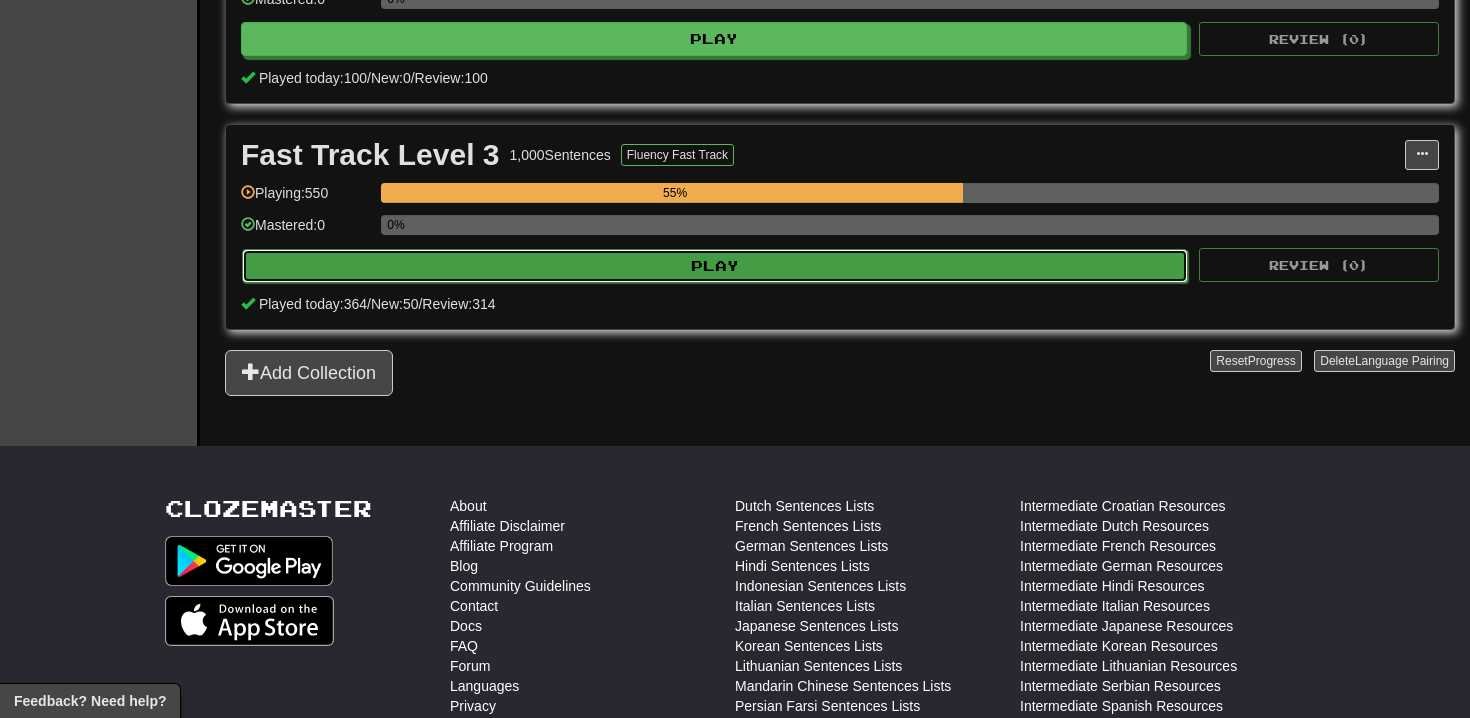 select on "**" 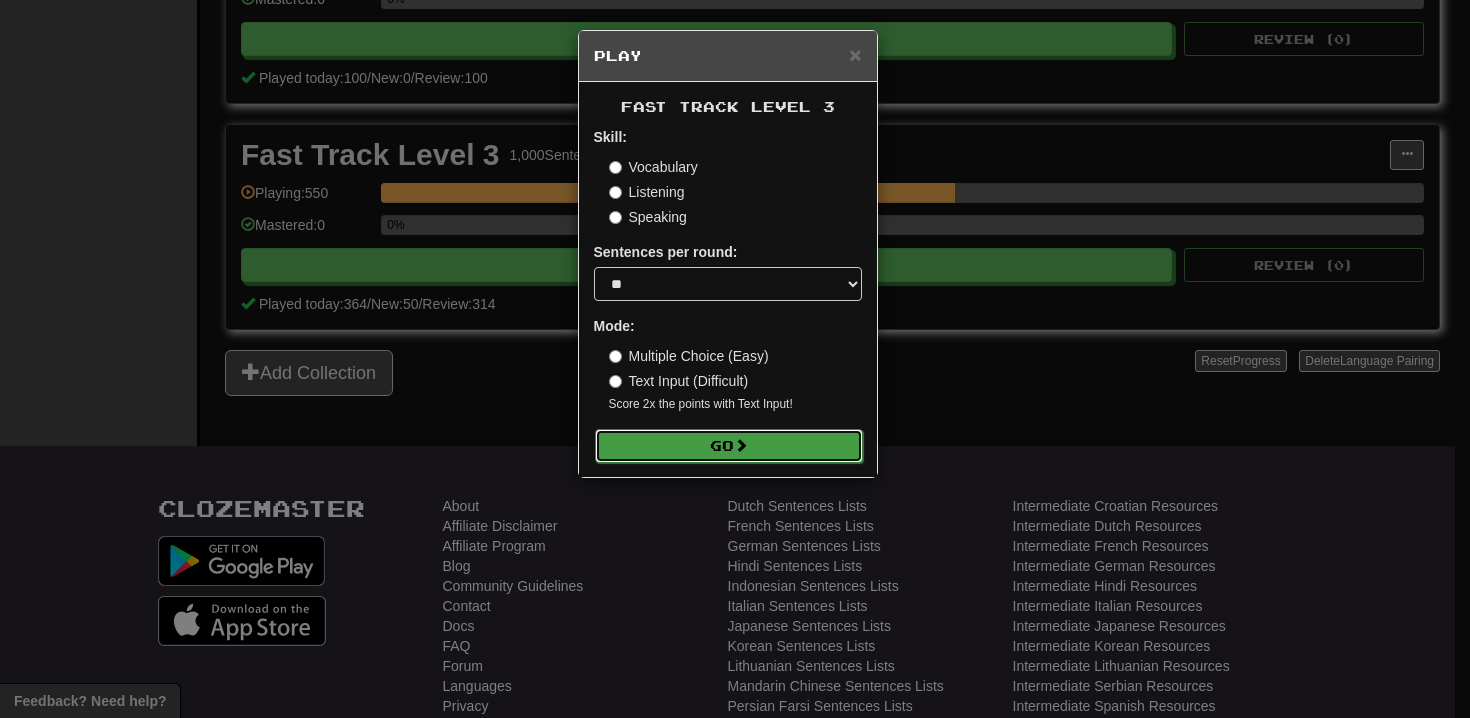 click on "Go" at bounding box center [729, 446] 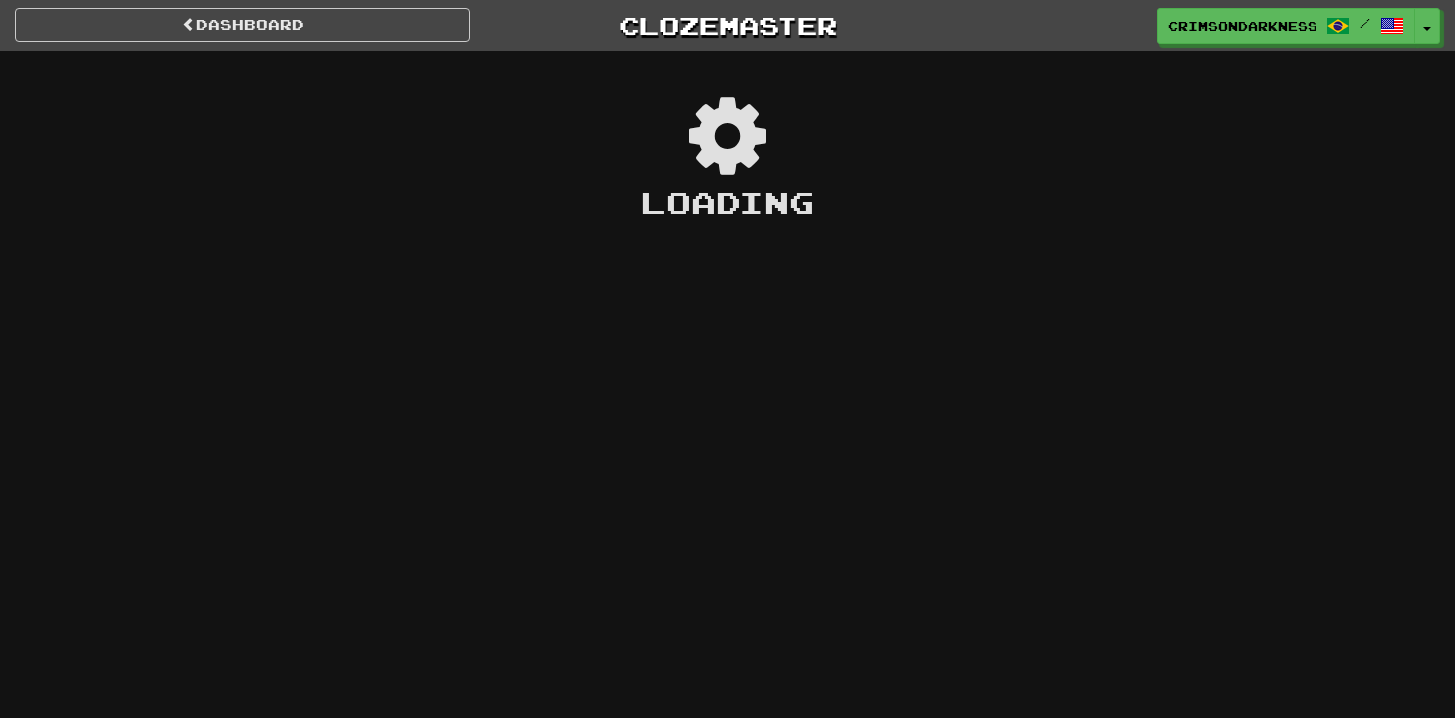 scroll, scrollTop: 0, scrollLeft: 0, axis: both 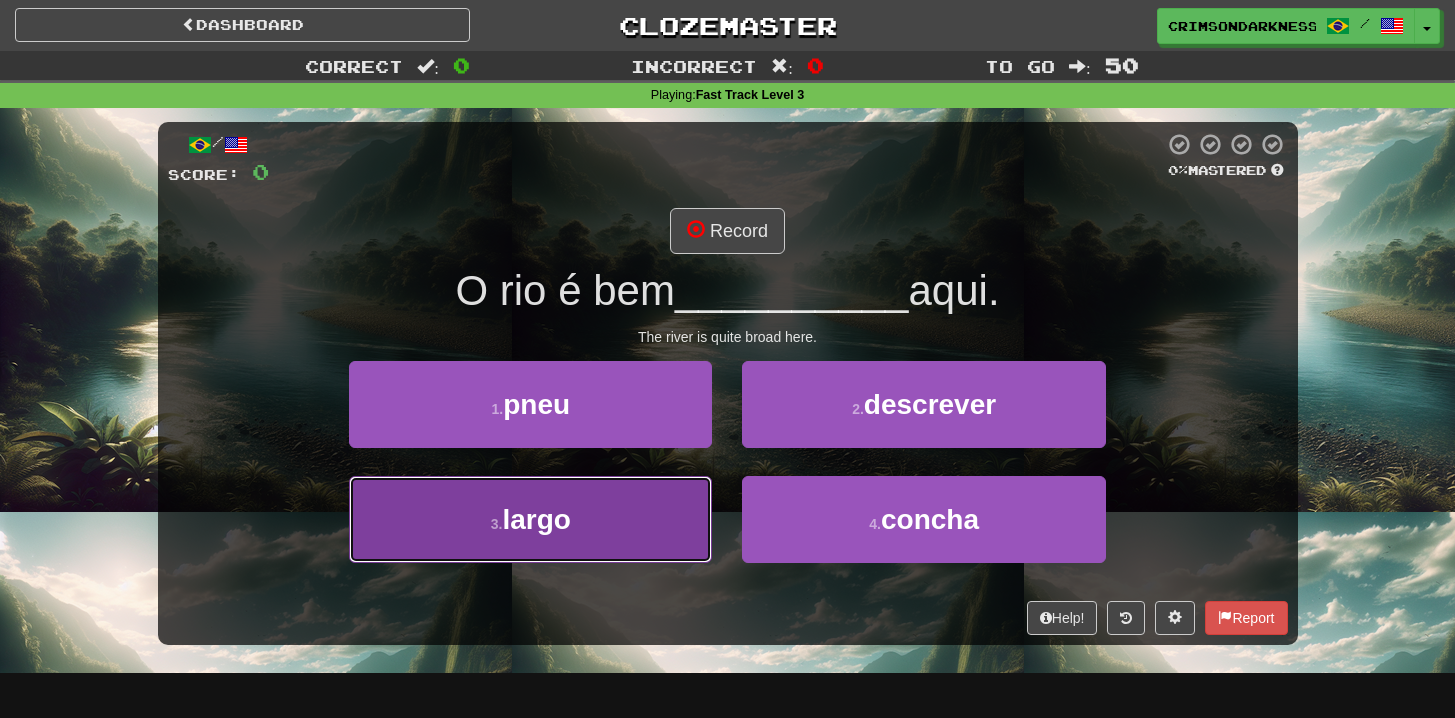 click on "3 .  largo" at bounding box center [530, 519] 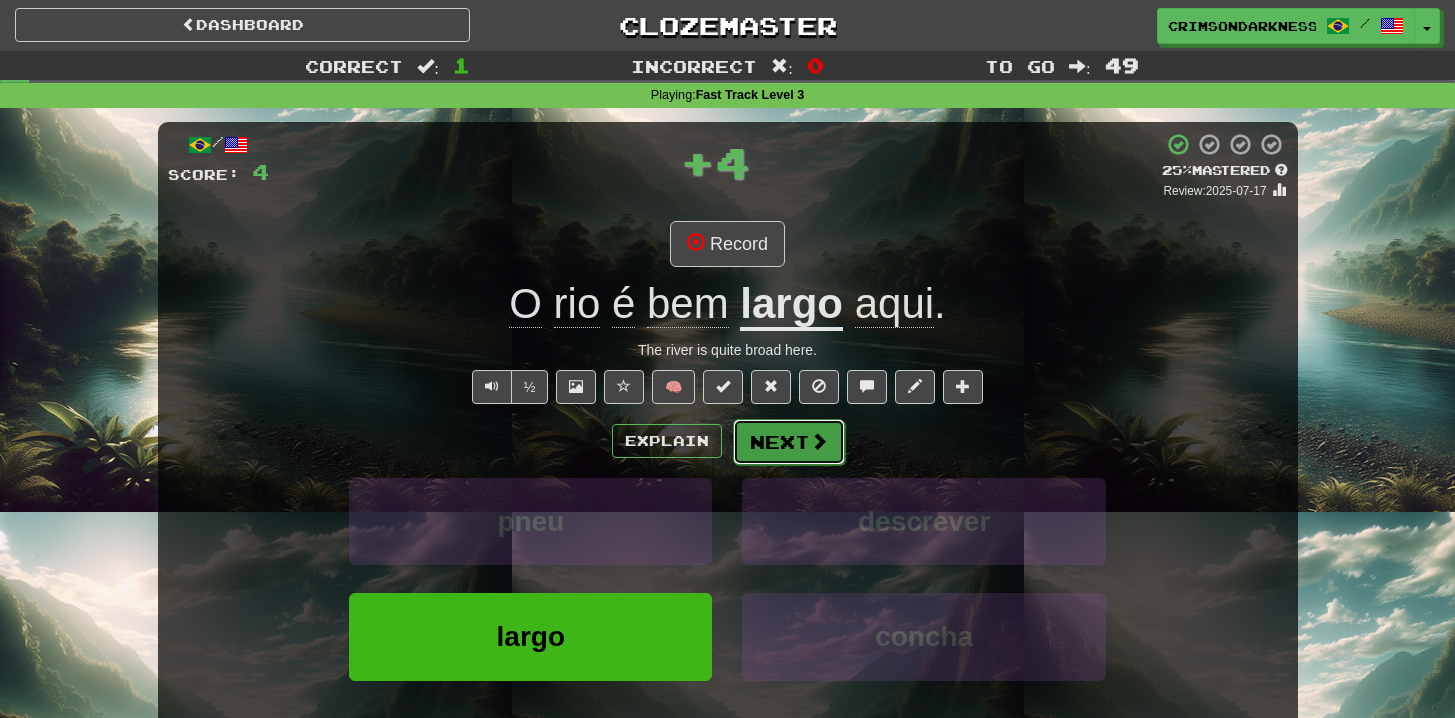click at bounding box center [819, 441] 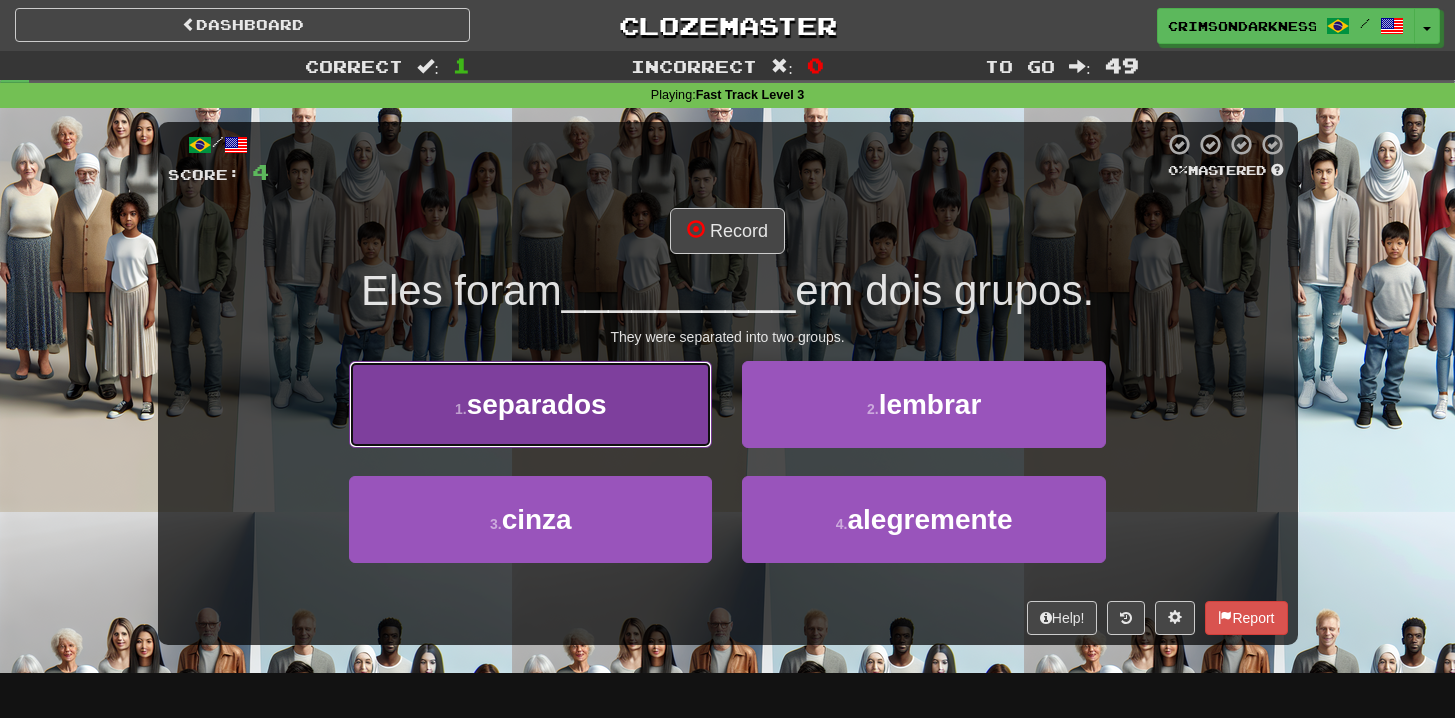 click on "1 .  separados" at bounding box center (530, 404) 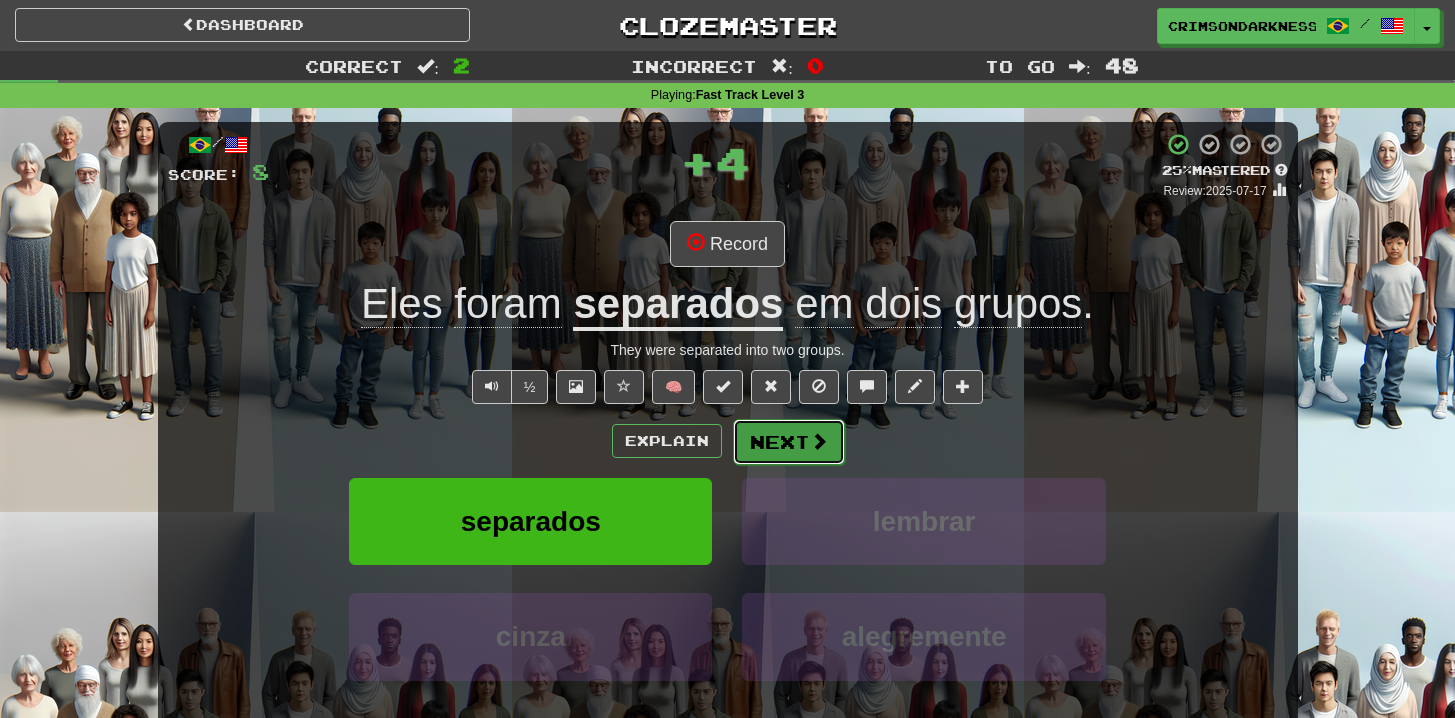 click on "Next" at bounding box center [789, 442] 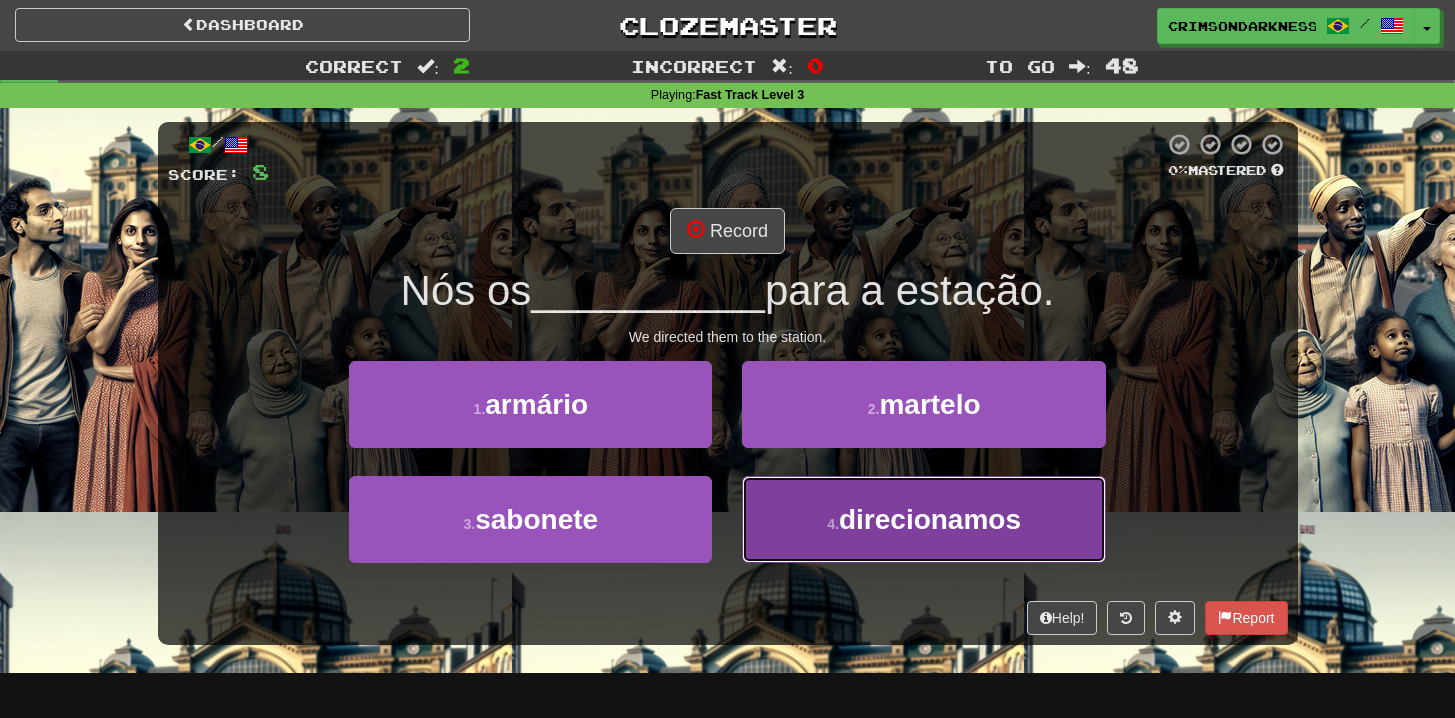 click on "direcionamos" at bounding box center (930, 519) 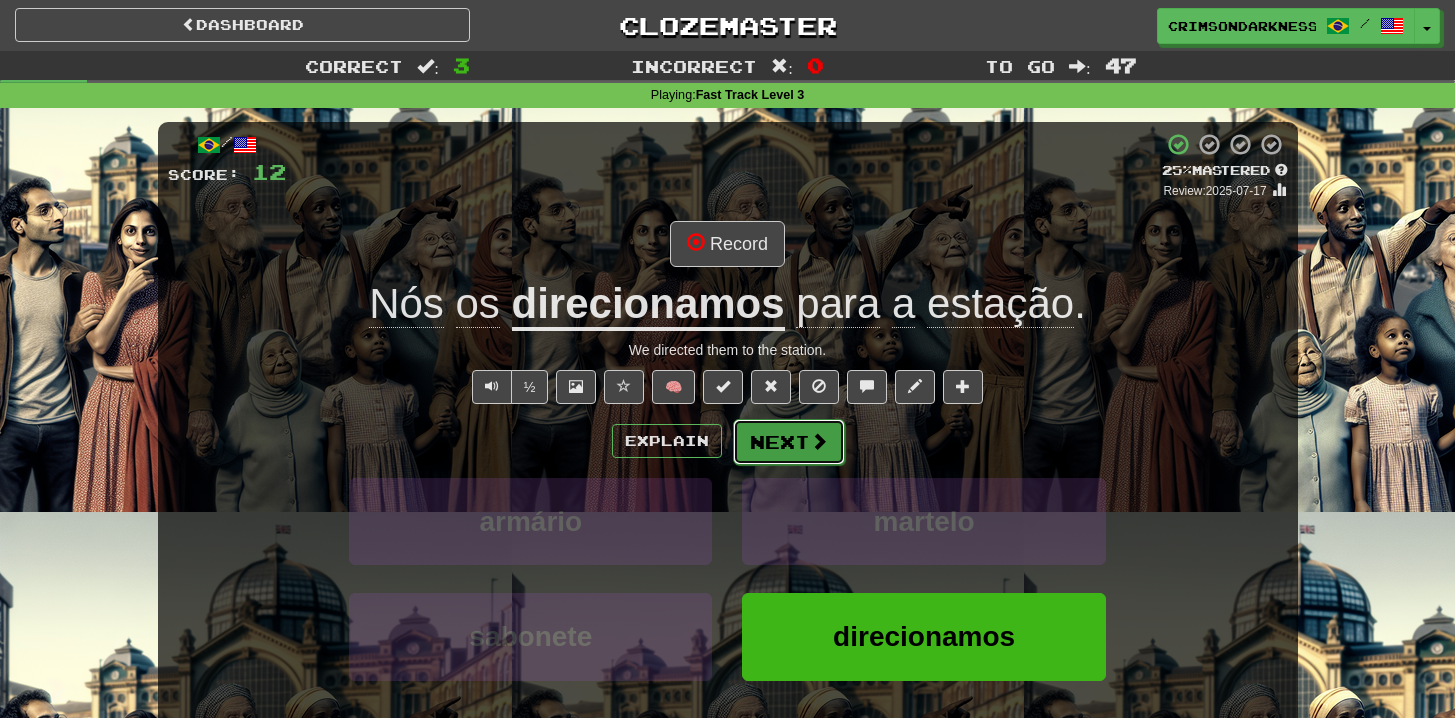 click on "Next" at bounding box center (789, 442) 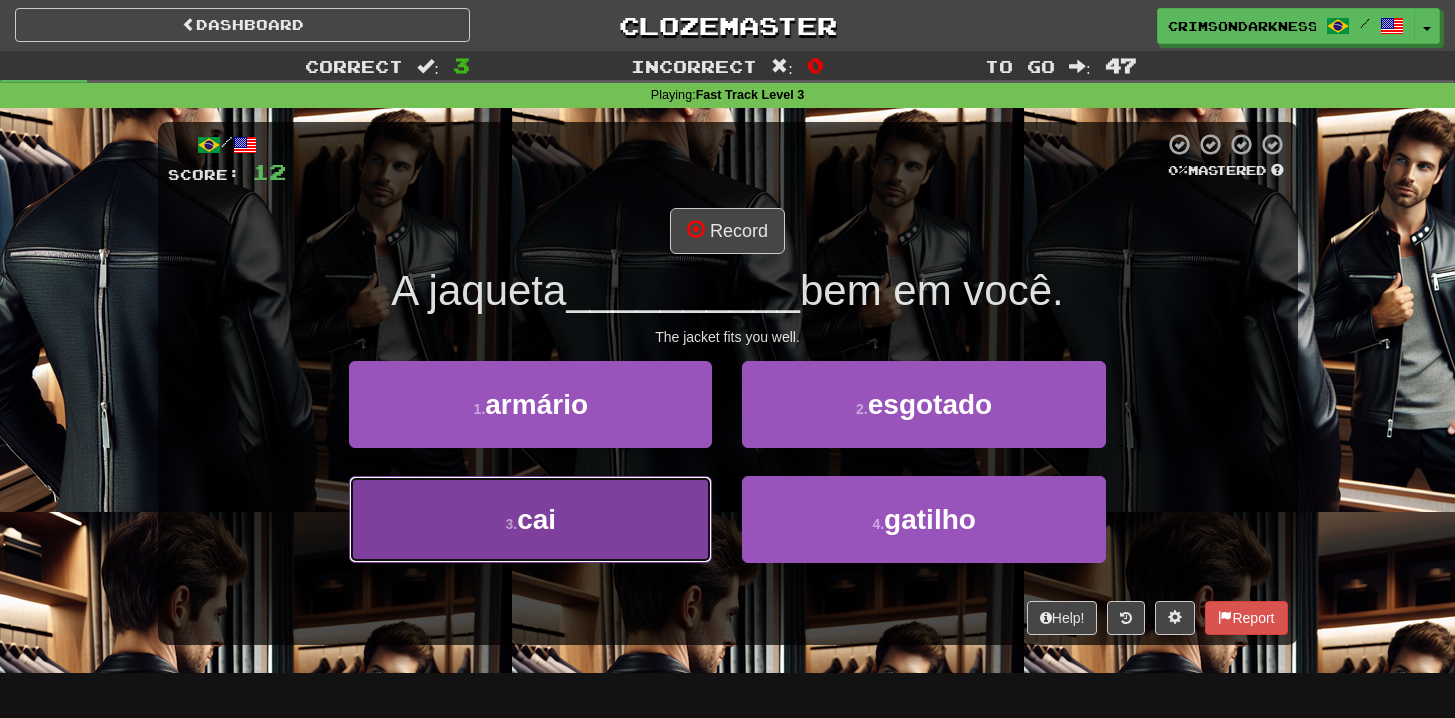 click on "3 .  cai" at bounding box center [530, 519] 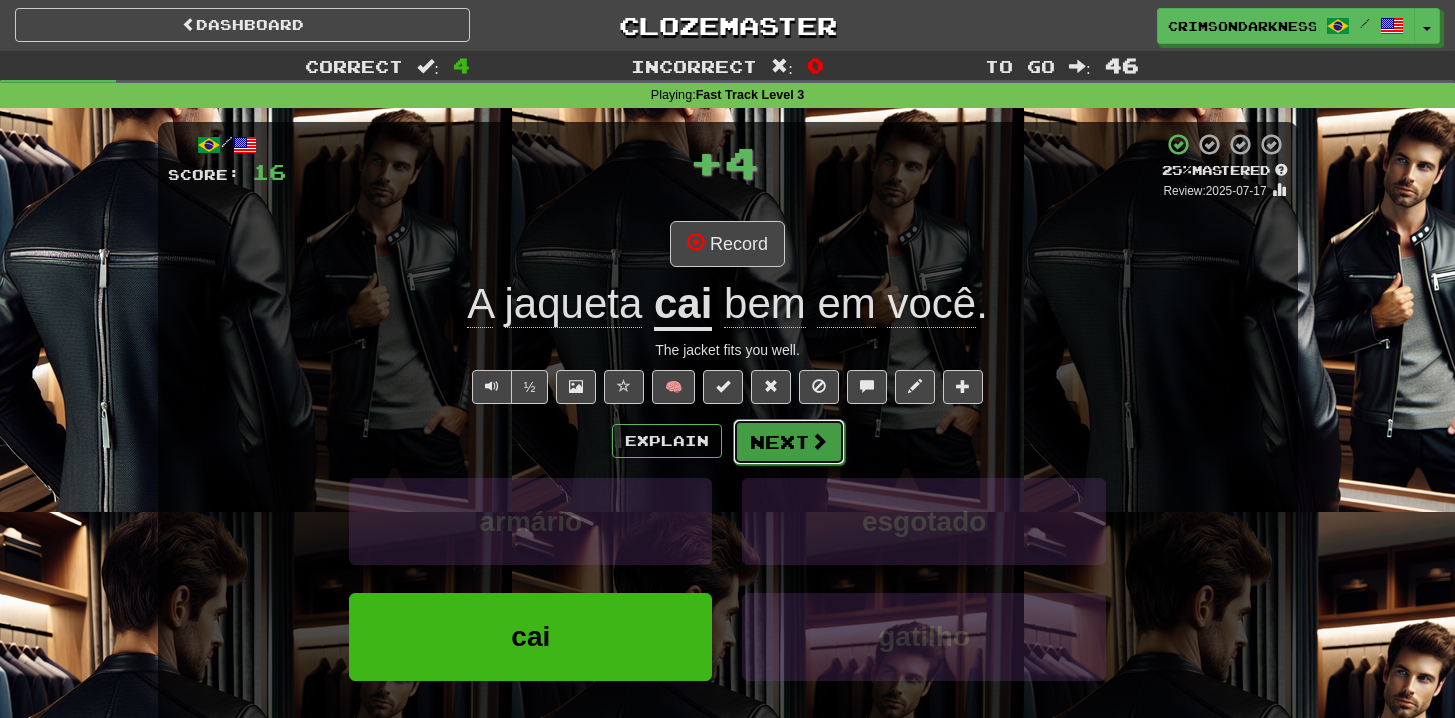 click at bounding box center [819, 441] 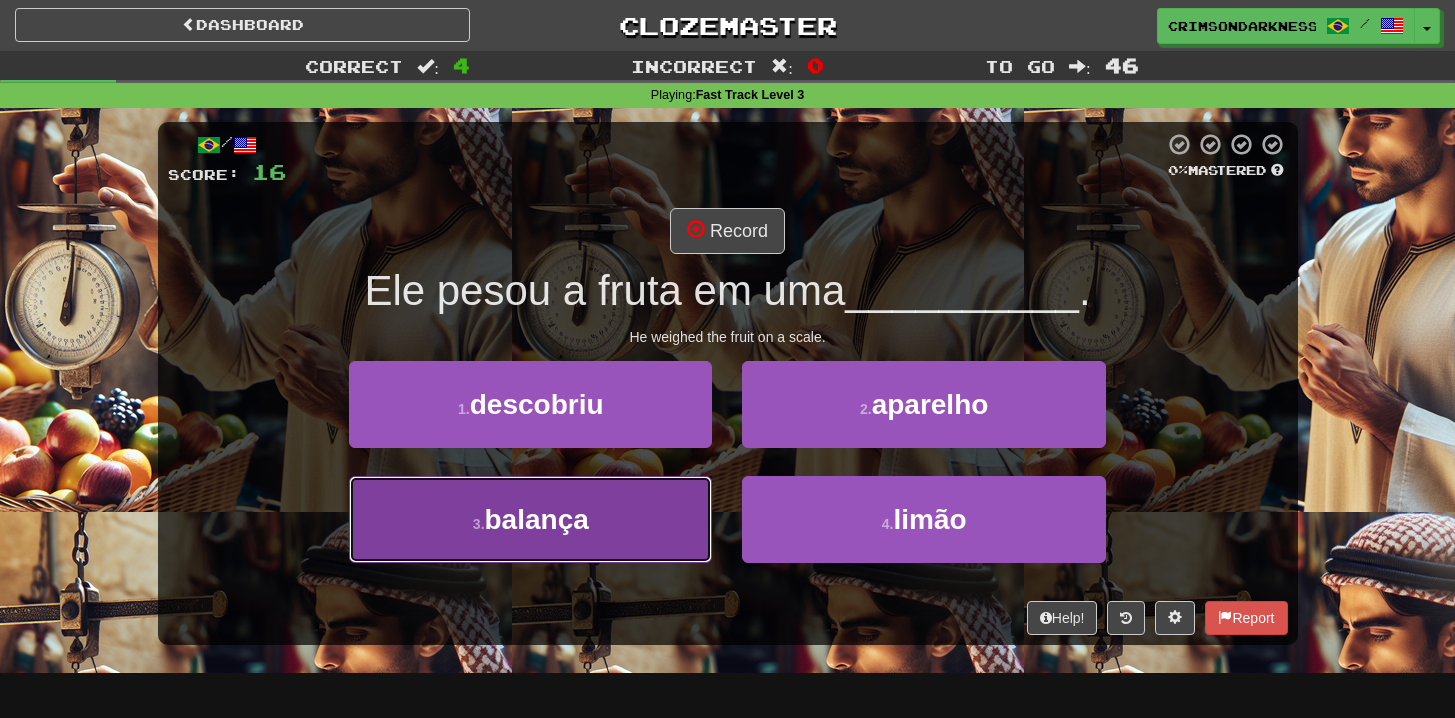 click on "3 .  balança" at bounding box center (530, 519) 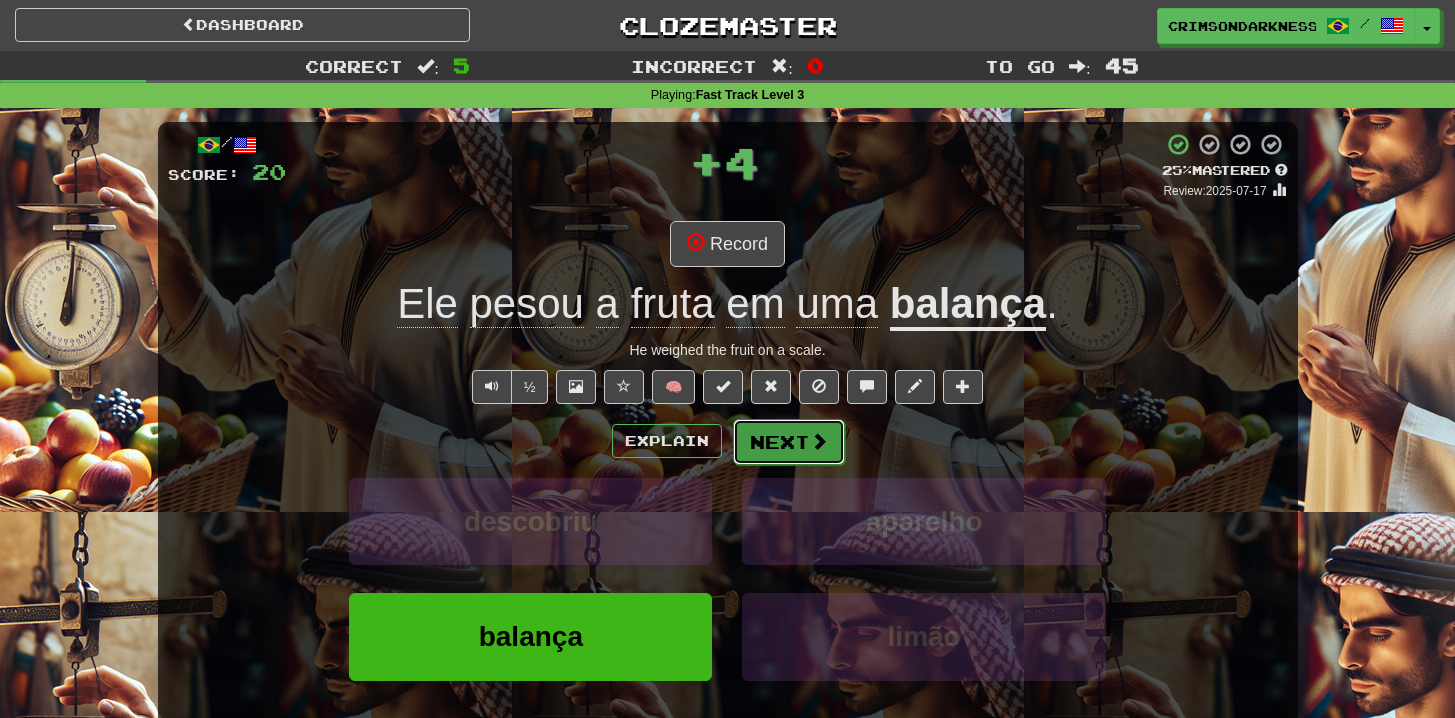 click on "Next" at bounding box center [789, 442] 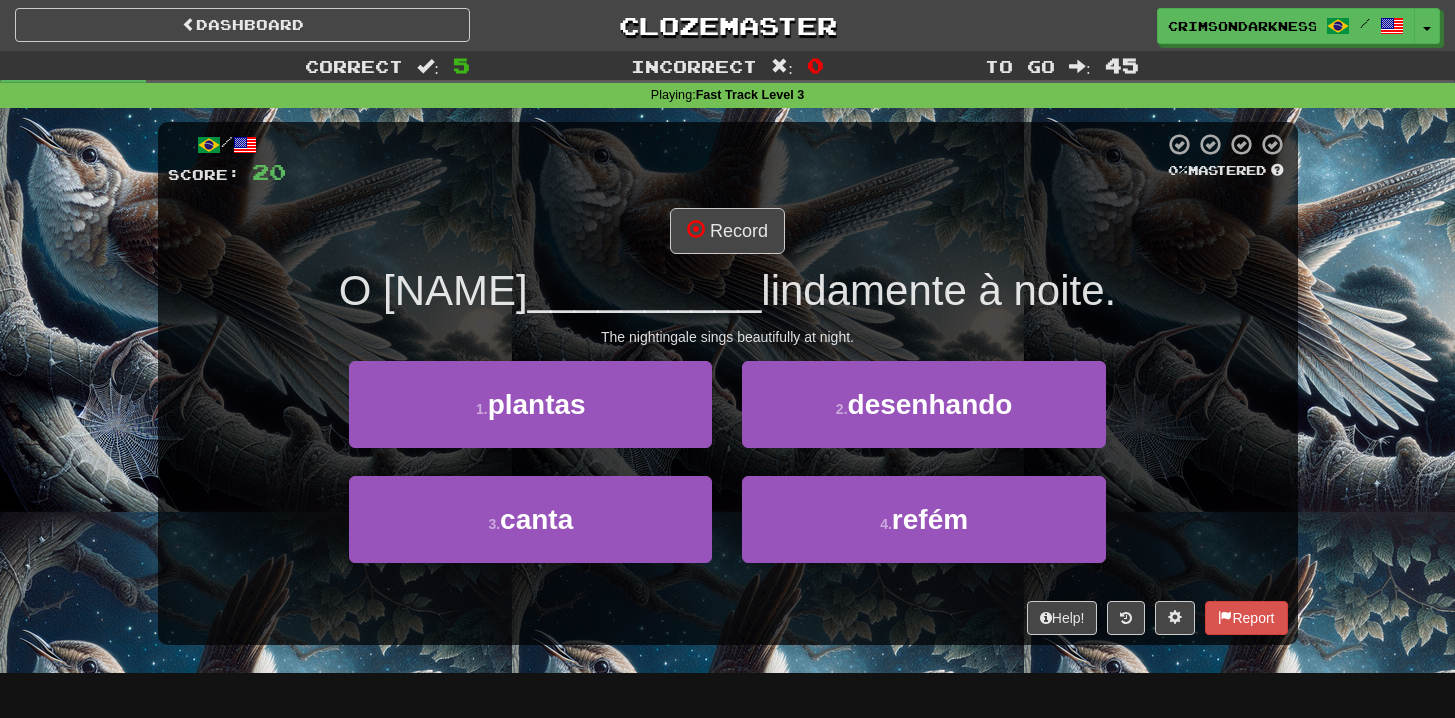 click on "The nightingale sings beautifully at night." at bounding box center (728, 337) 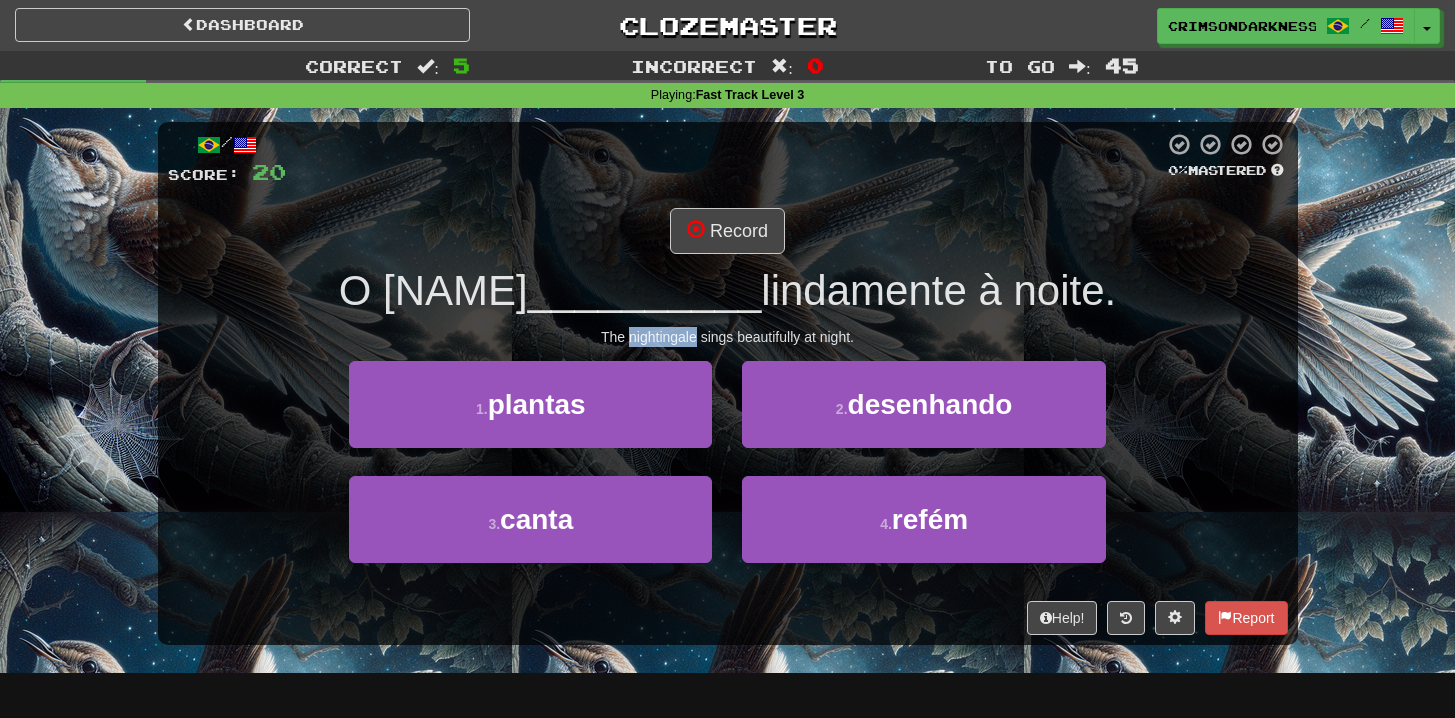 click on "The nightingale sings beautifully at night." at bounding box center (728, 337) 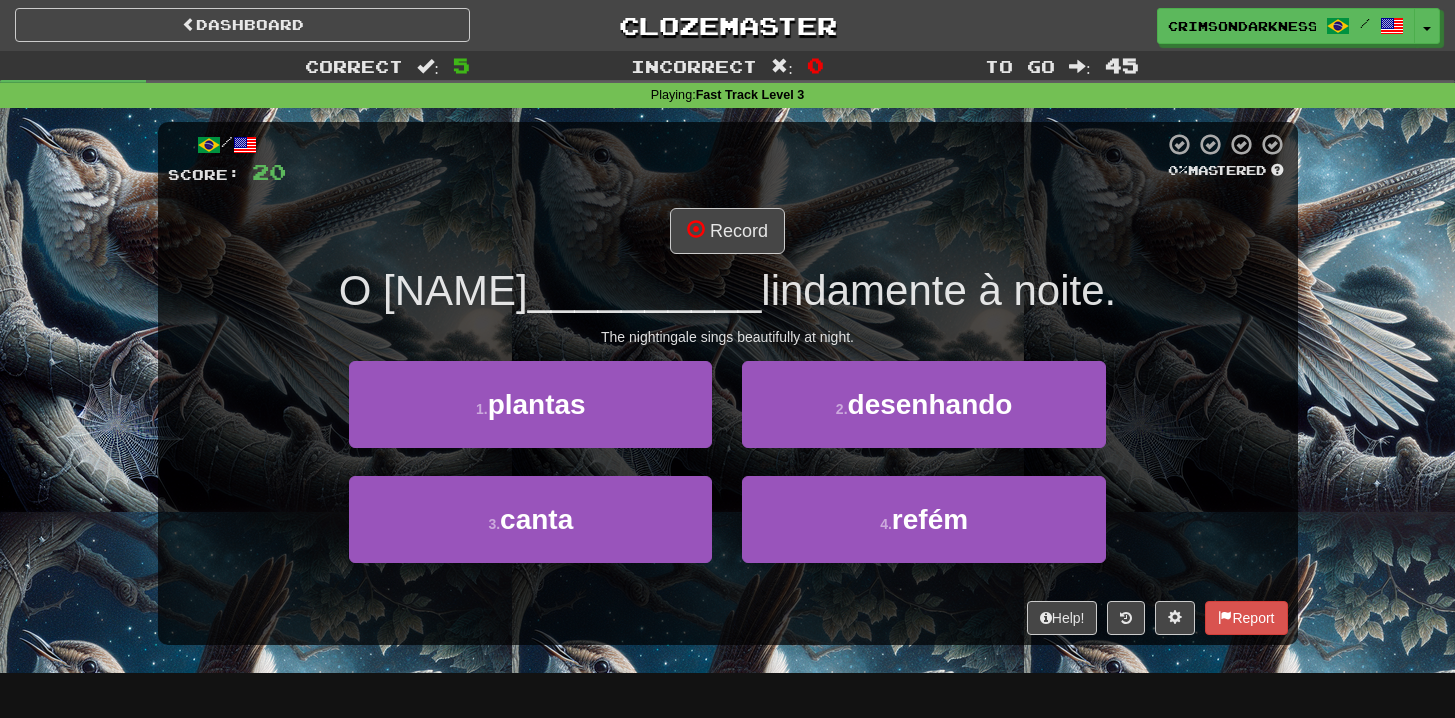 click on "O [NAME]" at bounding box center (433, 290) 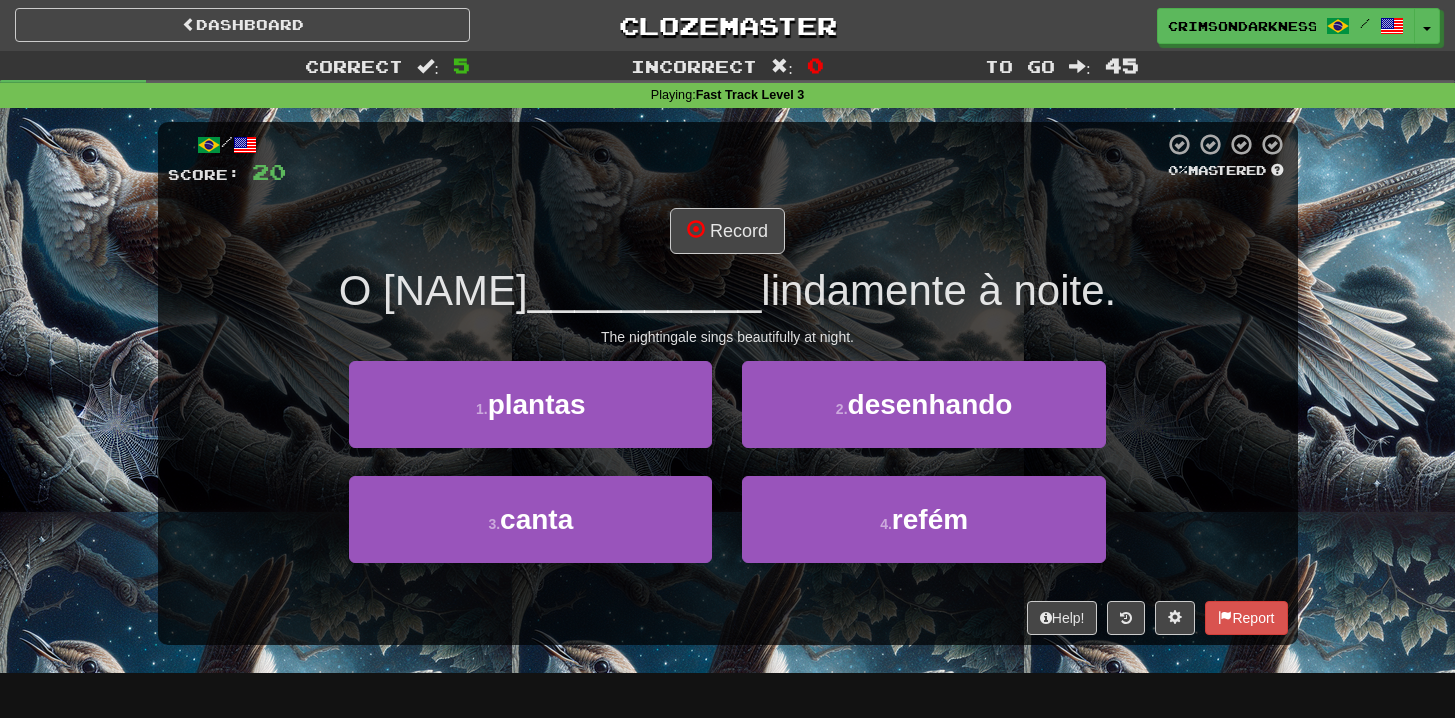 click on "O [NAME] __________ lindamente à noite. The nightingale sings beautifully at night. 1 .  plantas 2 .  desenhando 3 .  canta 4 .  refém  Help!  Report" at bounding box center (728, 383) 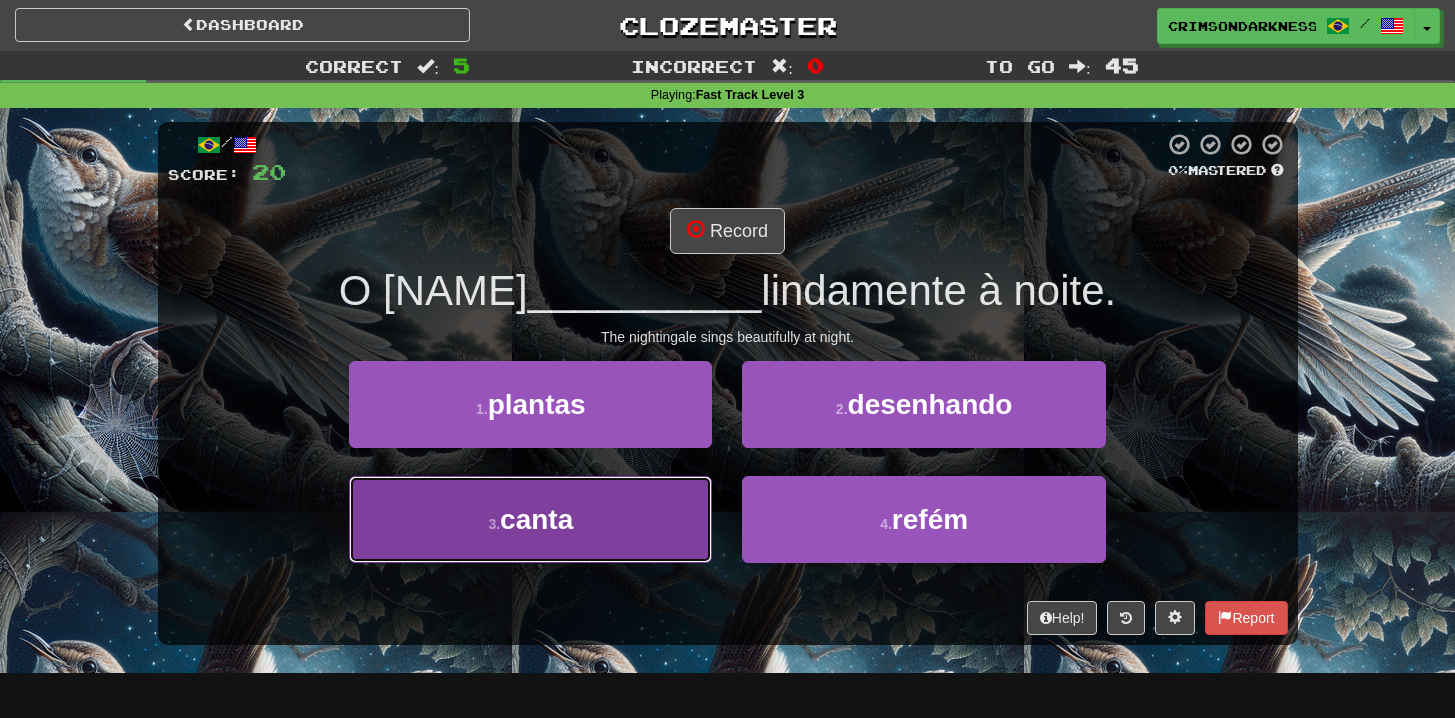 click on "3 .  canta" at bounding box center (530, 519) 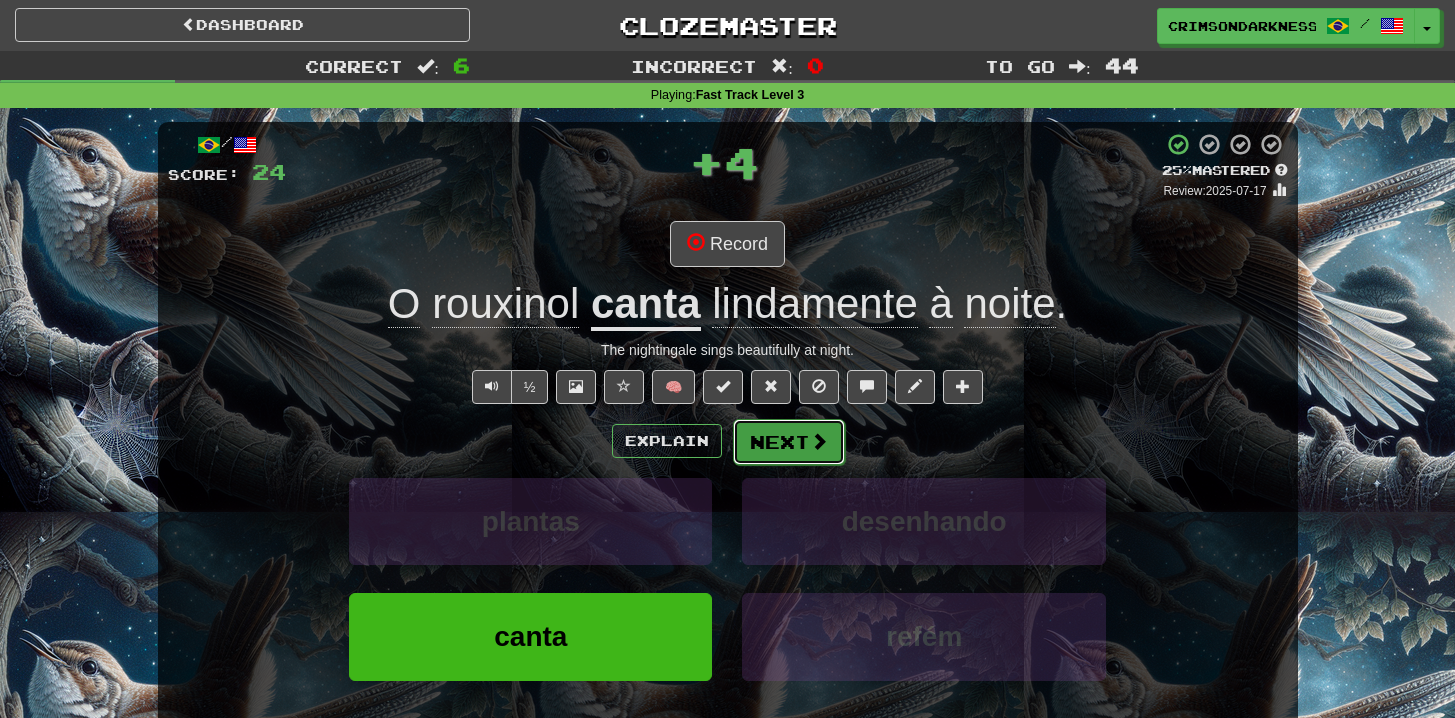 click on "Next" at bounding box center [789, 442] 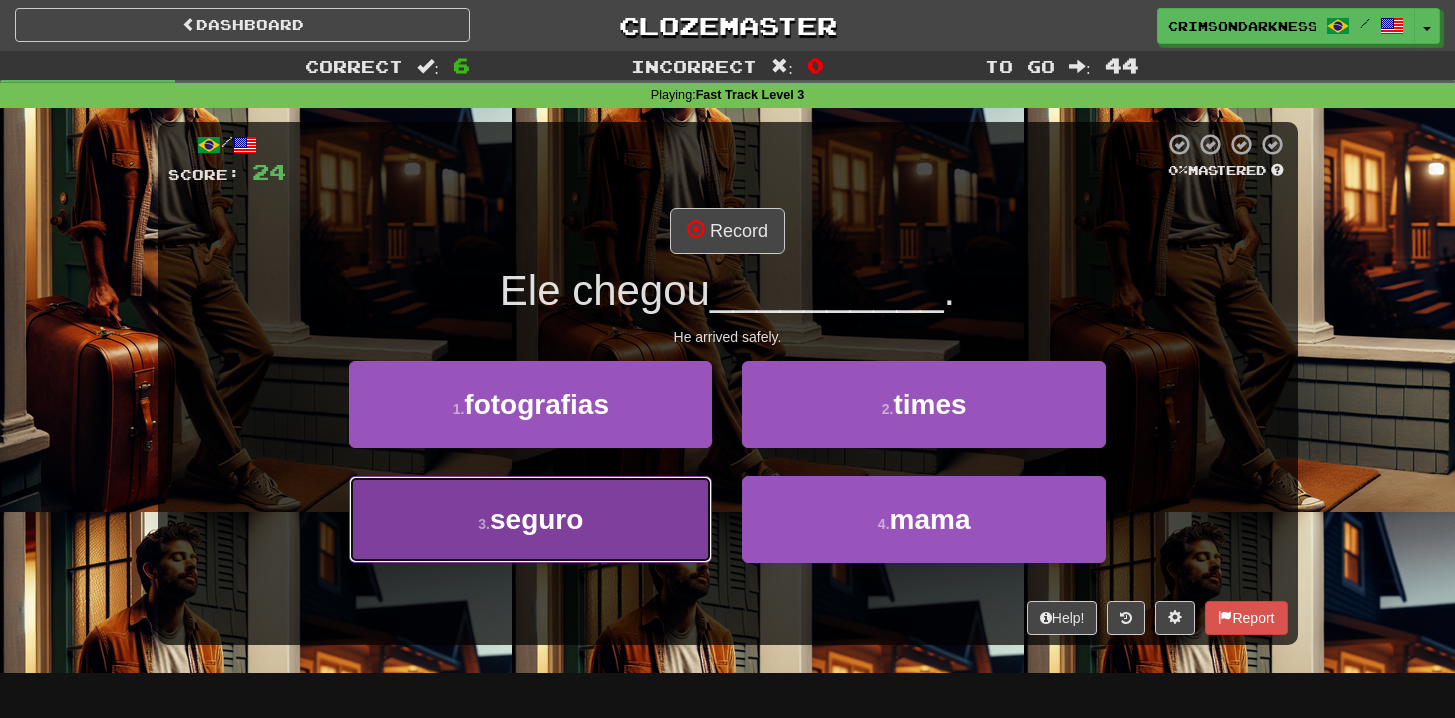 drag, startPoint x: 668, startPoint y: 530, endPoint x: 690, endPoint y: 497, distance: 39.661064 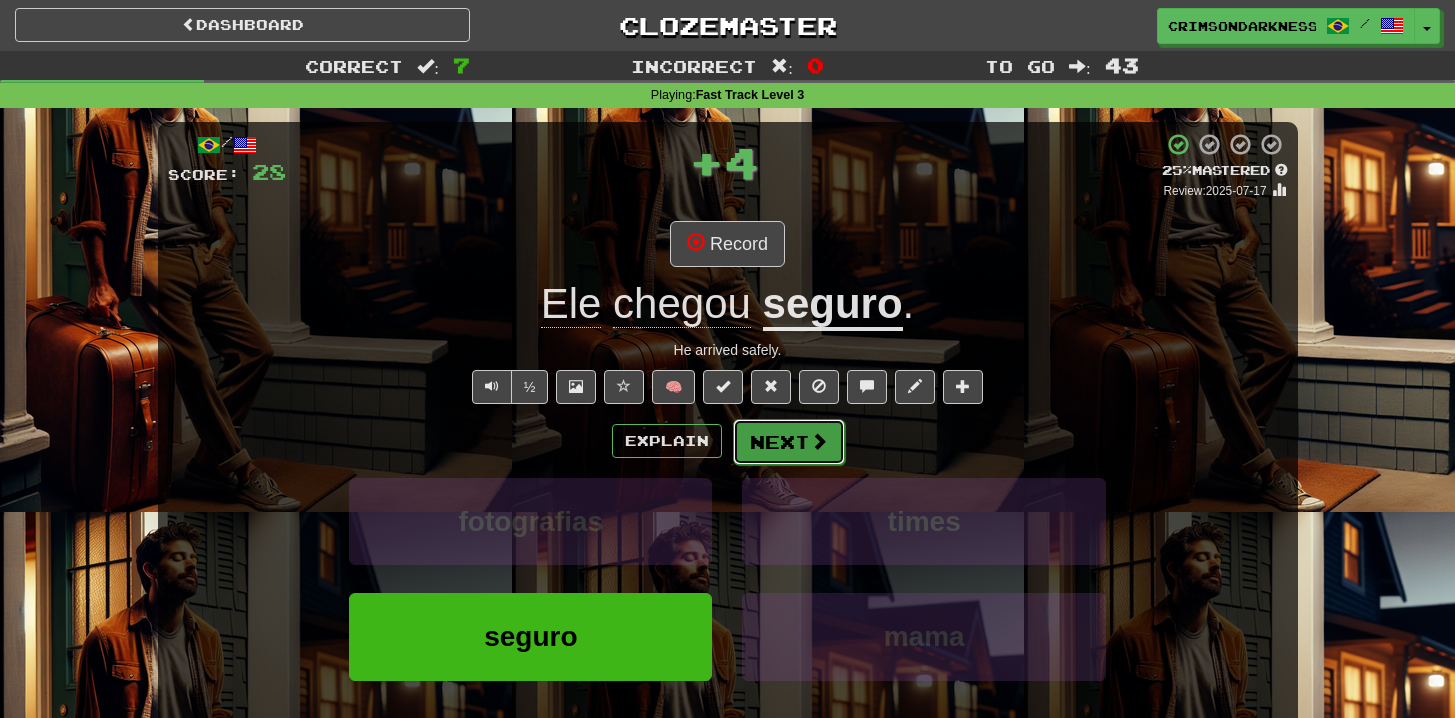 click at bounding box center [819, 441] 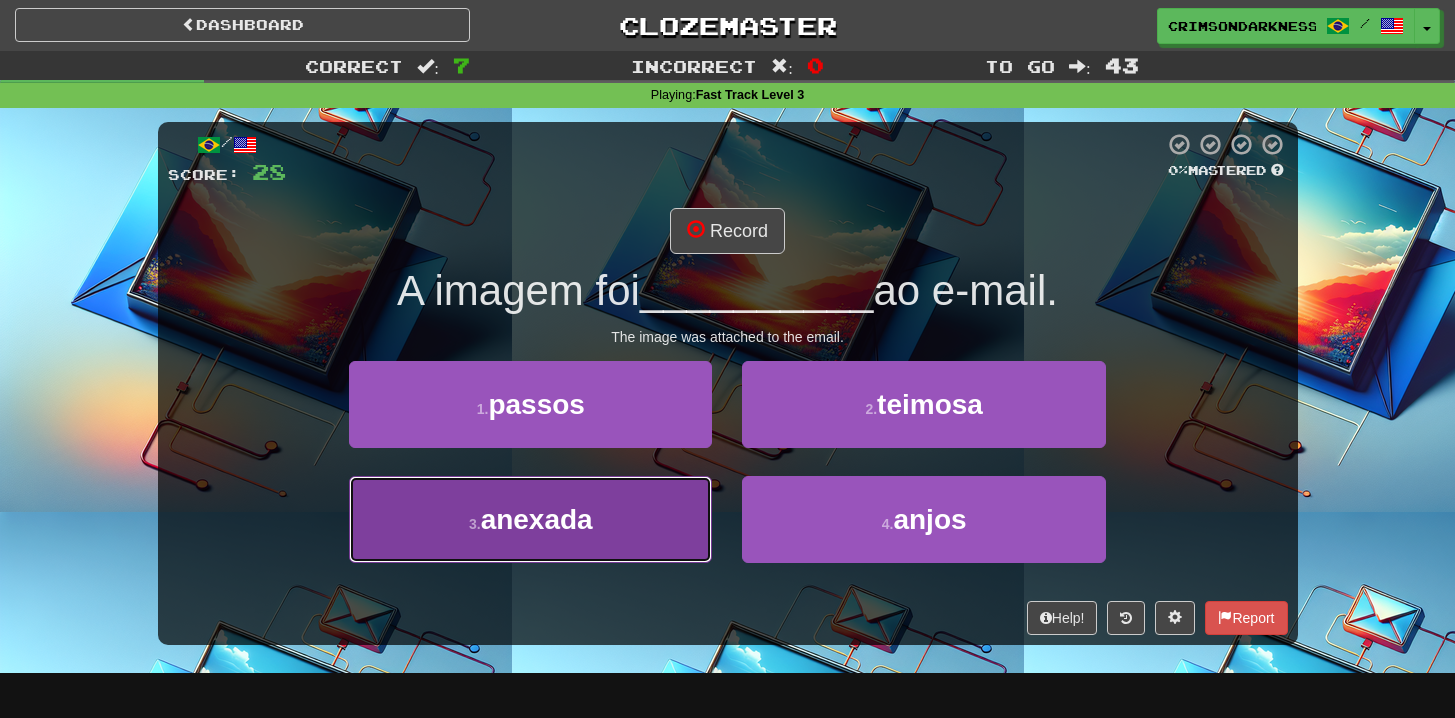 click on "3 .  anexada" at bounding box center (530, 519) 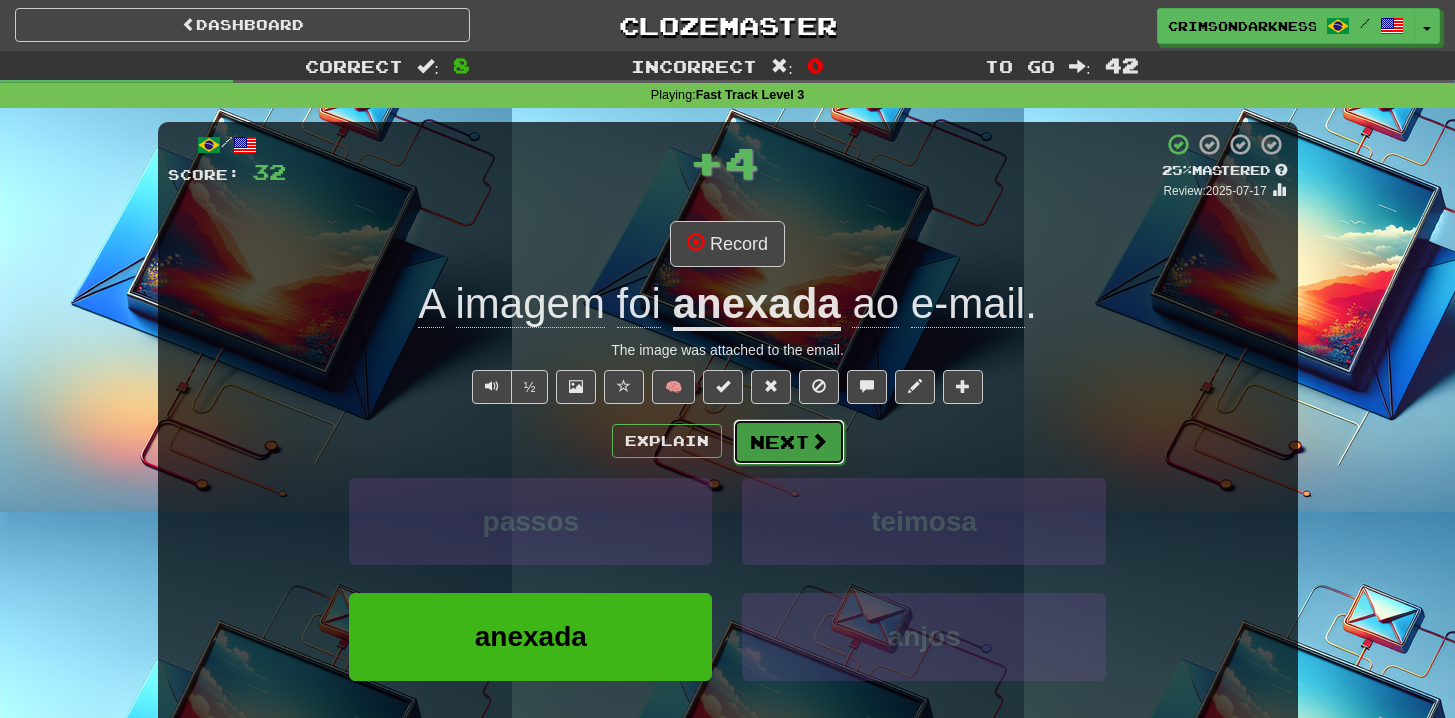 click on "Next" at bounding box center [789, 442] 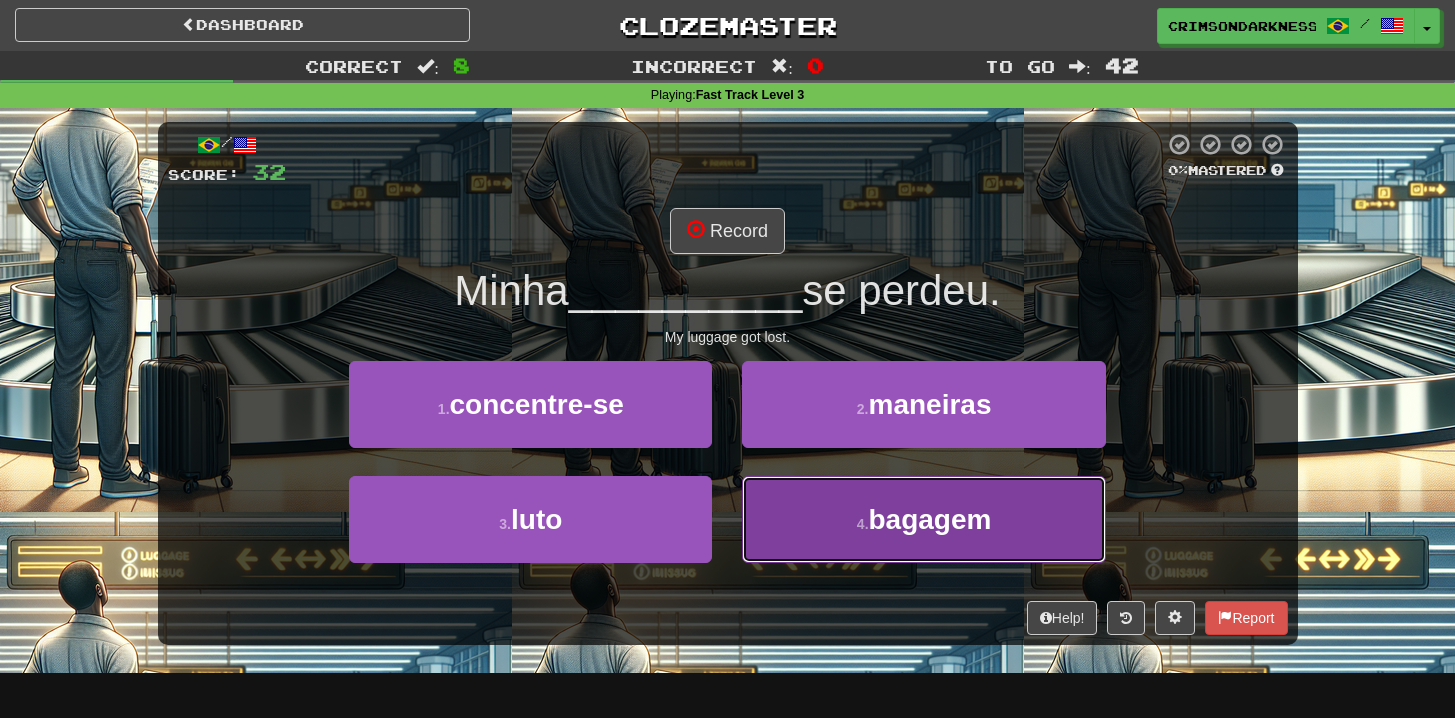 click on "4 .  bagagem" at bounding box center [923, 519] 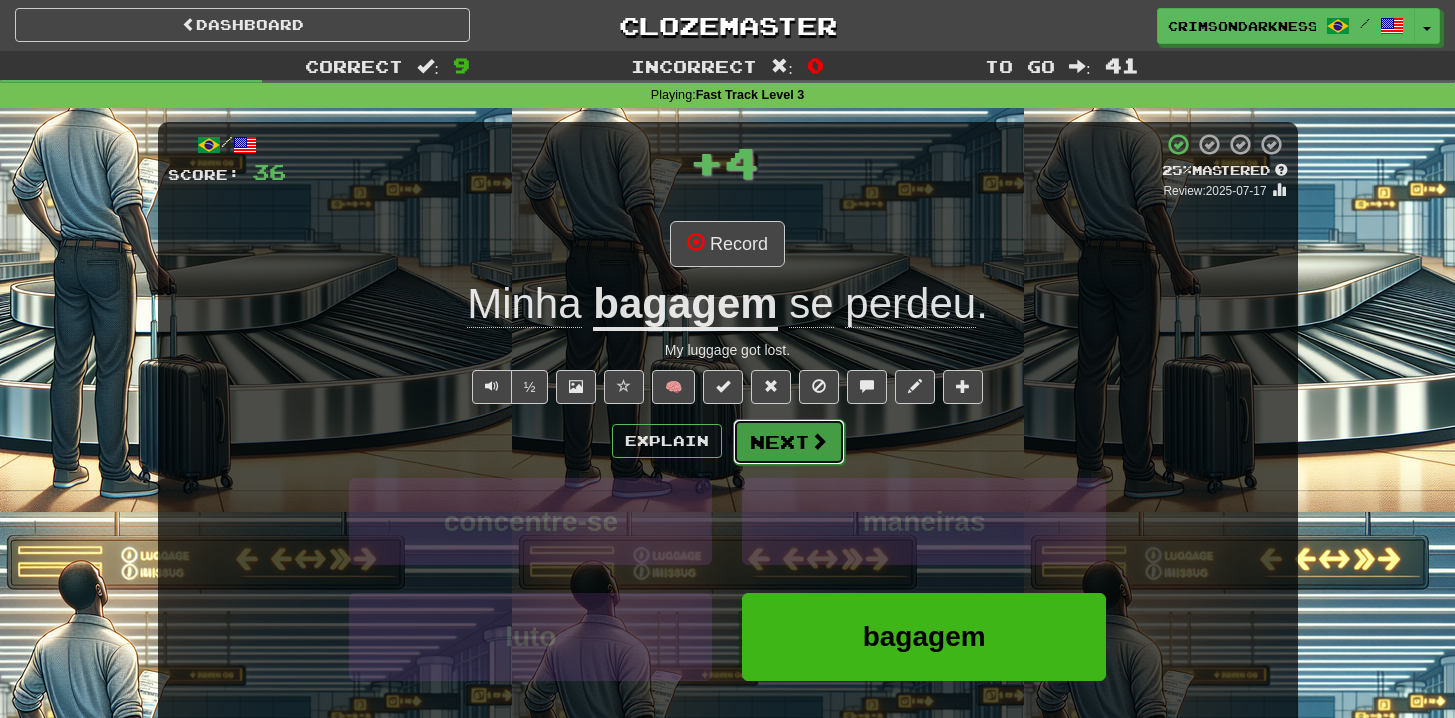 click on "Next" at bounding box center [789, 442] 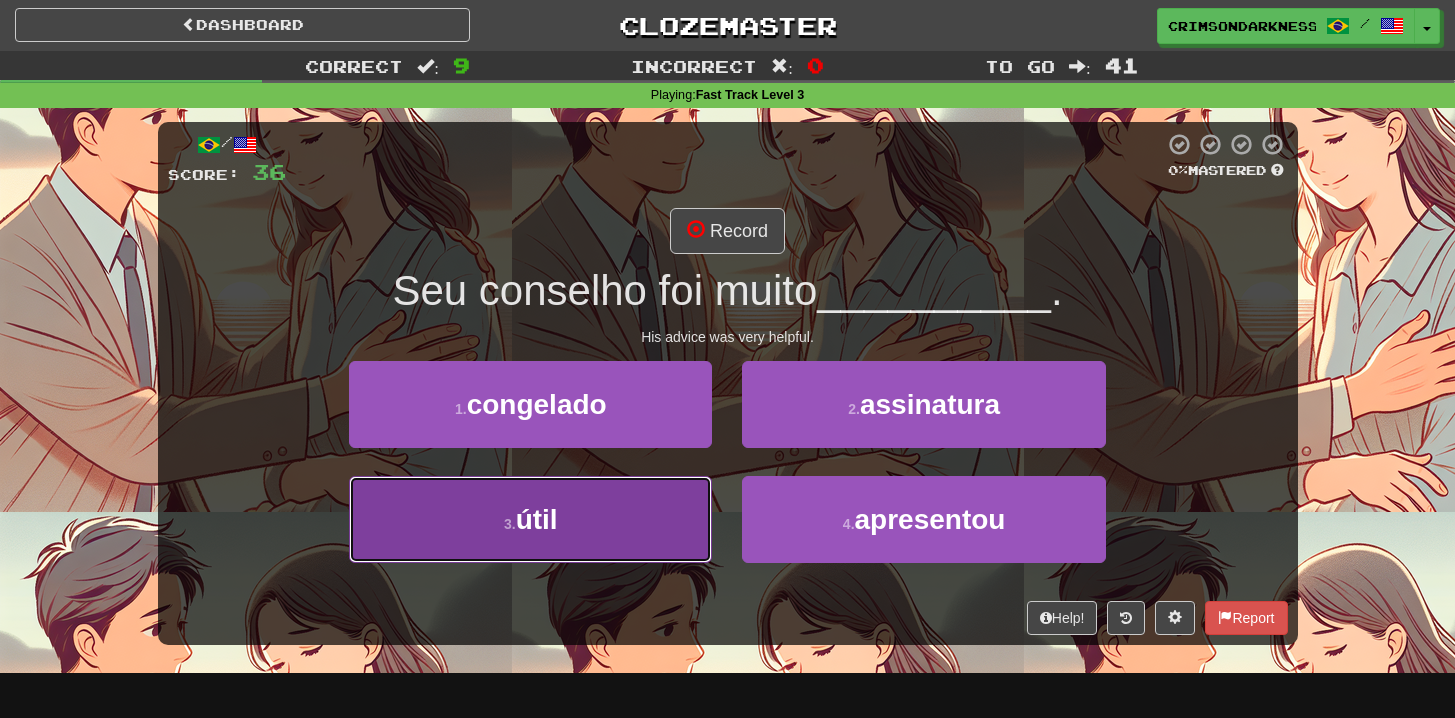 click on "3 .  útil" at bounding box center (530, 519) 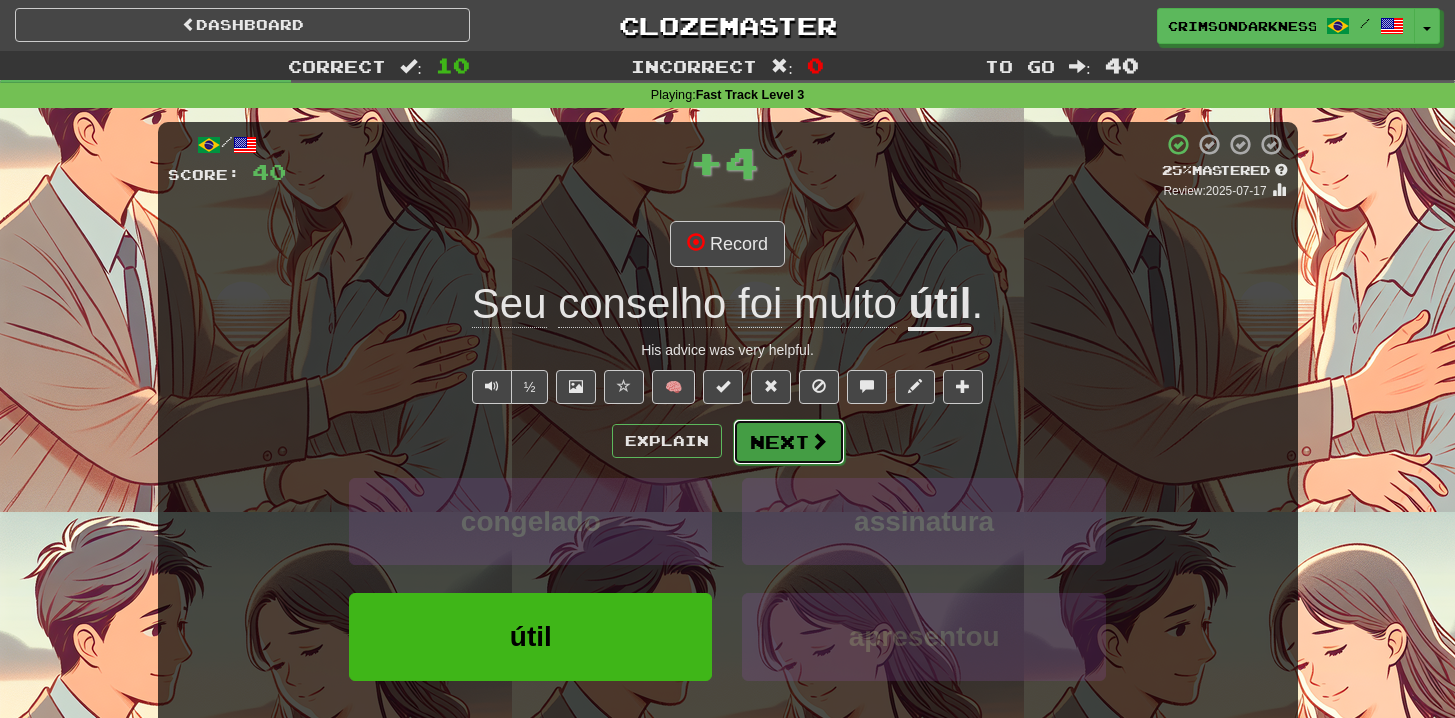 click on "Next" at bounding box center [789, 442] 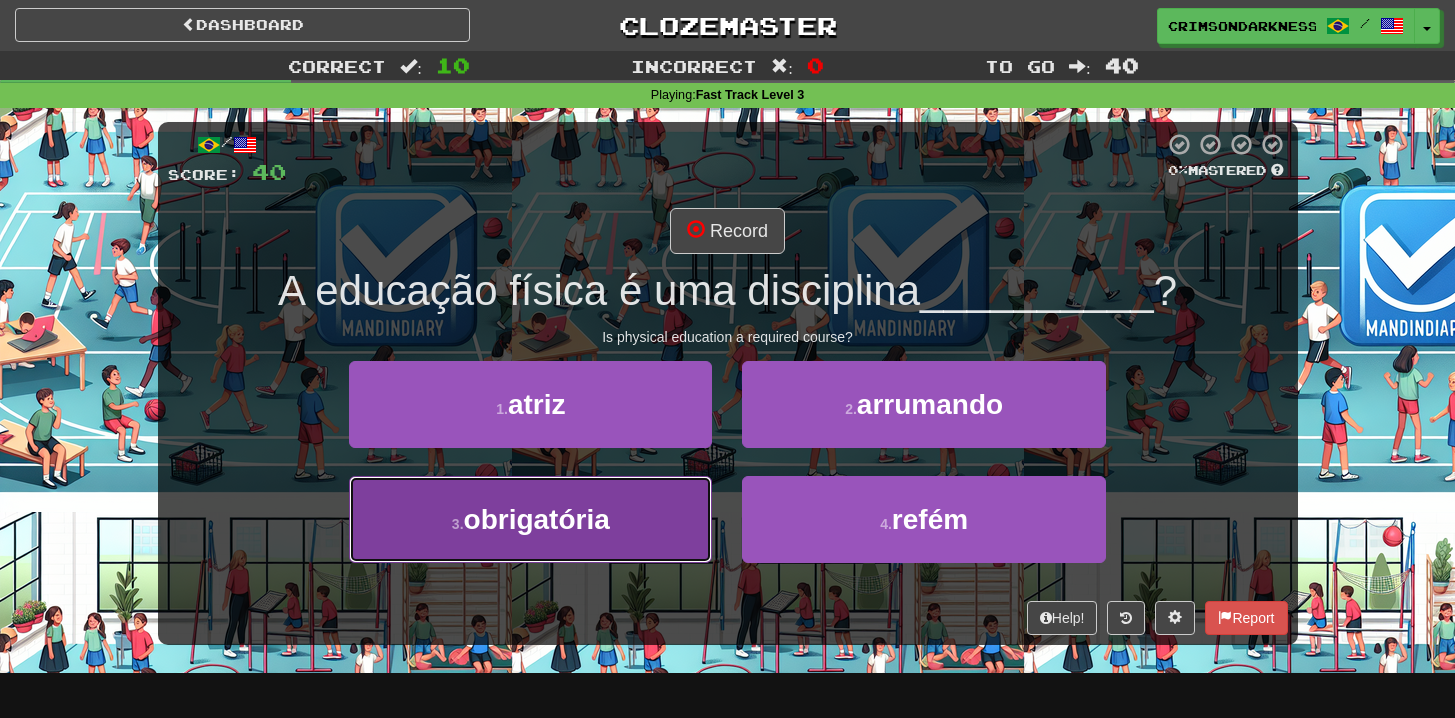 click on "3 .  obrigatória" at bounding box center (530, 519) 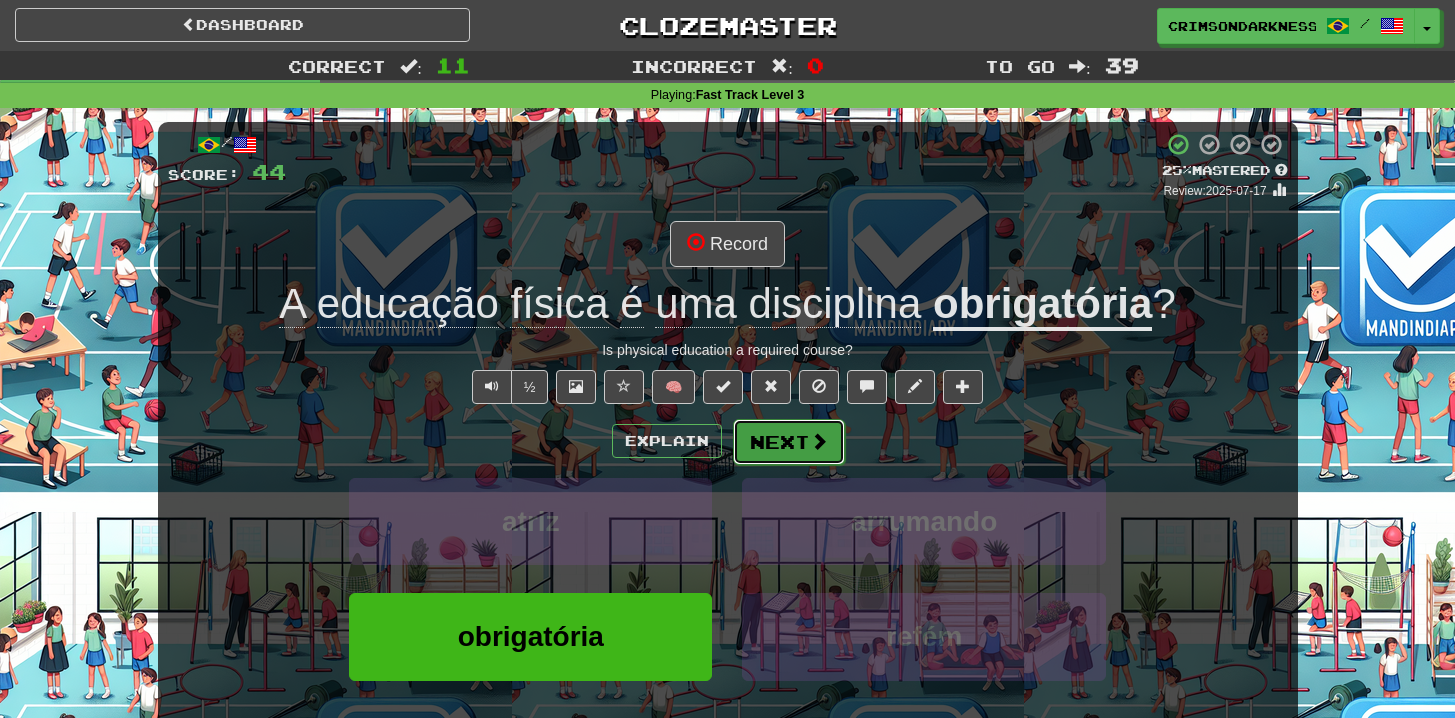 click on "Next" at bounding box center [789, 442] 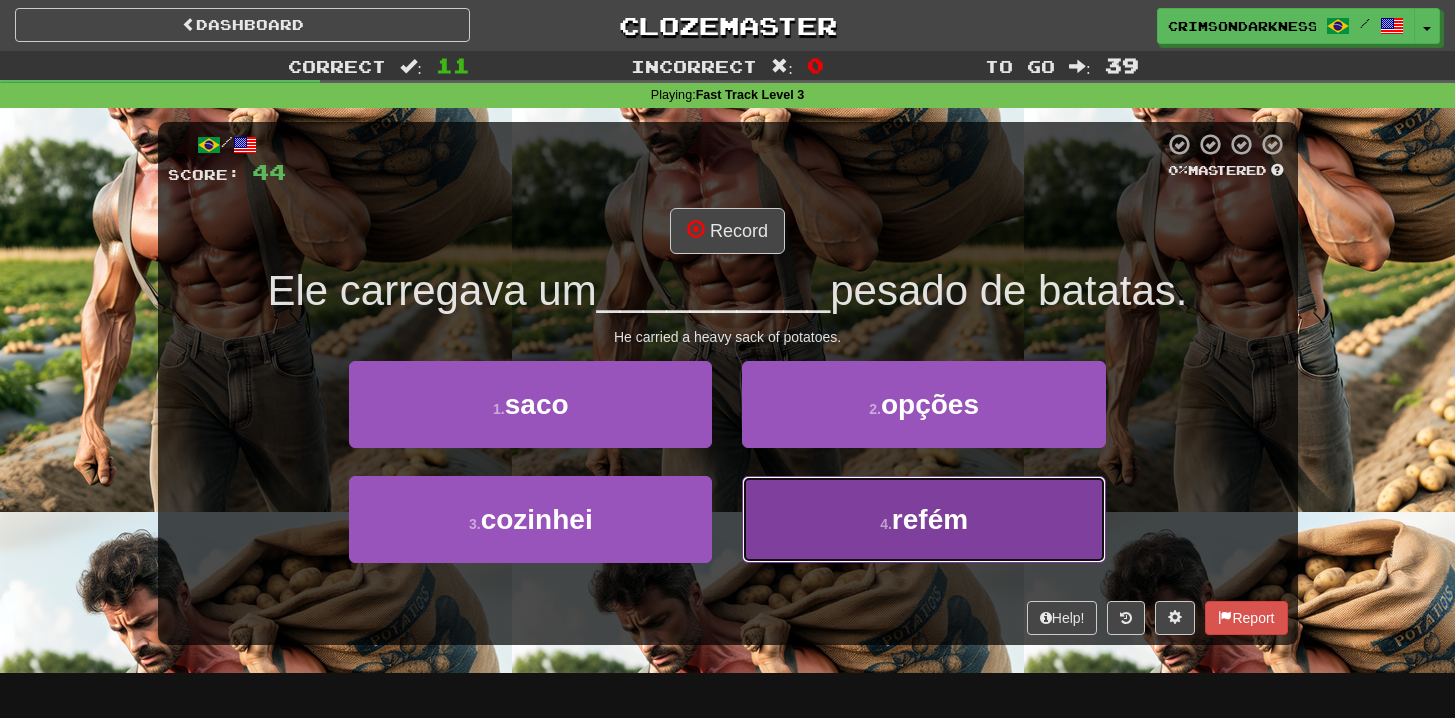 click on "4 .  refém" at bounding box center (923, 519) 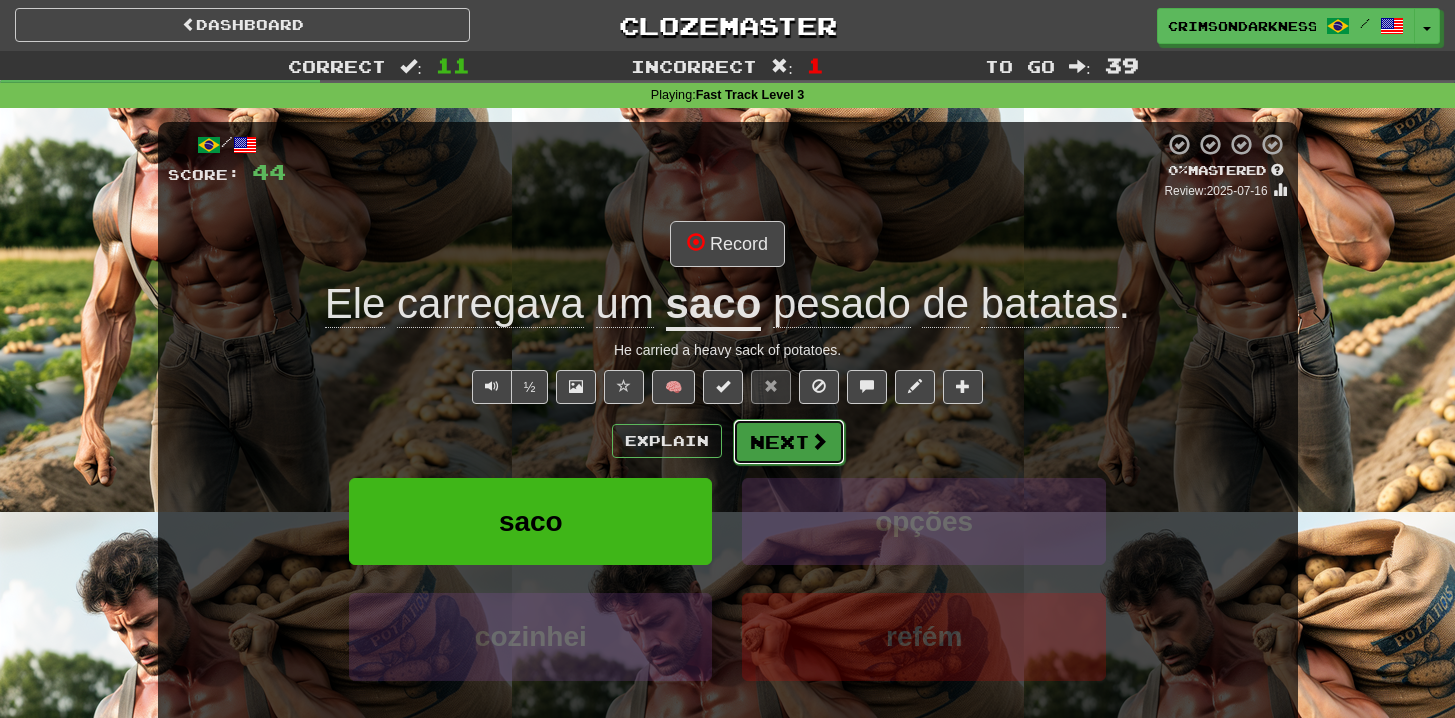click on "Next" at bounding box center [789, 442] 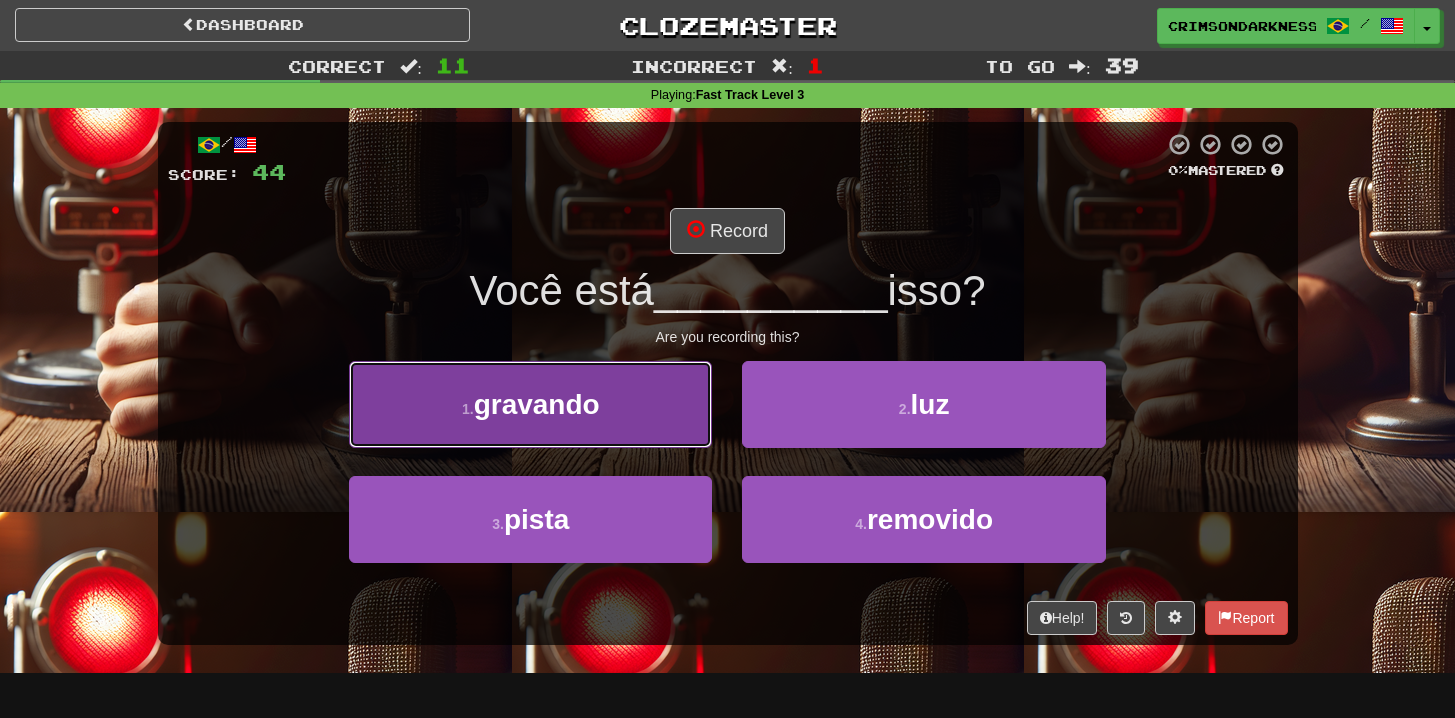 click on "1 .  gravando" at bounding box center (530, 404) 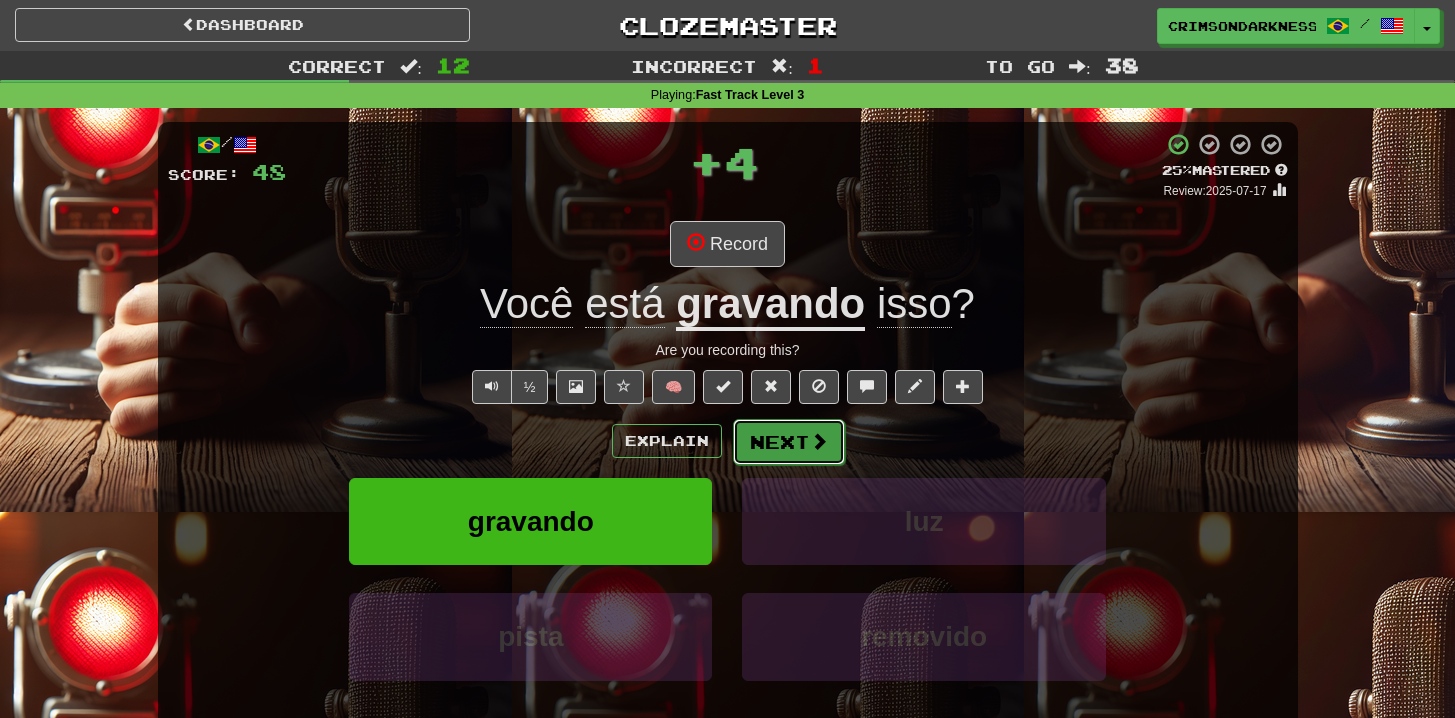 click on "Next" at bounding box center (789, 442) 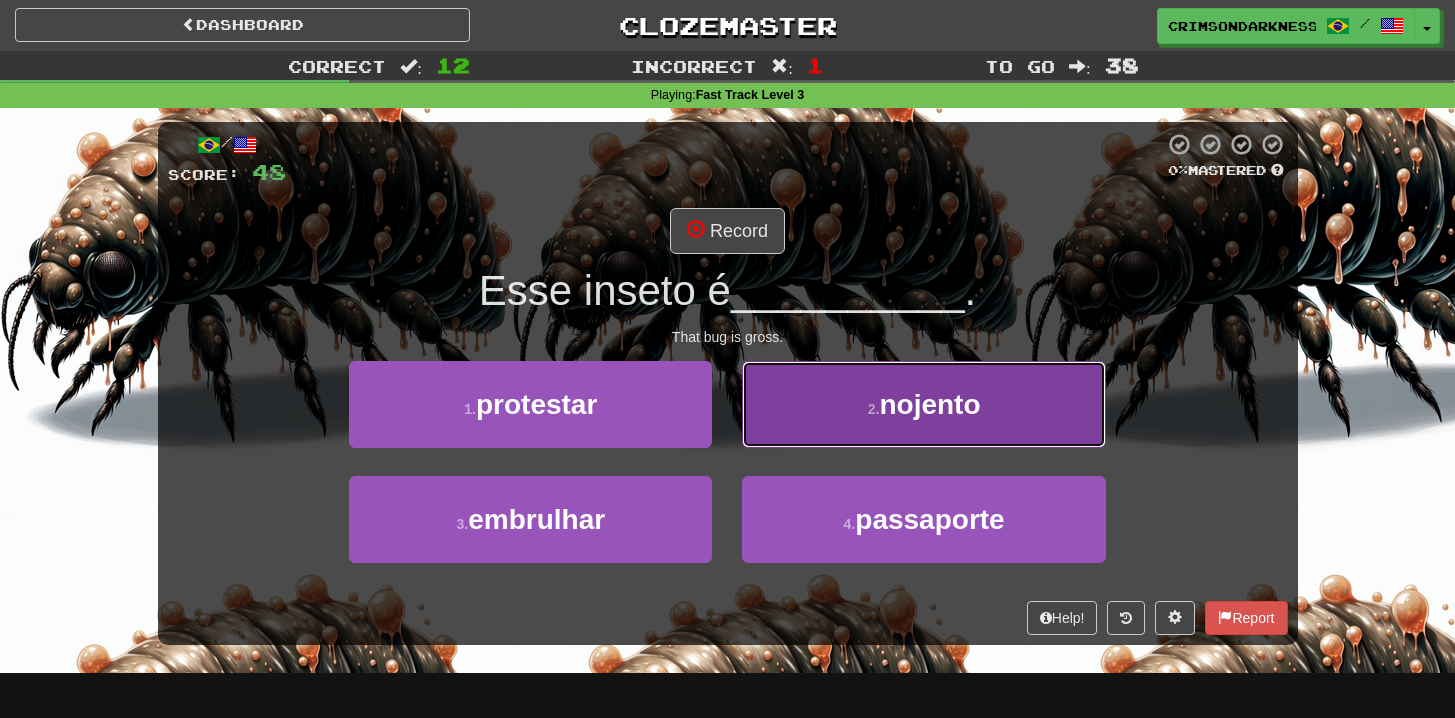click on "2 .  nojento" at bounding box center [923, 404] 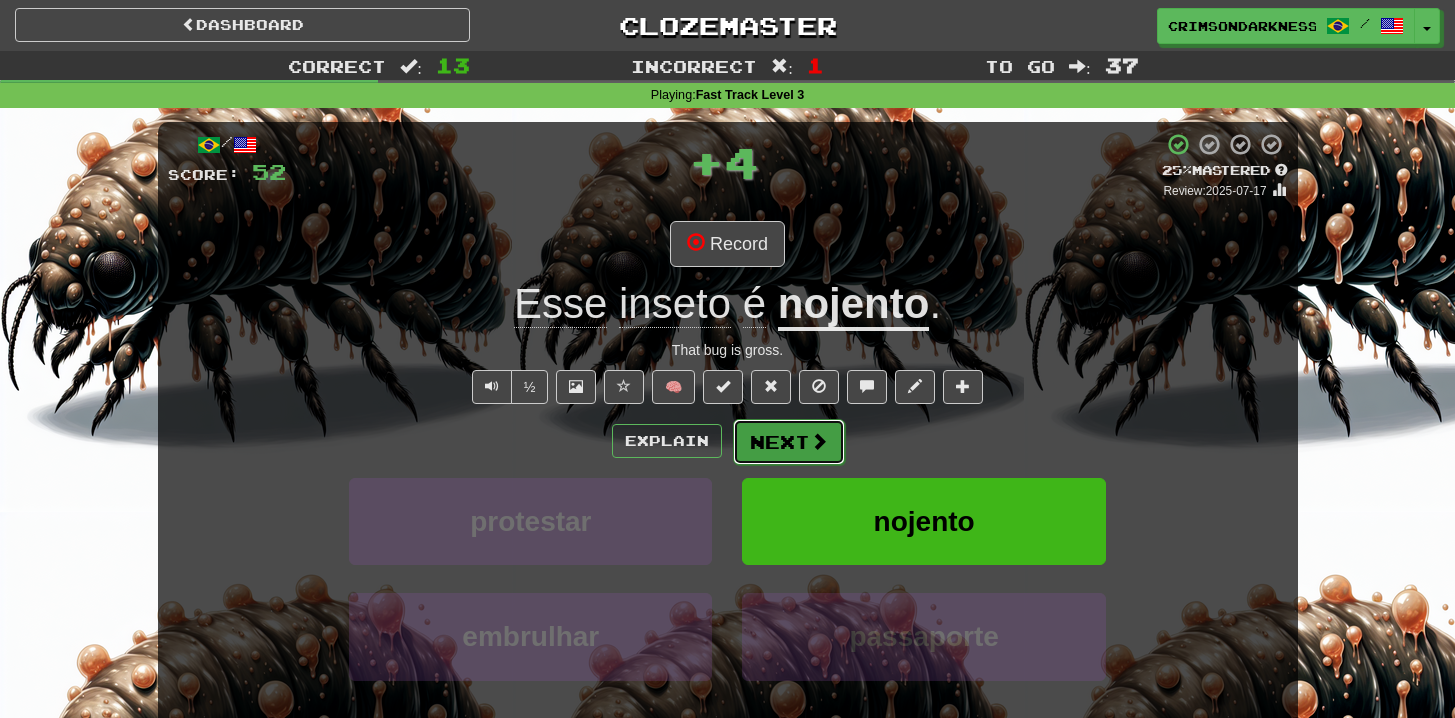 click on "Next" at bounding box center [789, 442] 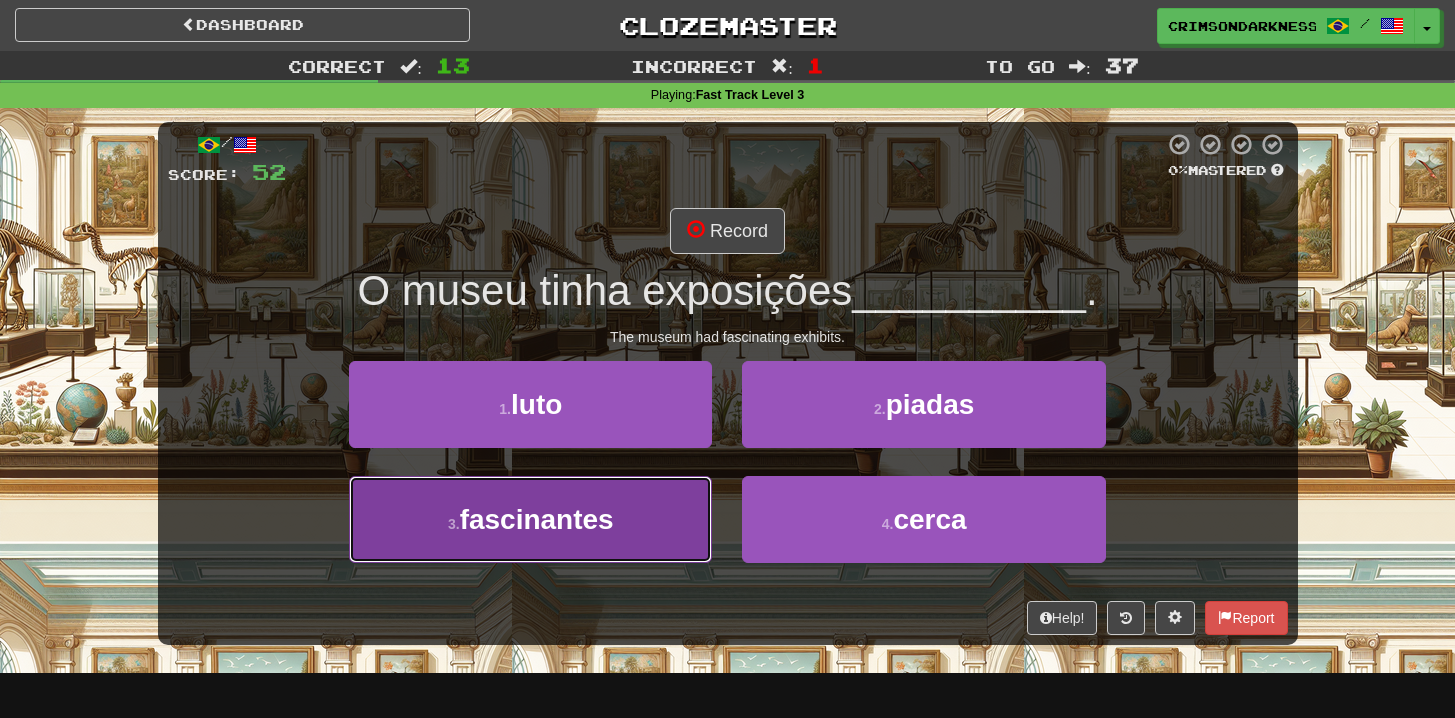 click on "fascinantes" at bounding box center [537, 519] 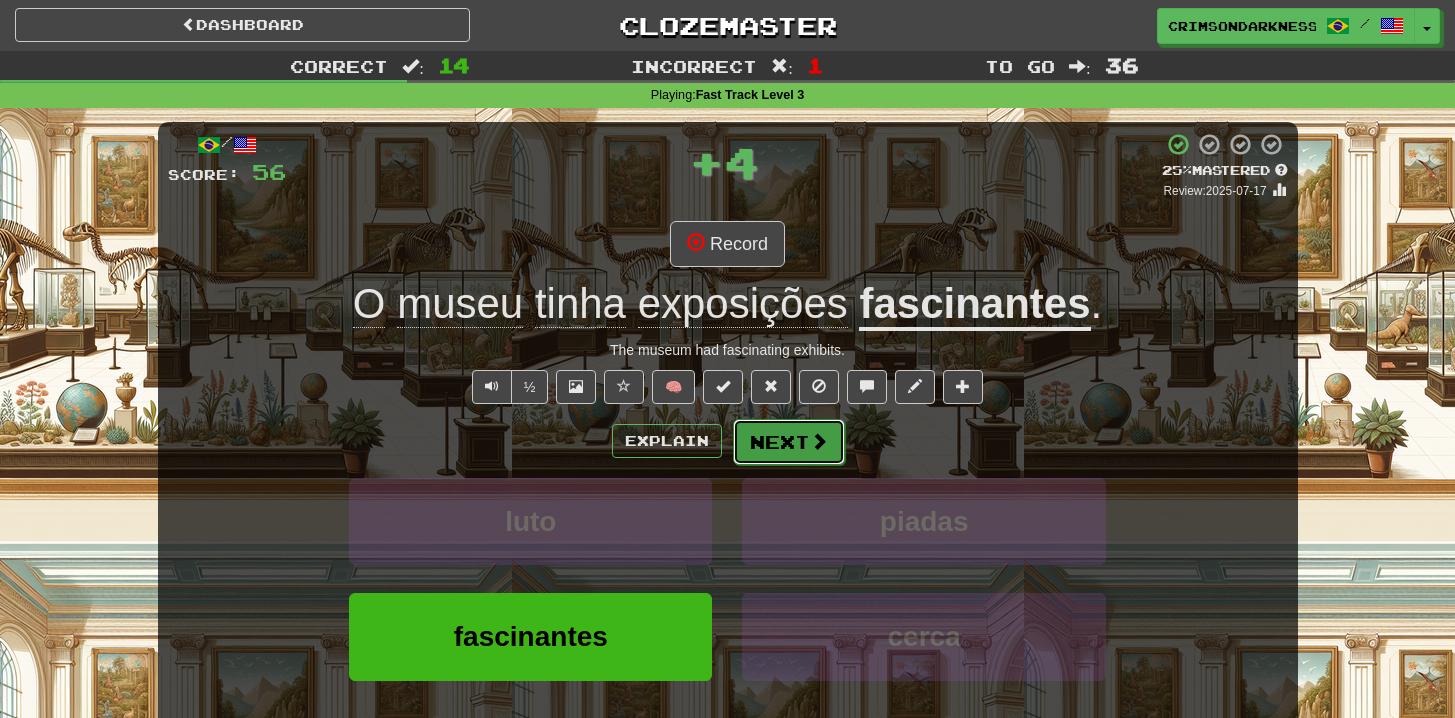 click on "Next" at bounding box center [789, 442] 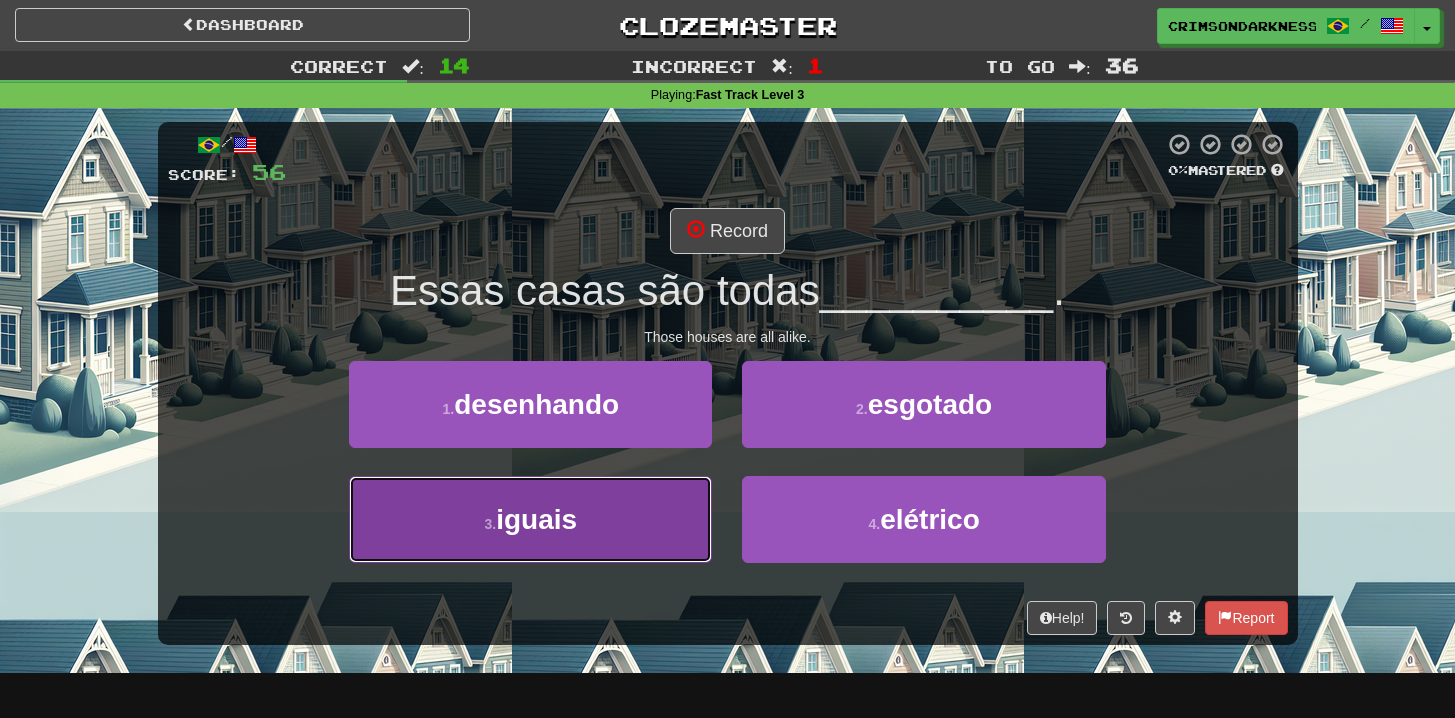 click on "3 .  iguais" at bounding box center (530, 519) 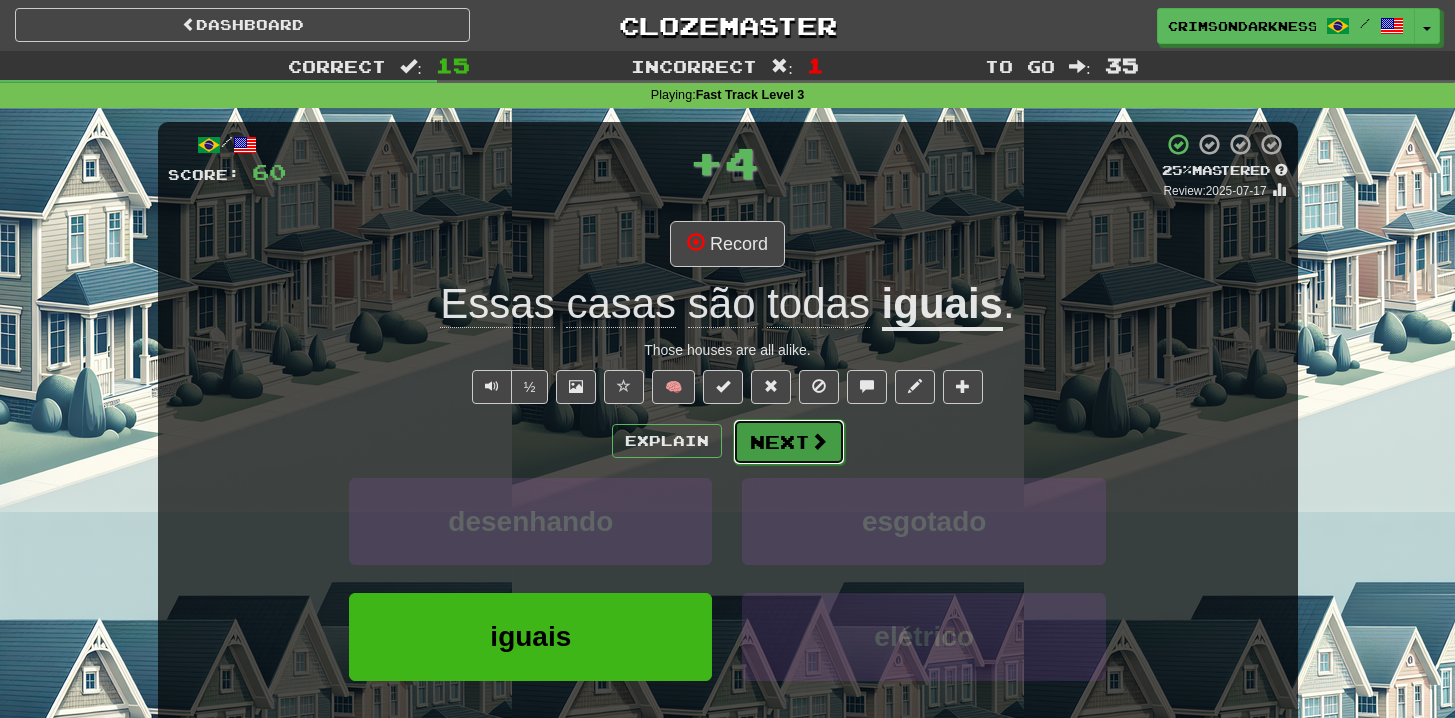 click on "Next" at bounding box center (789, 442) 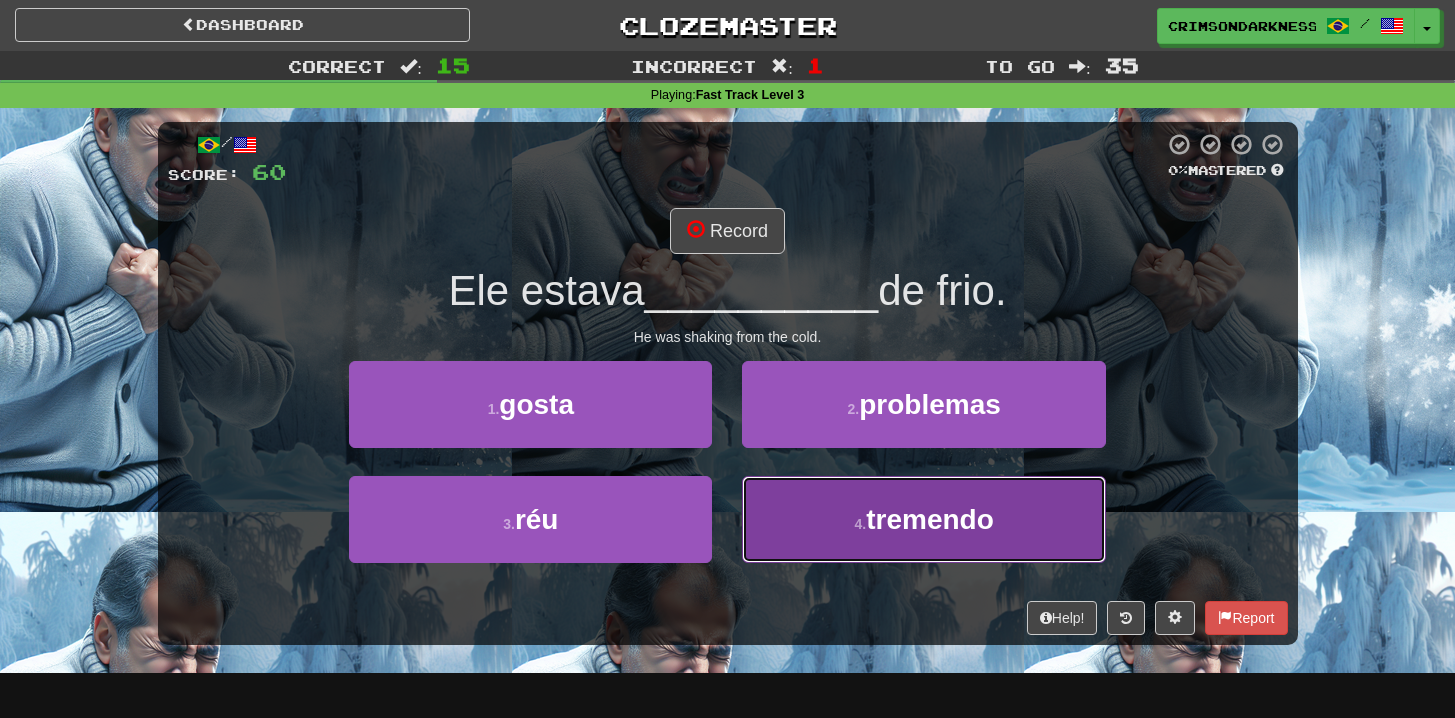 click on "tremendo" at bounding box center [930, 519] 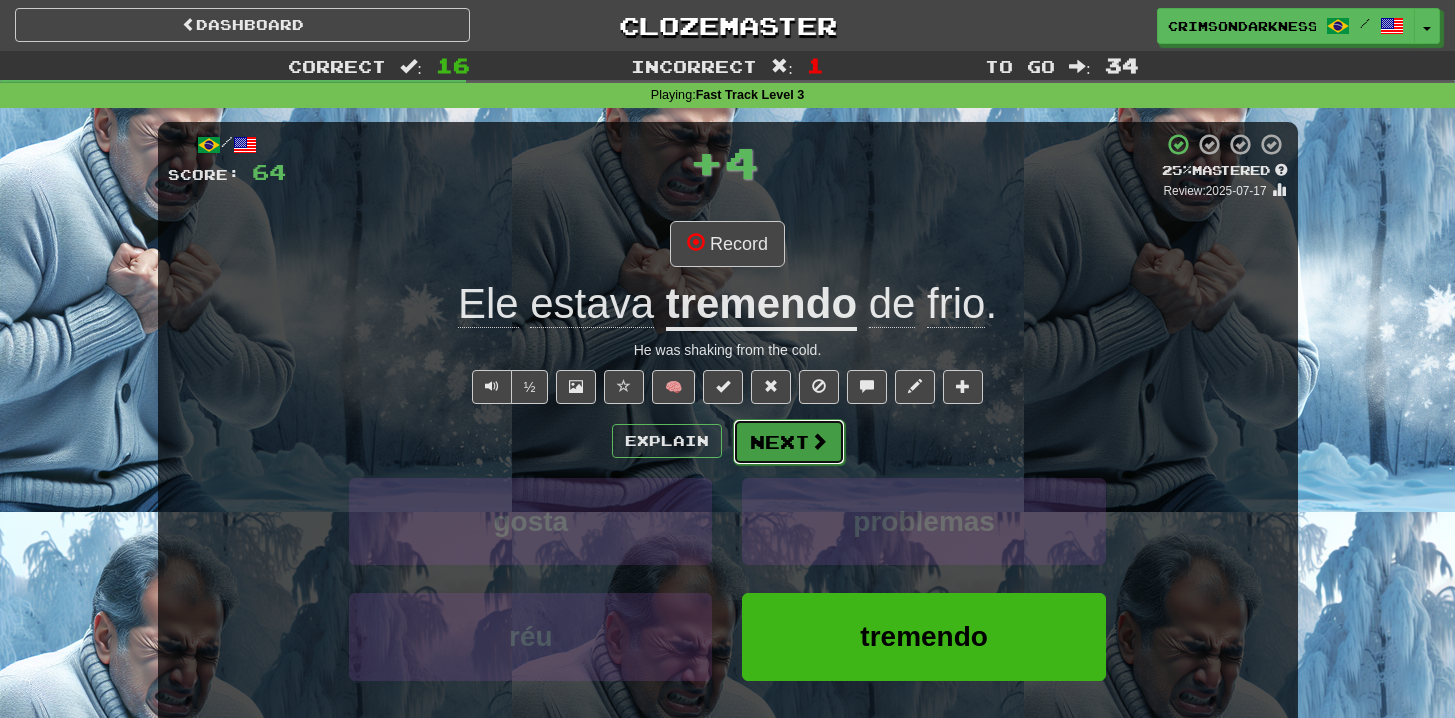 click at bounding box center [819, 441] 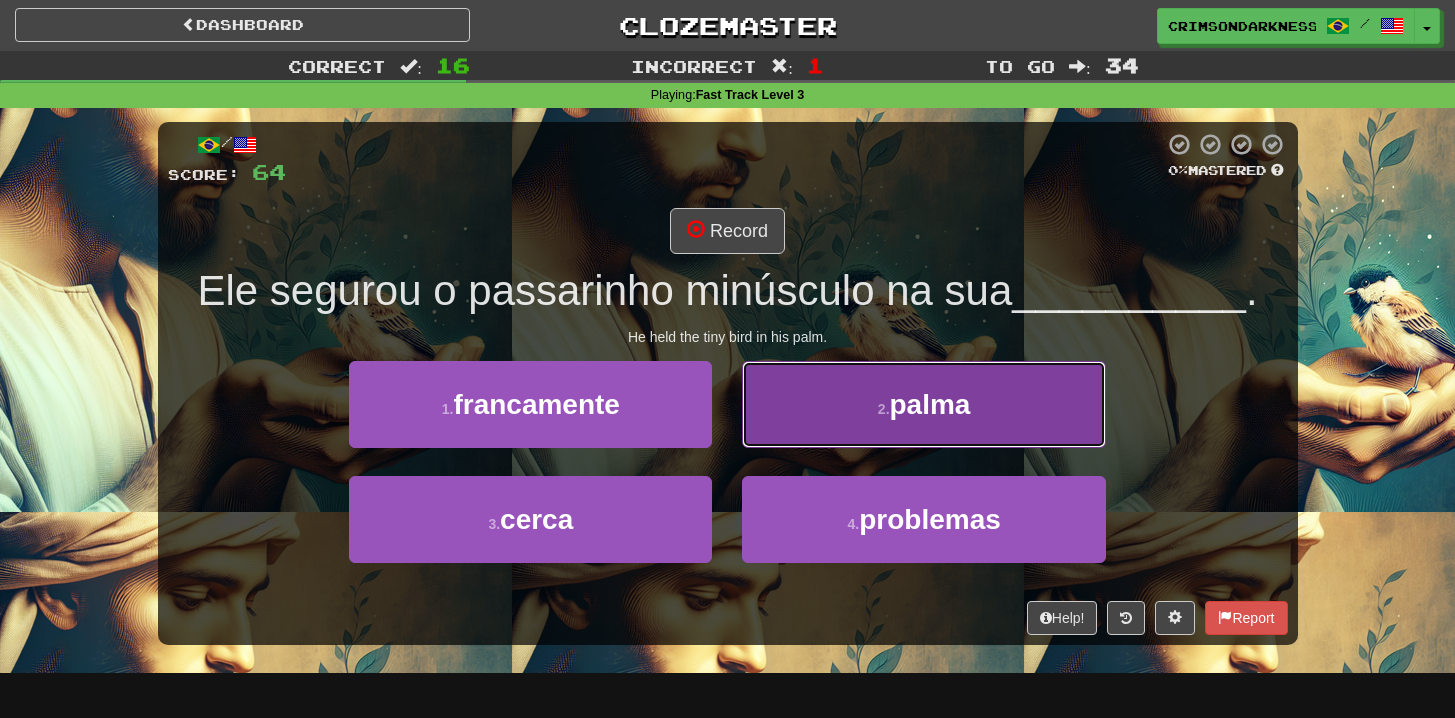 click on "2 .  palma" at bounding box center (923, 404) 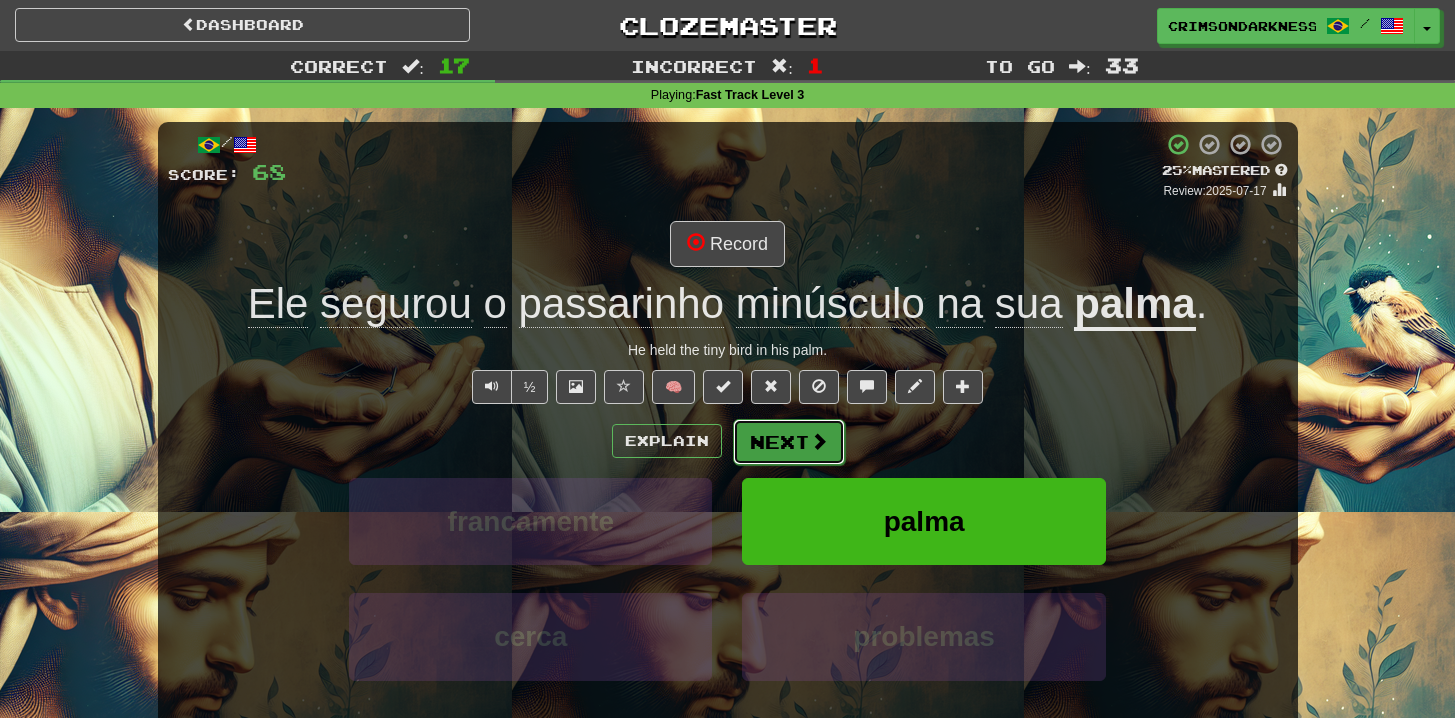 click on "Next" at bounding box center (789, 442) 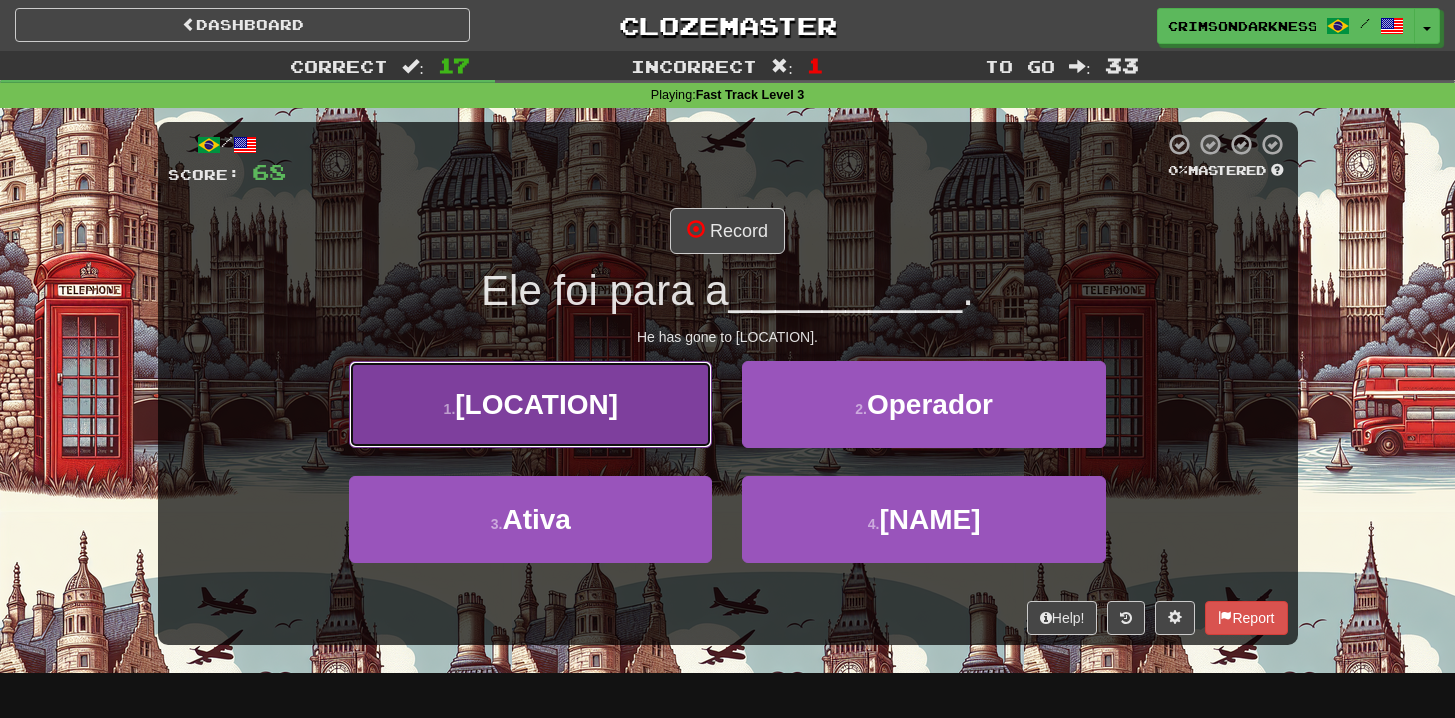 click on "1 .  Grã-Bretanha" at bounding box center [530, 404] 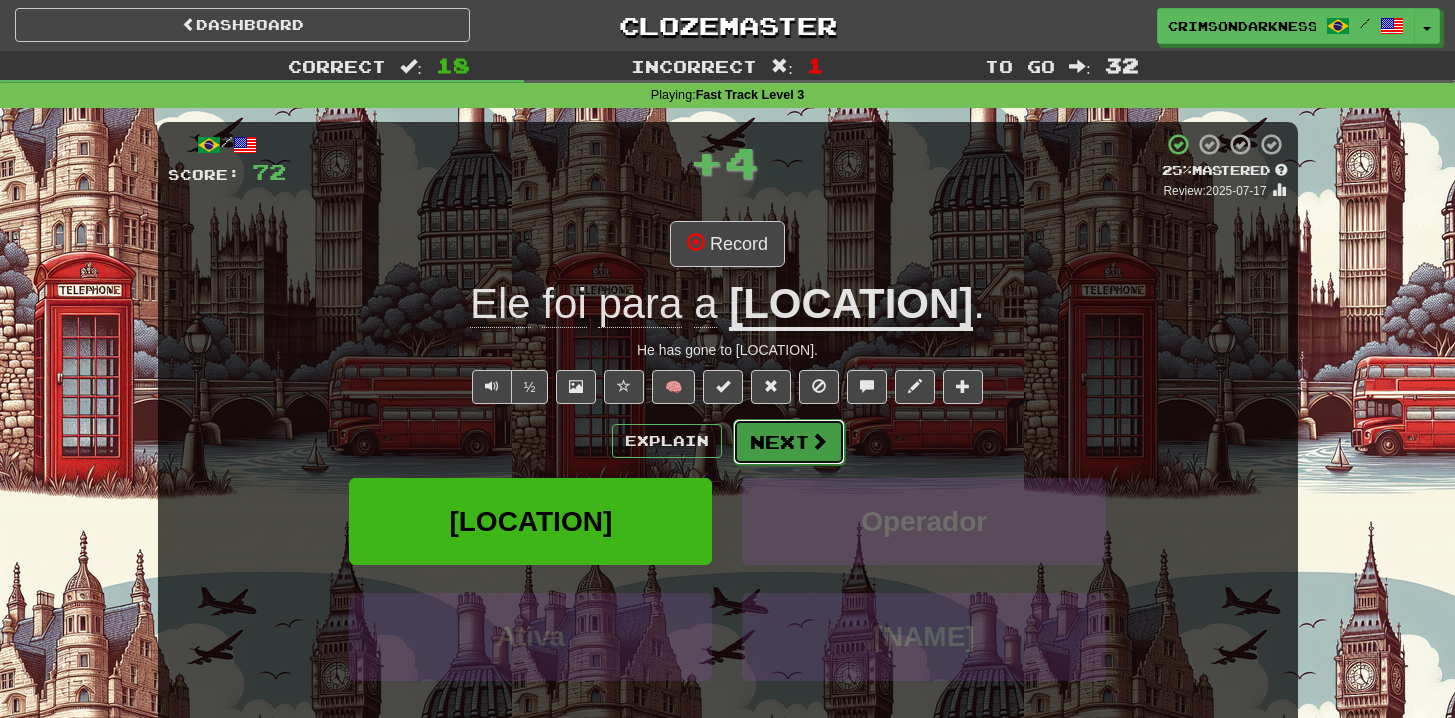 click at bounding box center [819, 441] 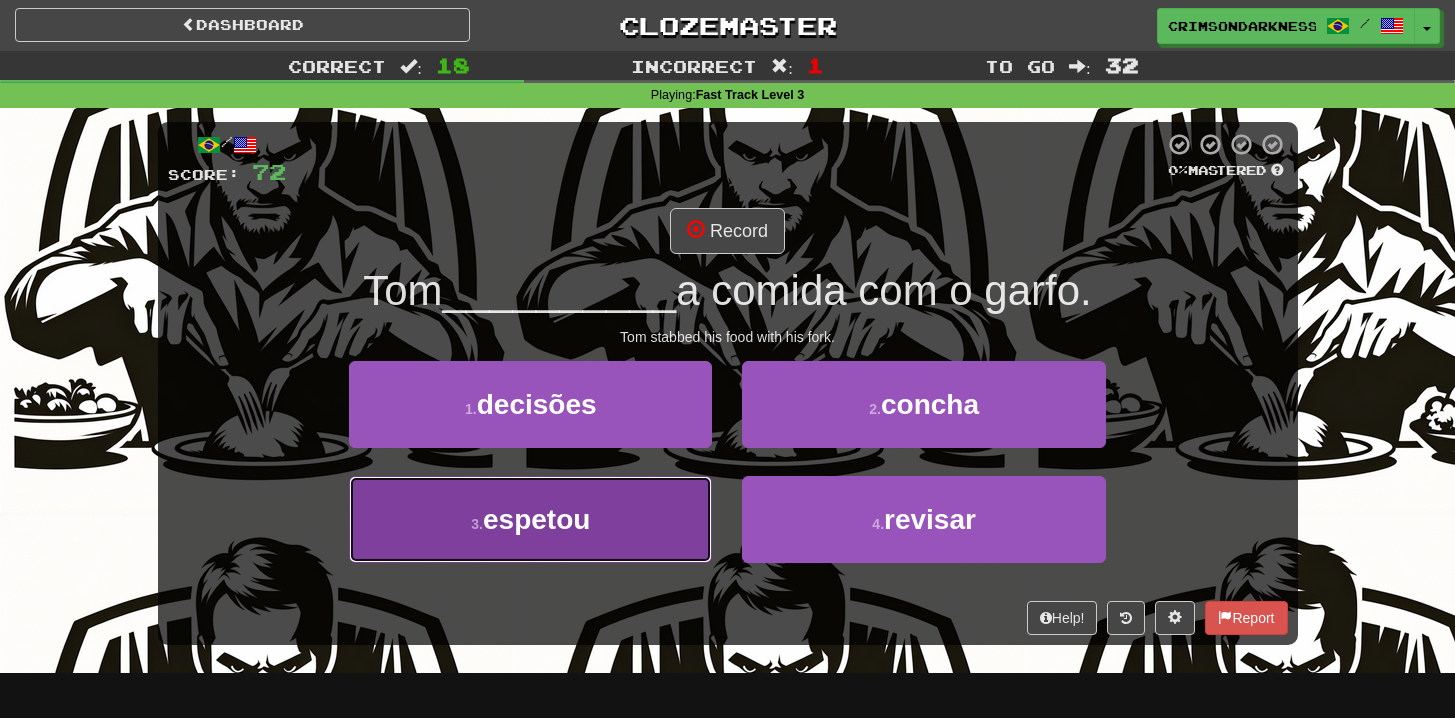 click on "3 .  espetou" at bounding box center (530, 519) 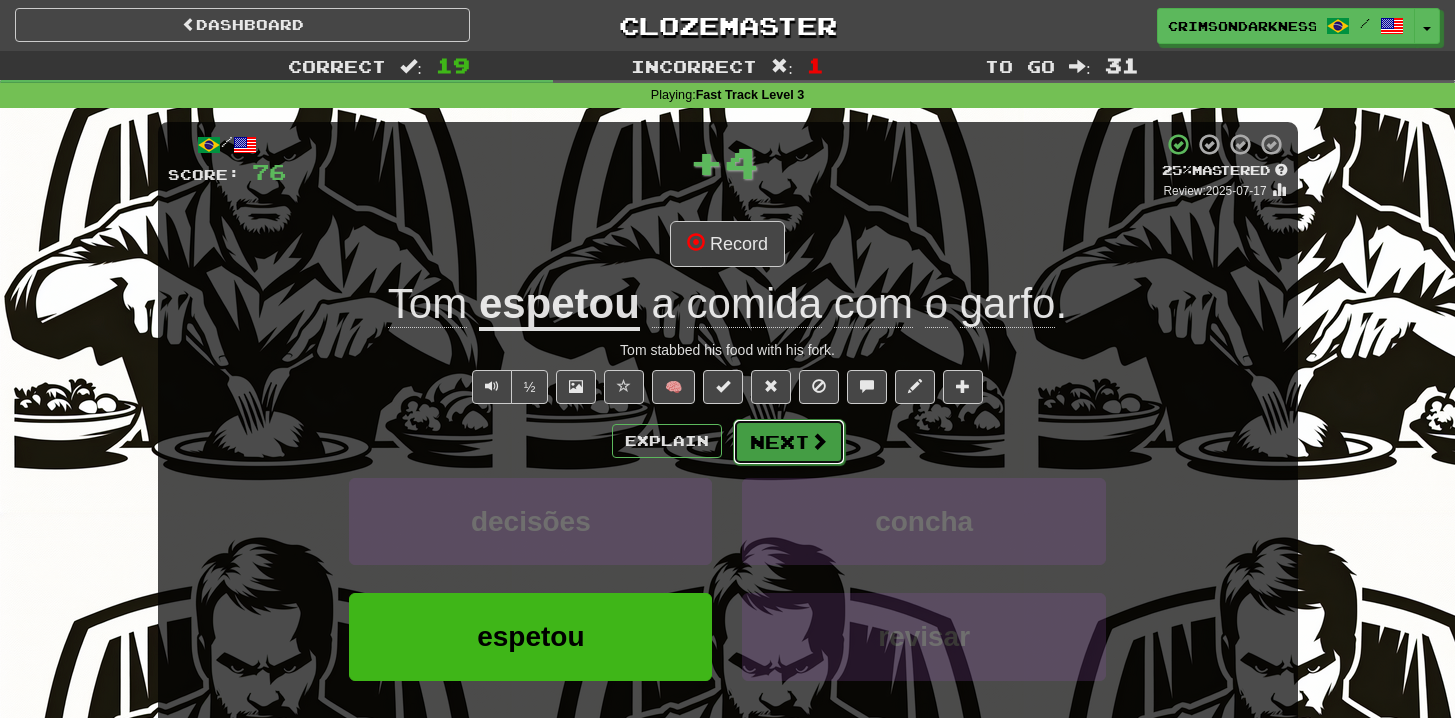 click at bounding box center [819, 441] 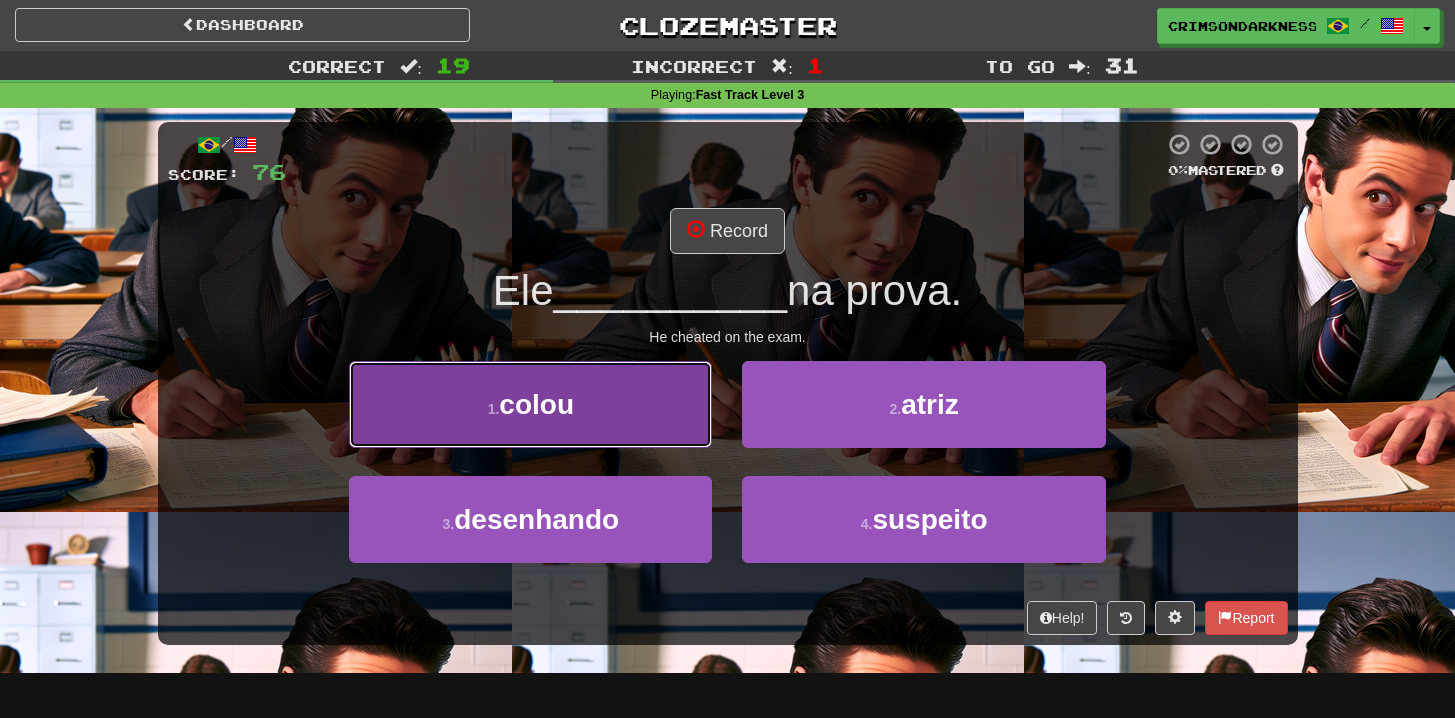 click on "1 .  colou" at bounding box center [530, 404] 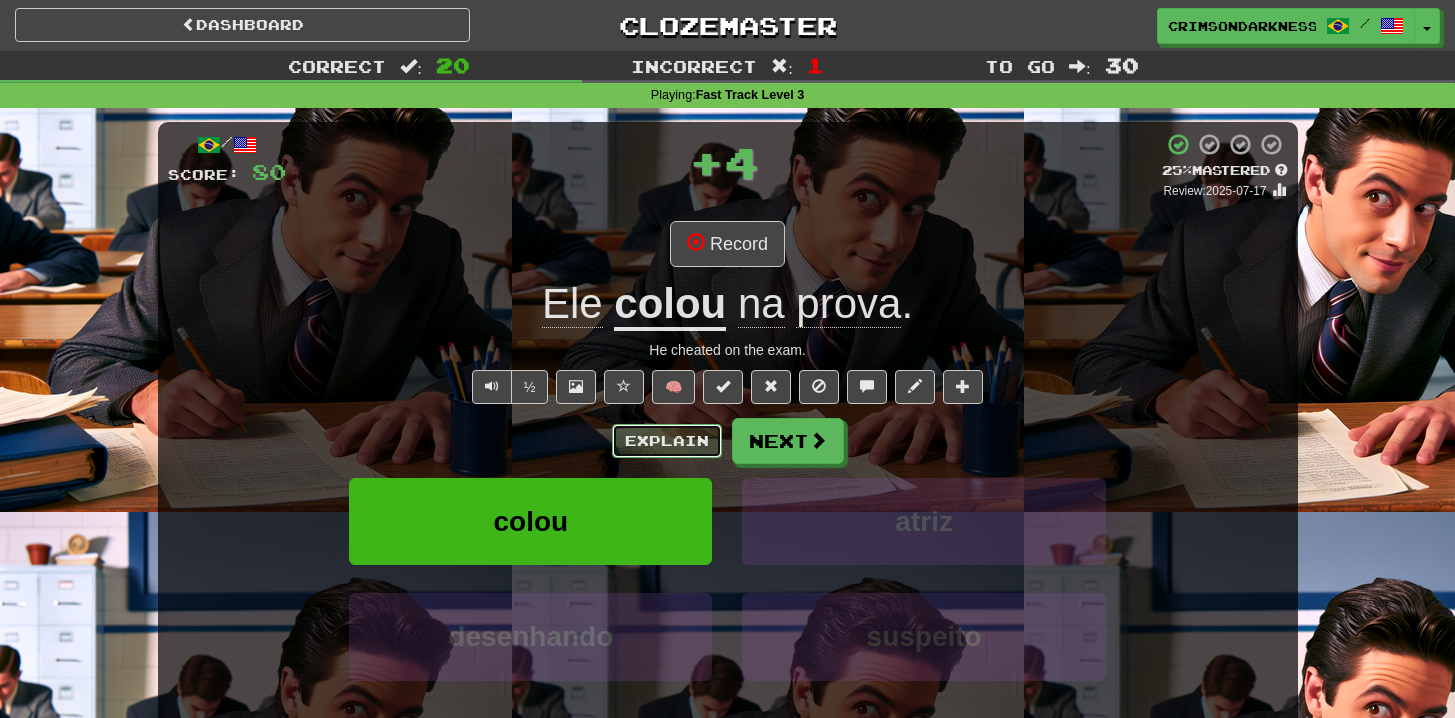 click on "Explain" at bounding box center [667, 441] 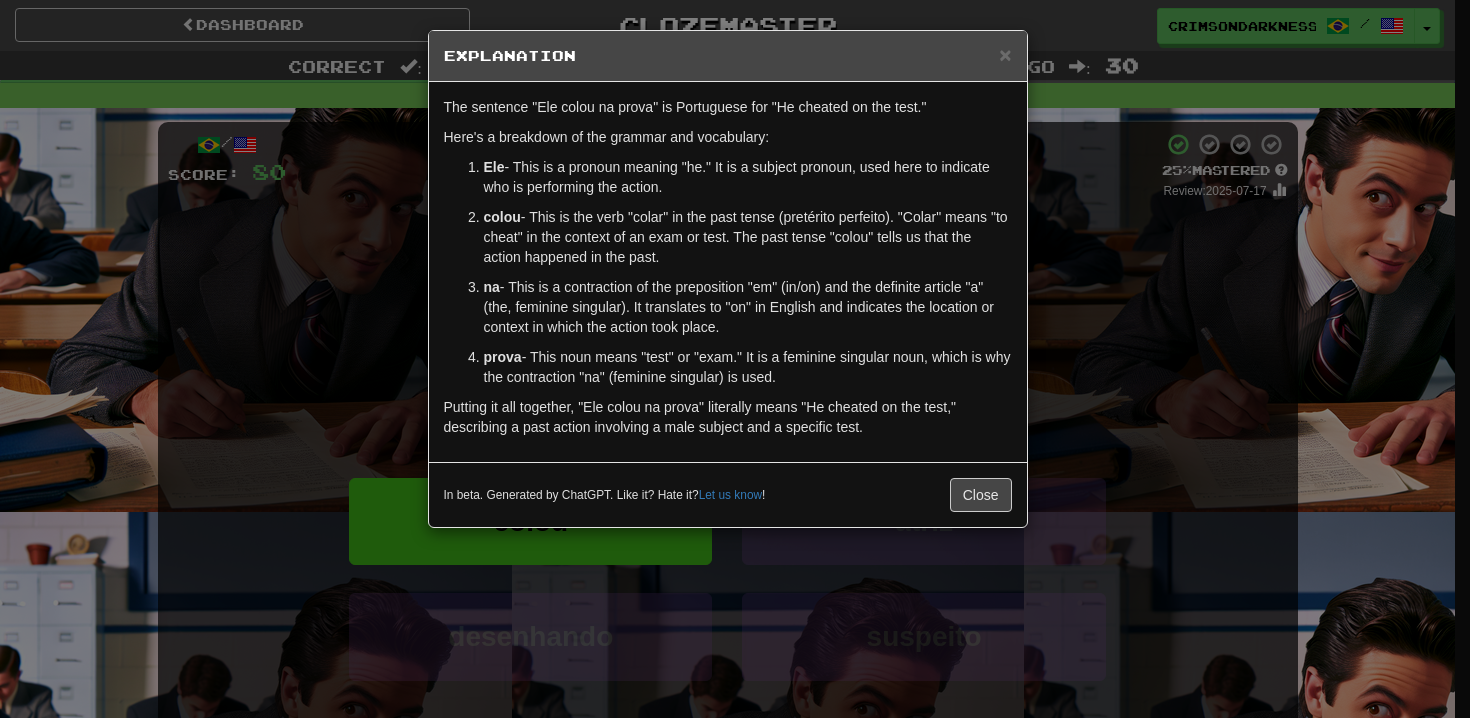 click on "× Explanation The sentence "Ele colou na prova" is Portuguese for "He cheated on the test."
Here's a breakdown of the grammar and vocabulary:
Ele  - This is a pronoun meaning "he." It is a subject pronoun, used here to indicate who is performing the action.
colou  - This is the verb "colar" in the past tense (pretérito perfeito). "Colar" means "to cheat" in the context of an exam or test. The past tense "colou" tells us that the action happened in the past.
na  - This is a contraction of the preposition "em" (in/on) and the definite article "a" (the, feminine singular). It translates to "on" in English and indicates the location or context in which the action took place.
prova  - This noun means "test" or "exam." It is a feminine singular noun, which is why the contraction "na" (feminine singular) is used.
Putting it all together, "Ele colou na prova" literally means "He cheated on the test," describing a past action involving a male subject and a specific test. Let us know !" at bounding box center [735, 359] 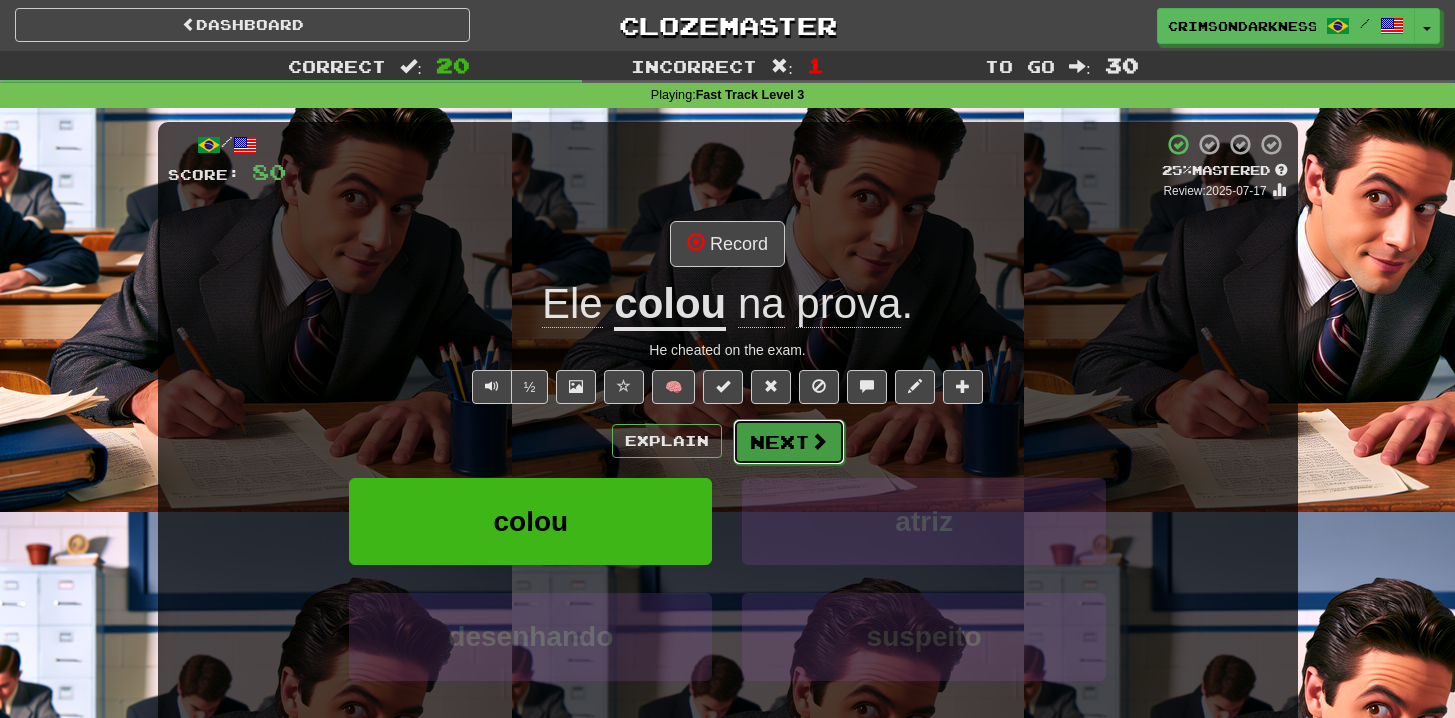 click on "Next" at bounding box center (789, 442) 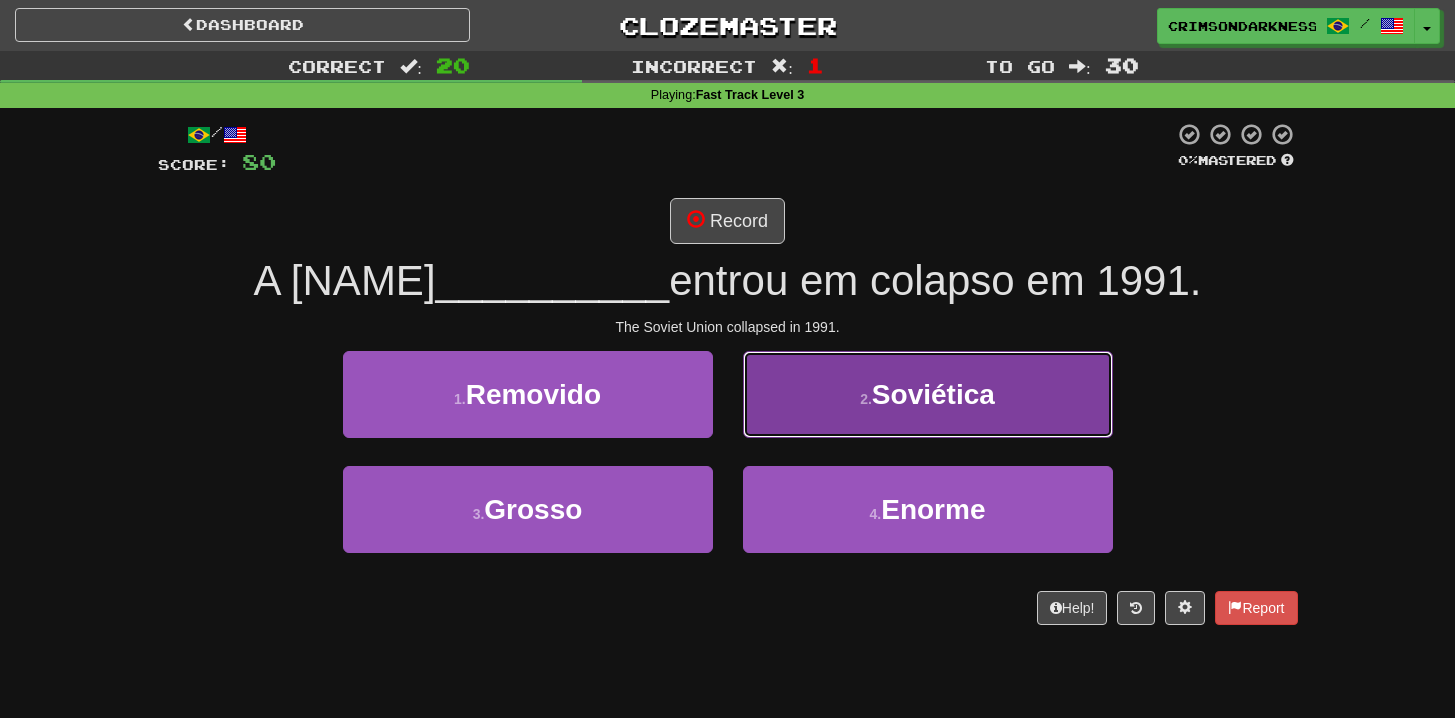 click on "Soviética" at bounding box center [933, 394] 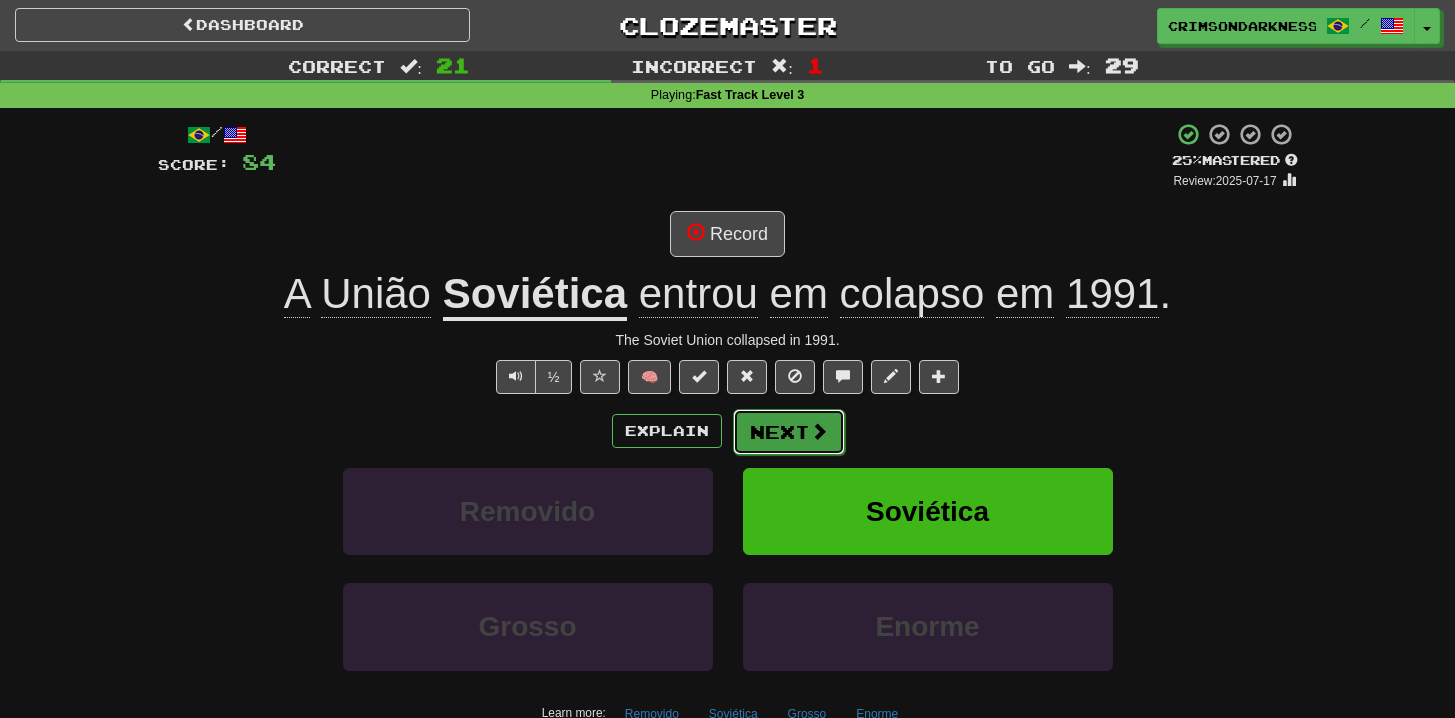 click on "Next" at bounding box center (789, 432) 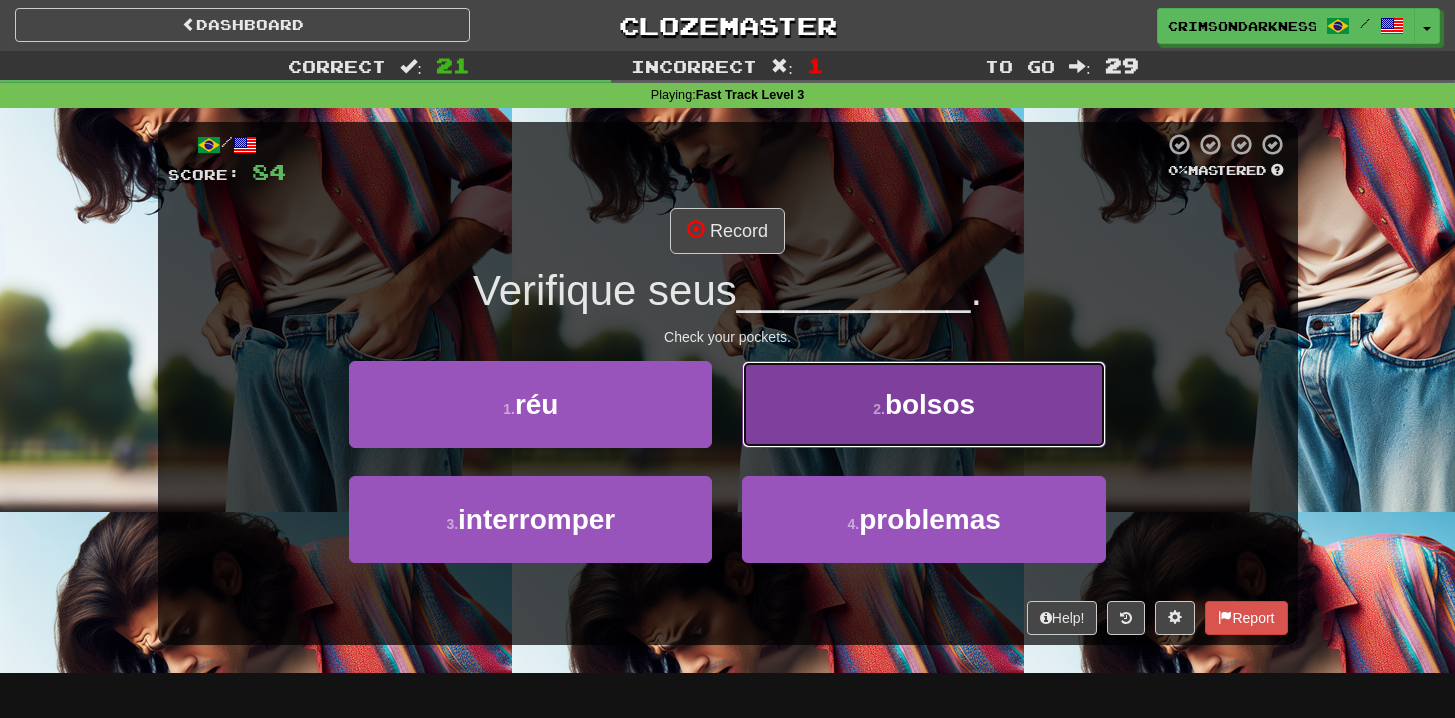 click on "2 .  bolsos" at bounding box center (923, 404) 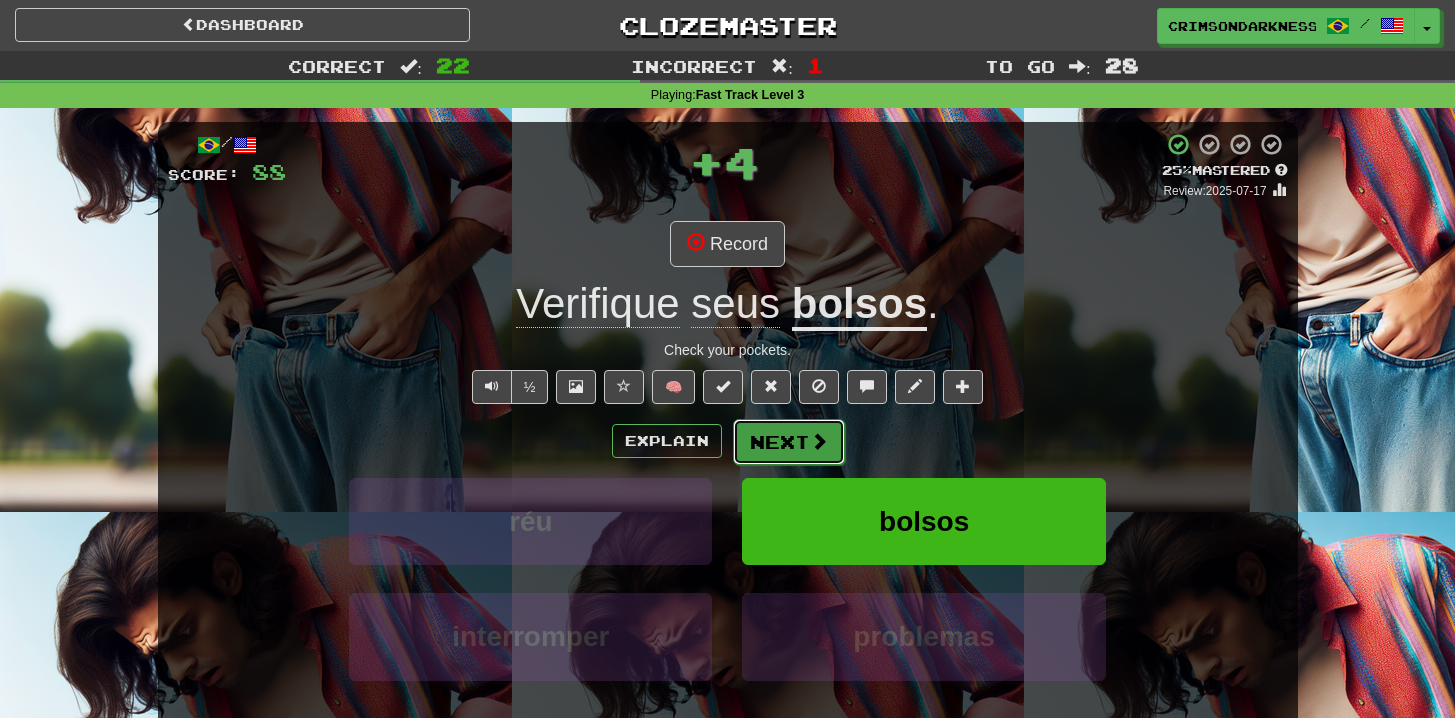 click at bounding box center [819, 441] 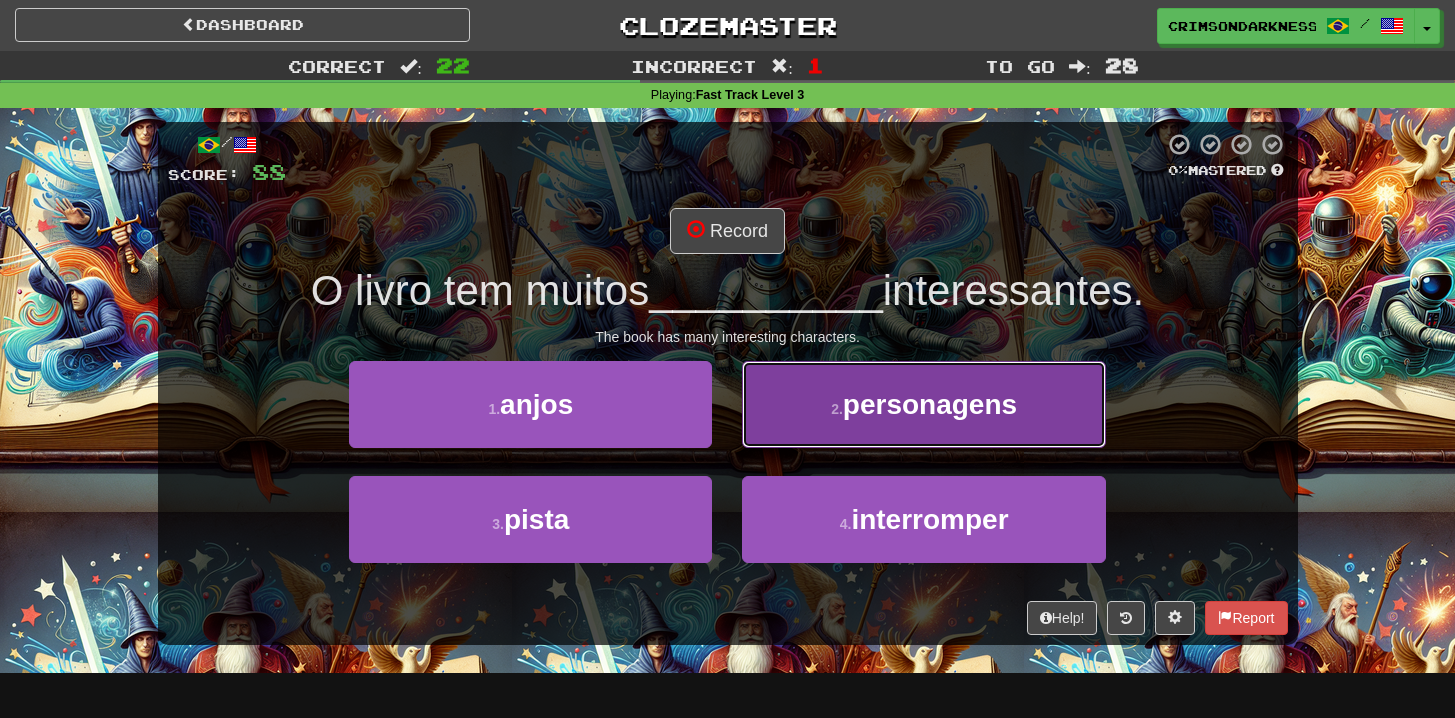 click on "personagens" at bounding box center (930, 404) 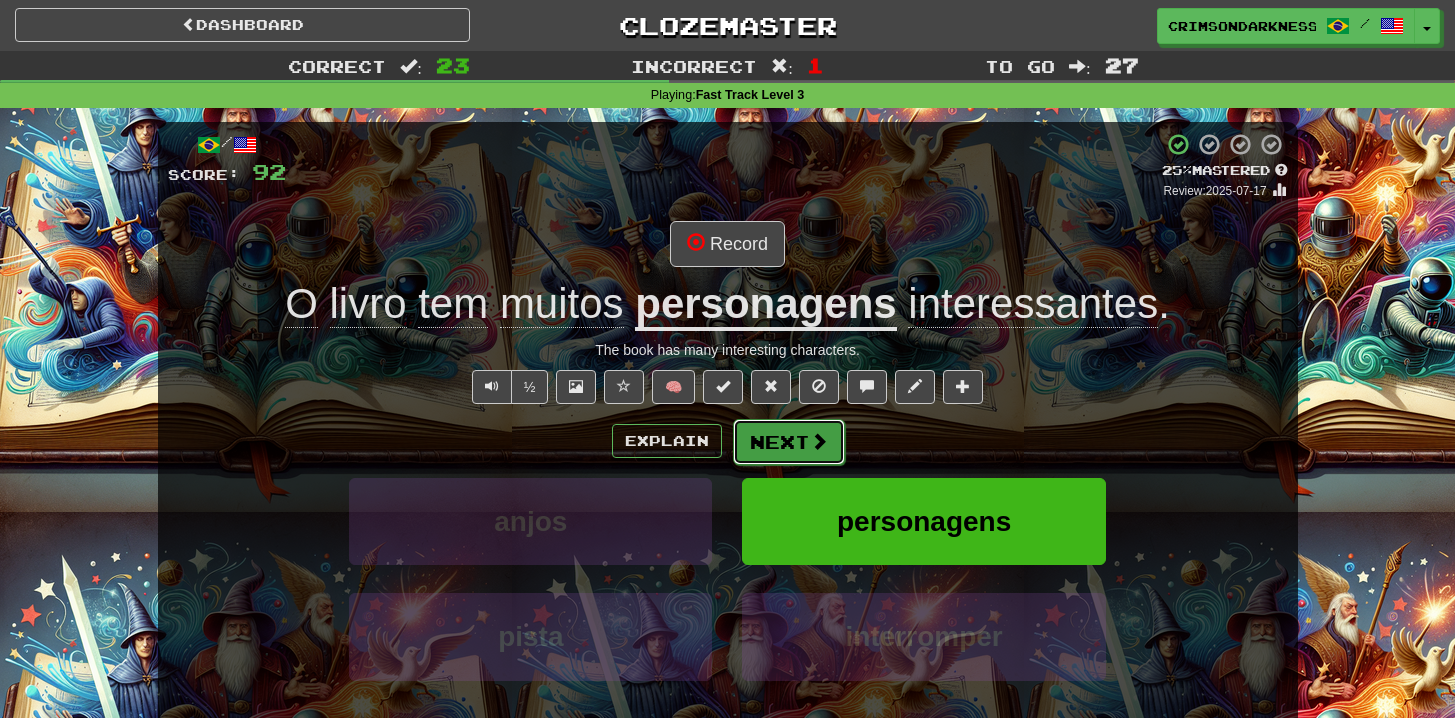 click on "Next" at bounding box center (789, 442) 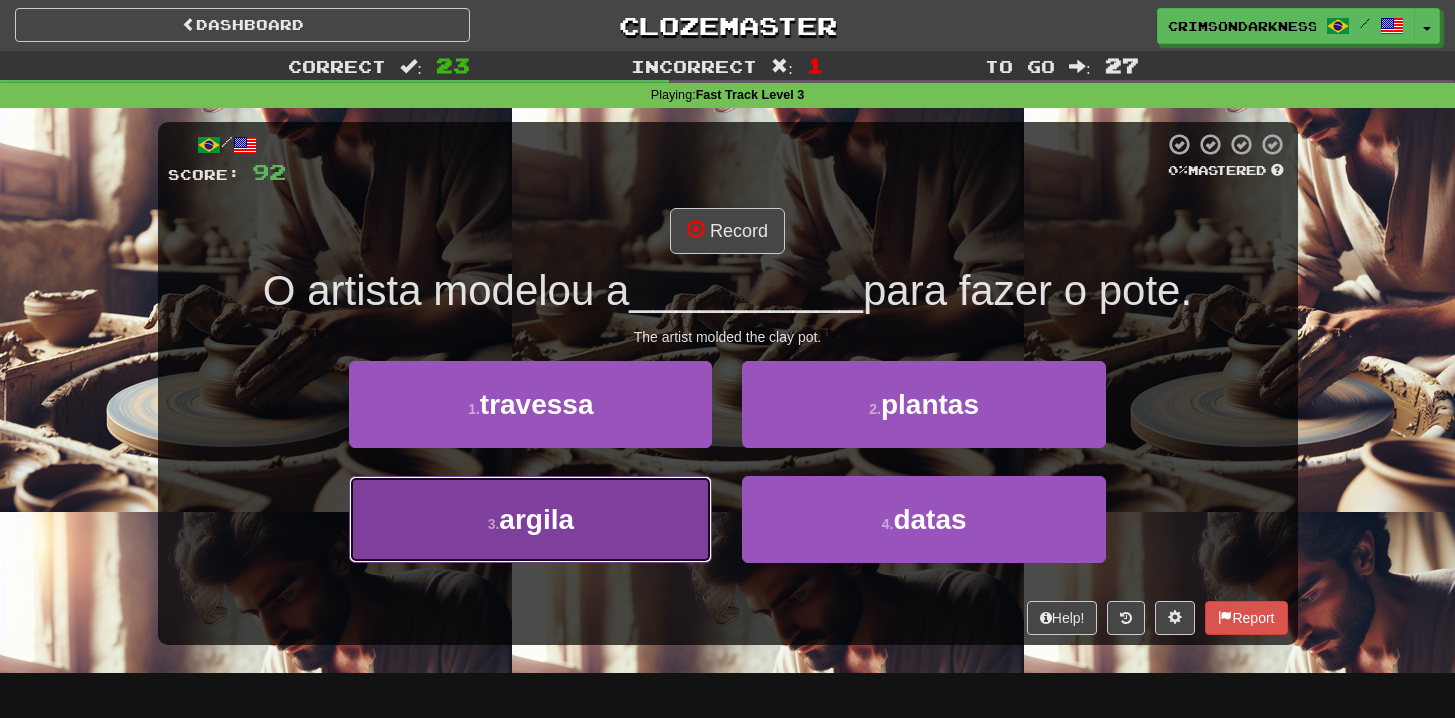click on "3 .  argila" at bounding box center [530, 519] 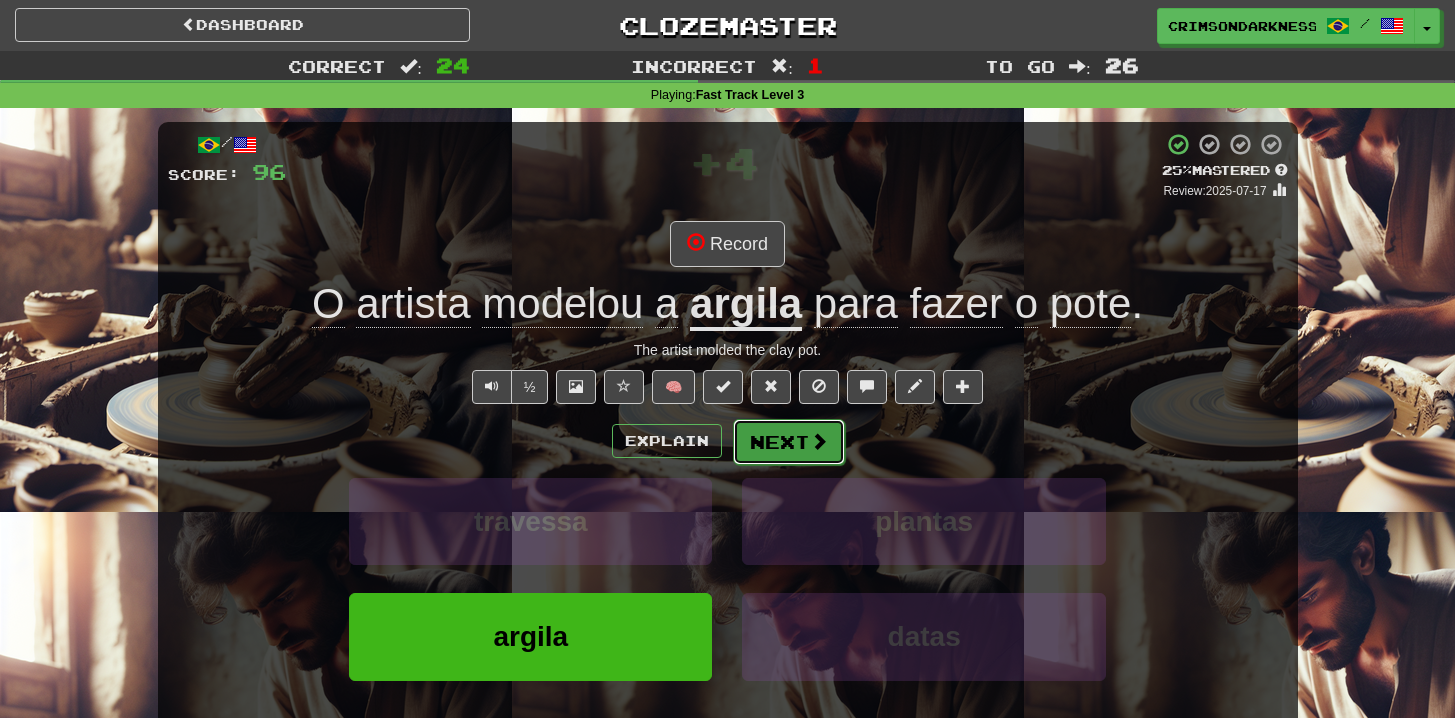 click on "Next" at bounding box center (789, 442) 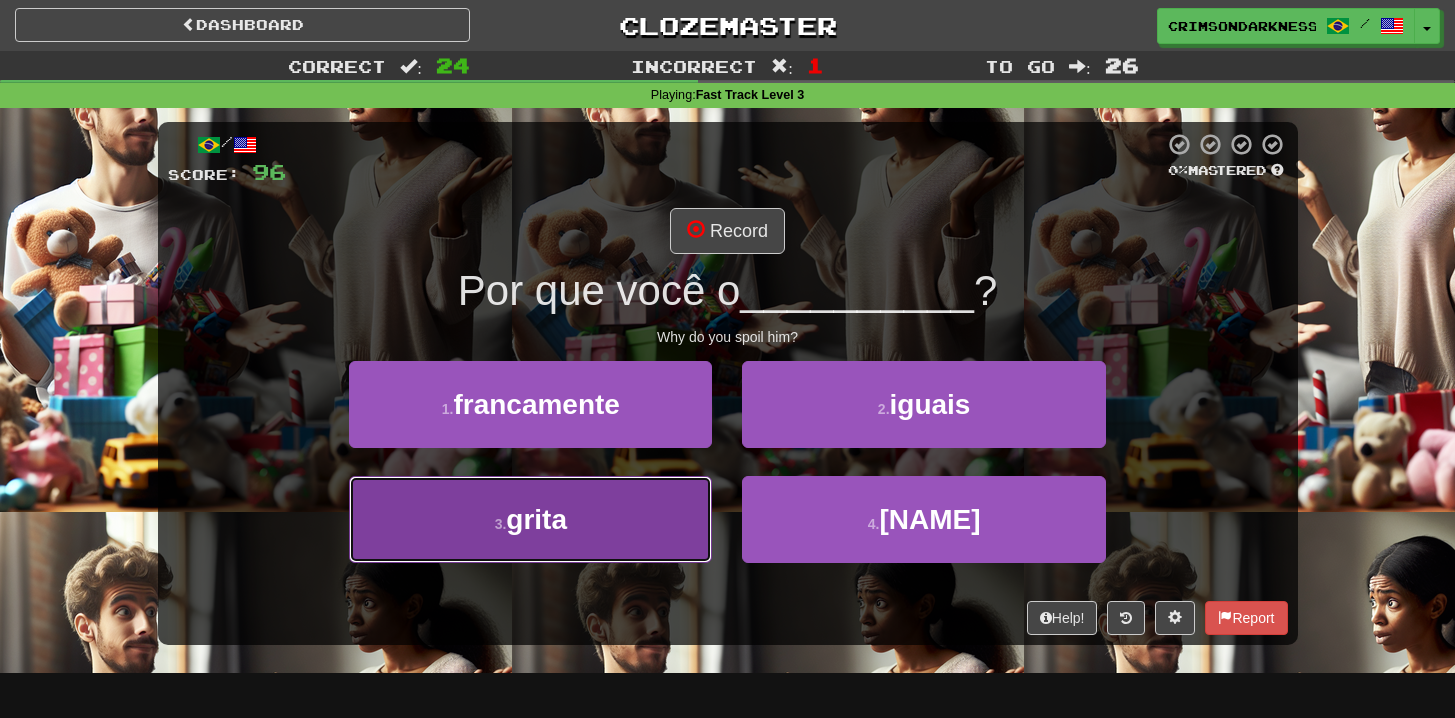 click on "3 .  grita" at bounding box center [530, 519] 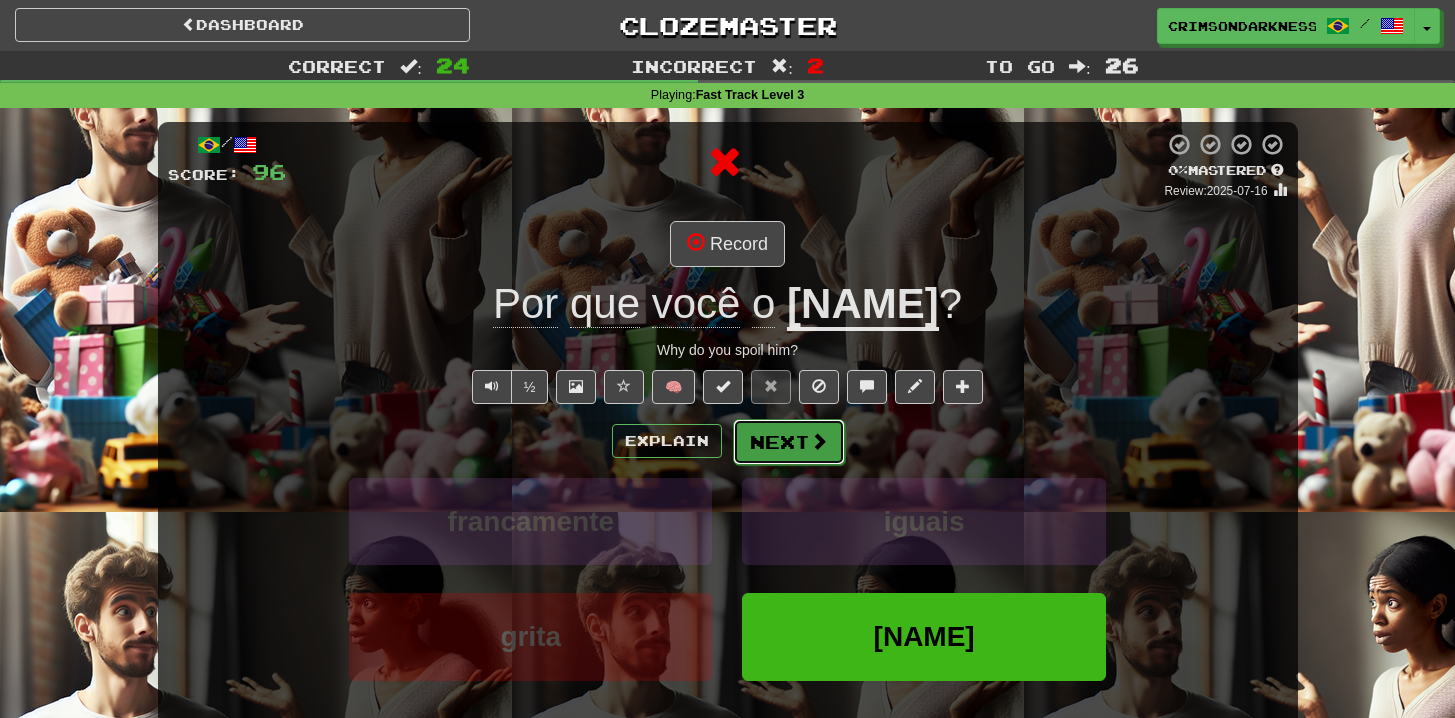 click on "Next" at bounding box center [789, 442] 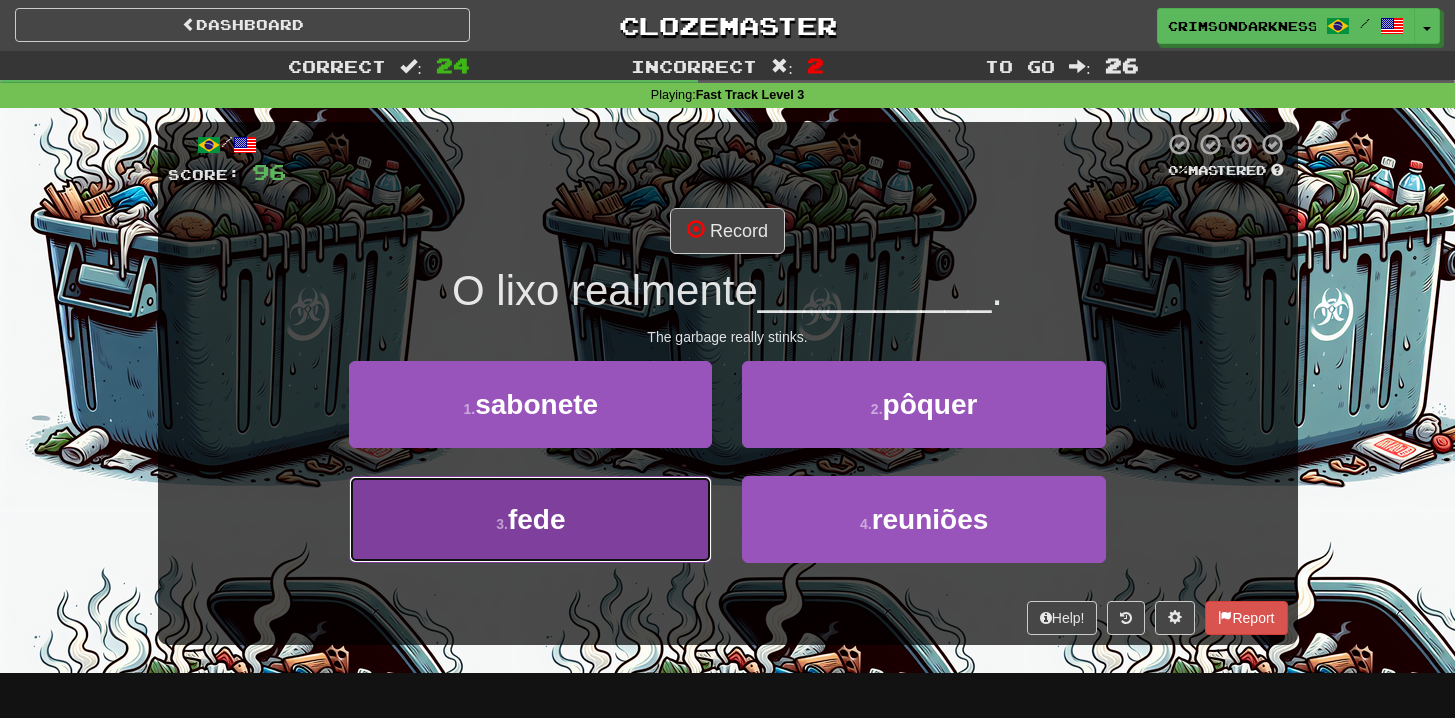click on "3 .  fede" at bounding box center (530, 519) 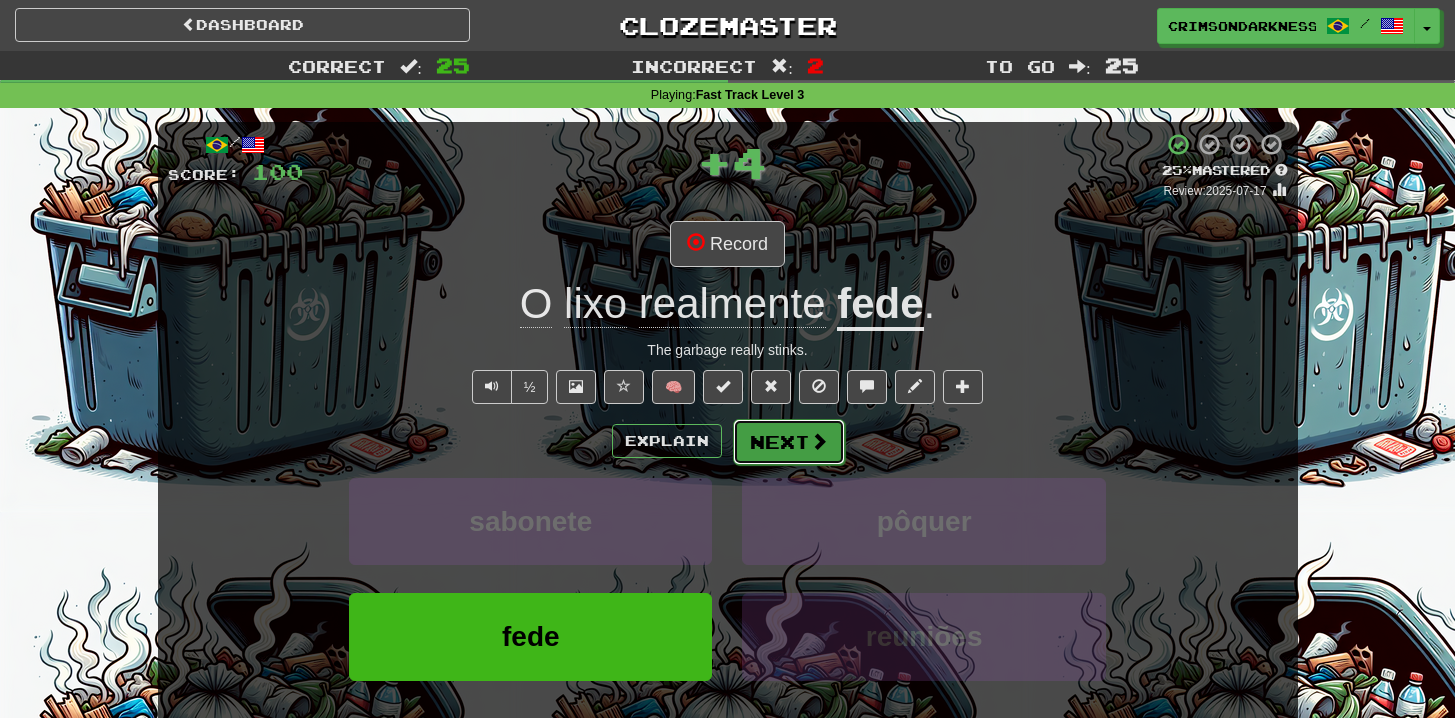 click at bounding box center (819, 441) 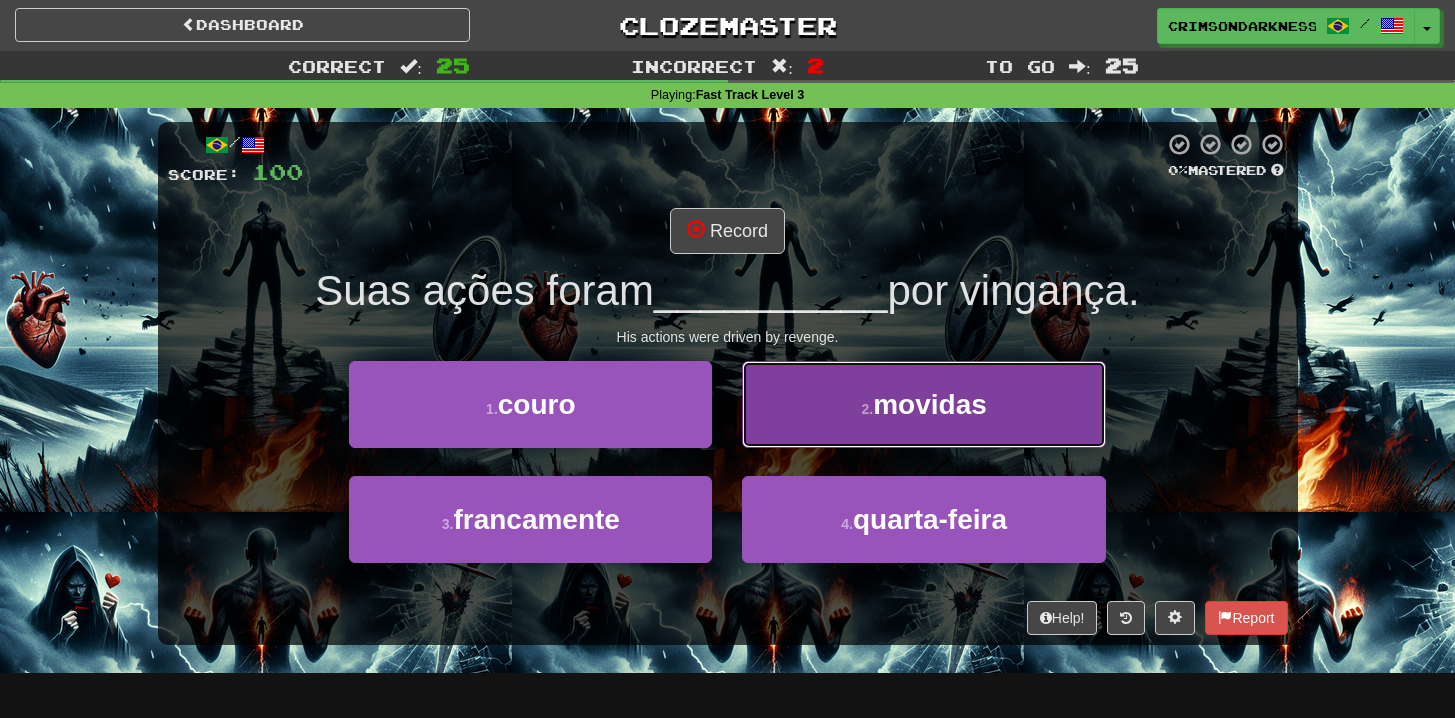 click on "movidas" at bounding box center (930, 404) 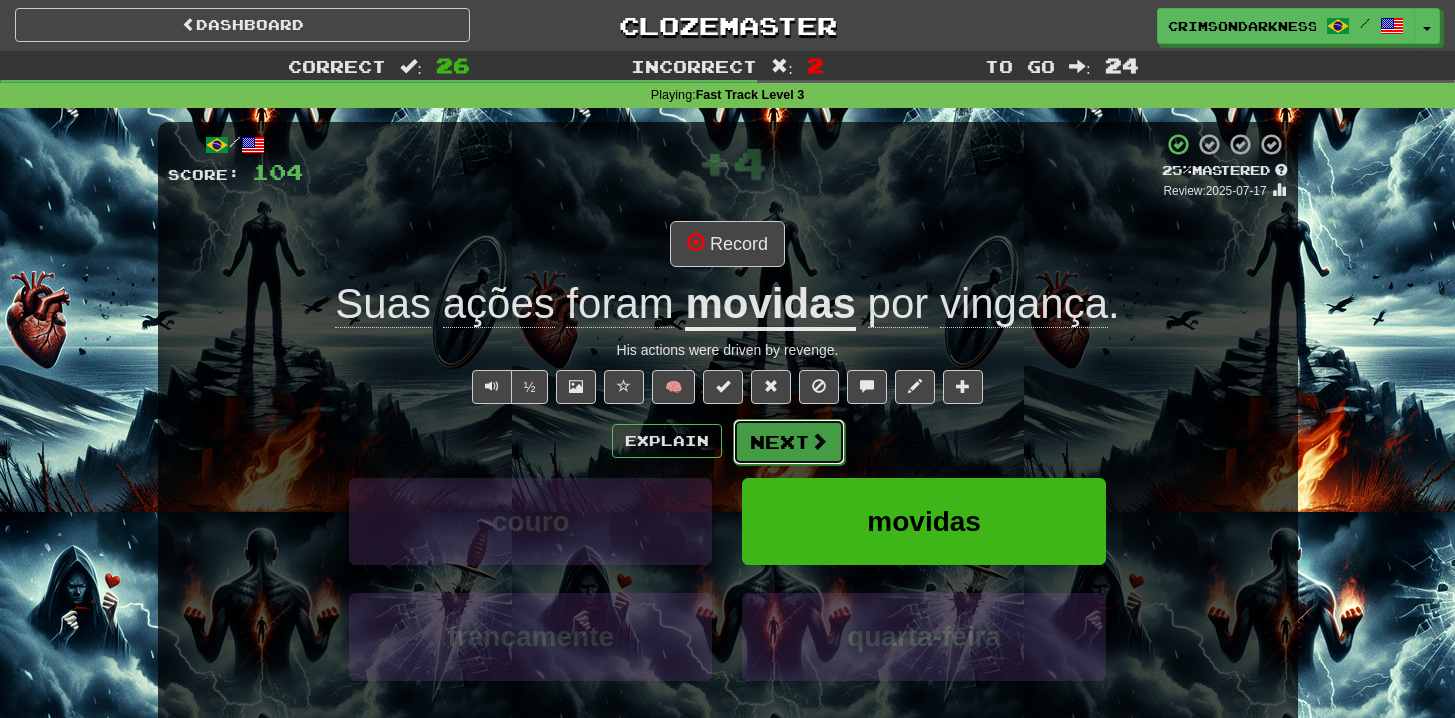 click at bounding box center [819, 441] 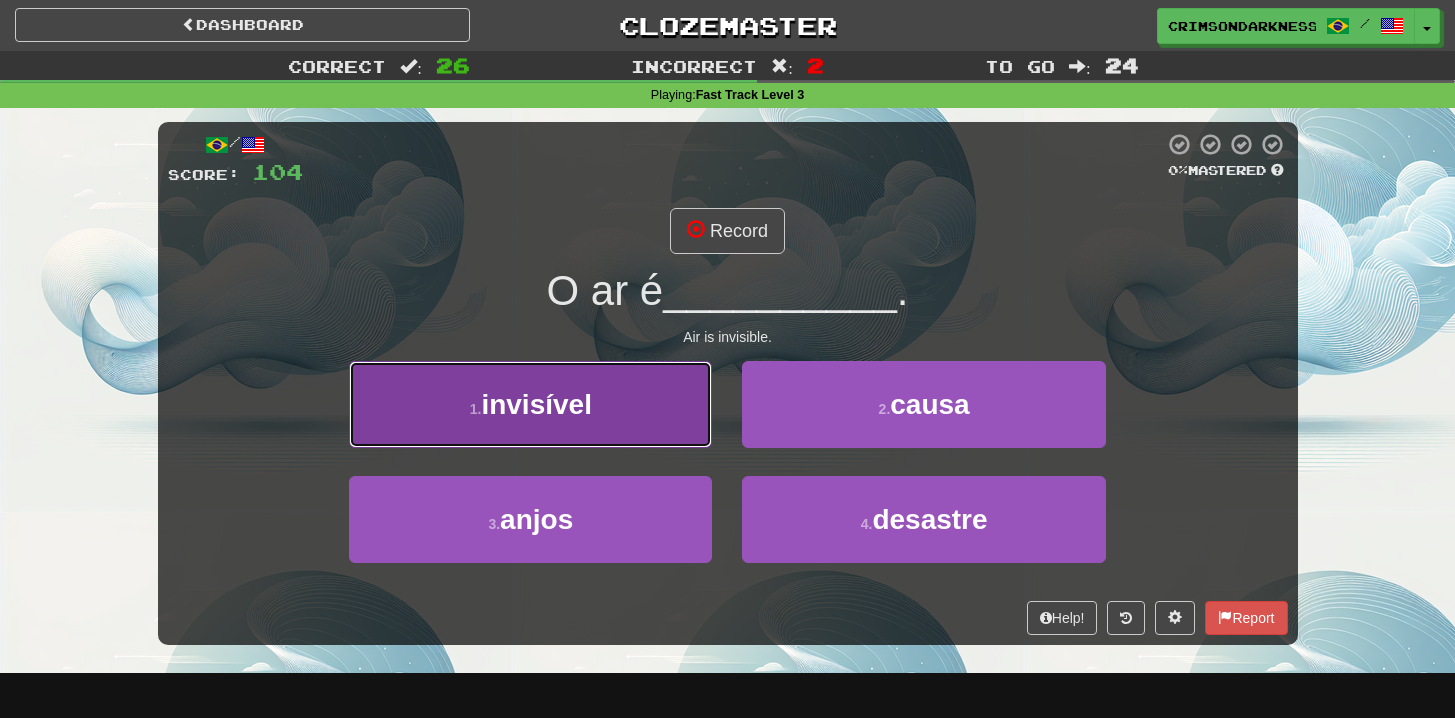 click on "1 .  invisível" at bounding box center (530, 404) 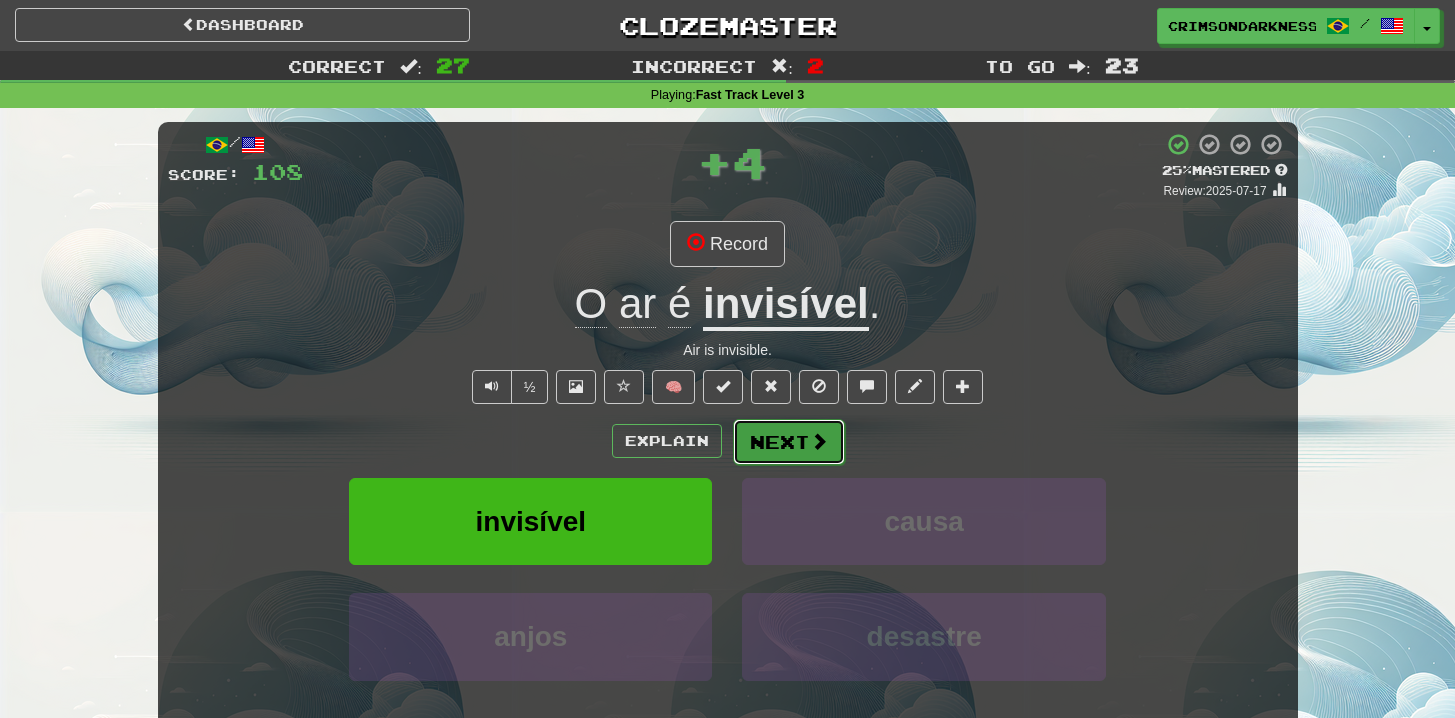 click on "Next" at bounding box center [789, 442] 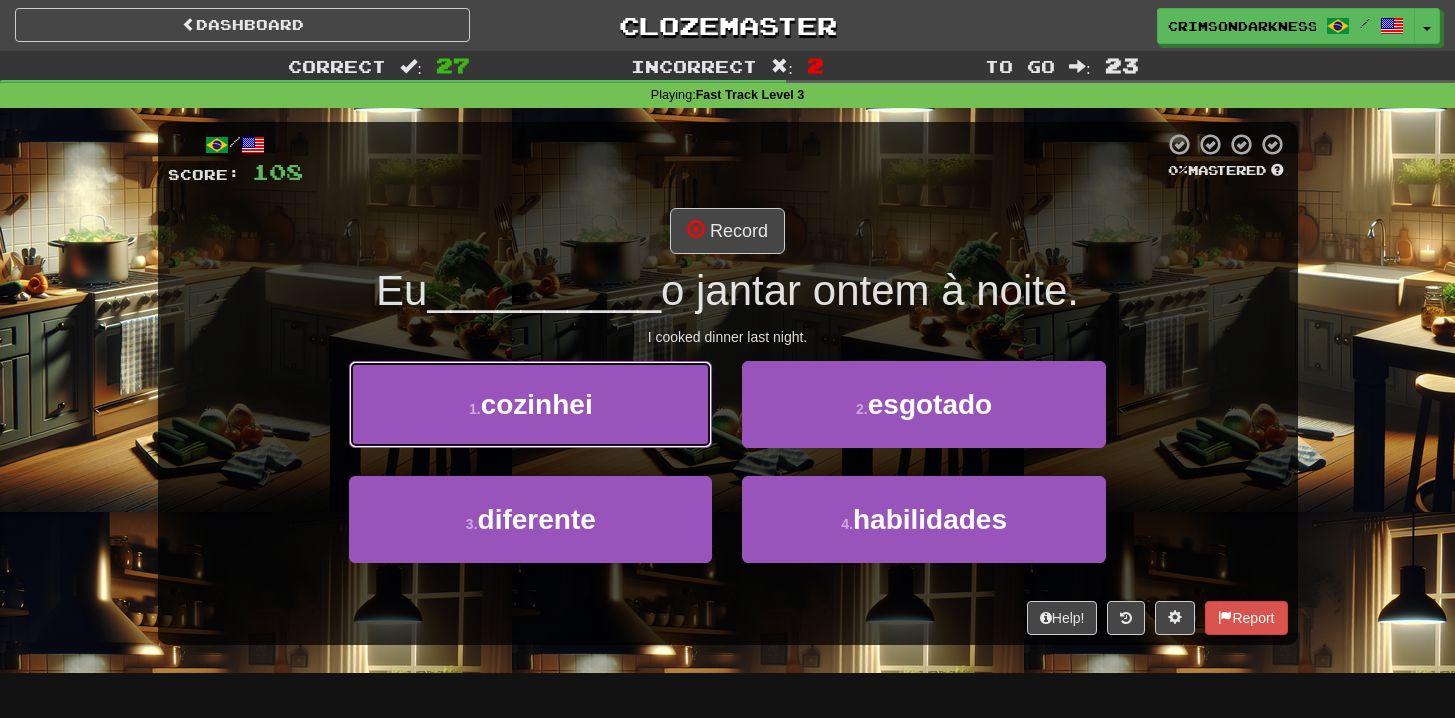 click on "1 .  cozinhei" at bounding box center [530, 404] 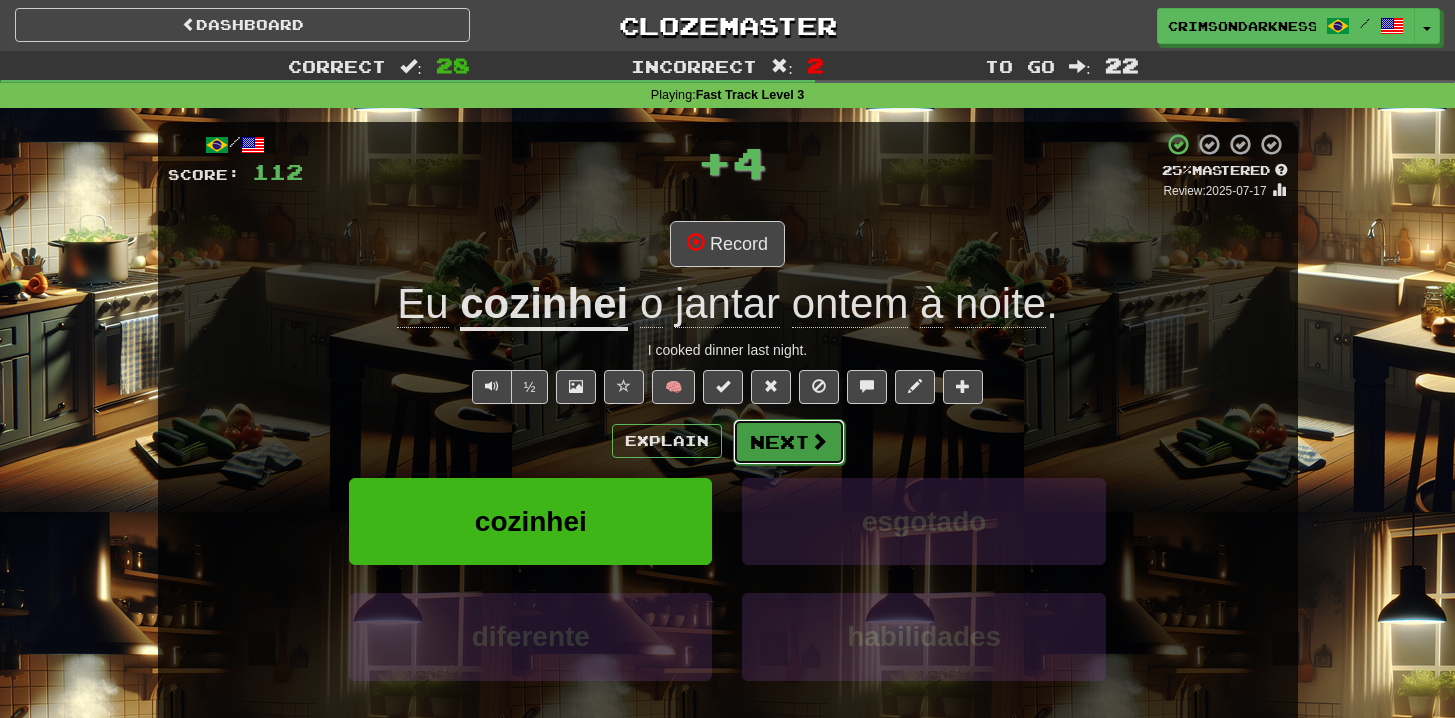 click on "Next" at bounding box center [789, 442] 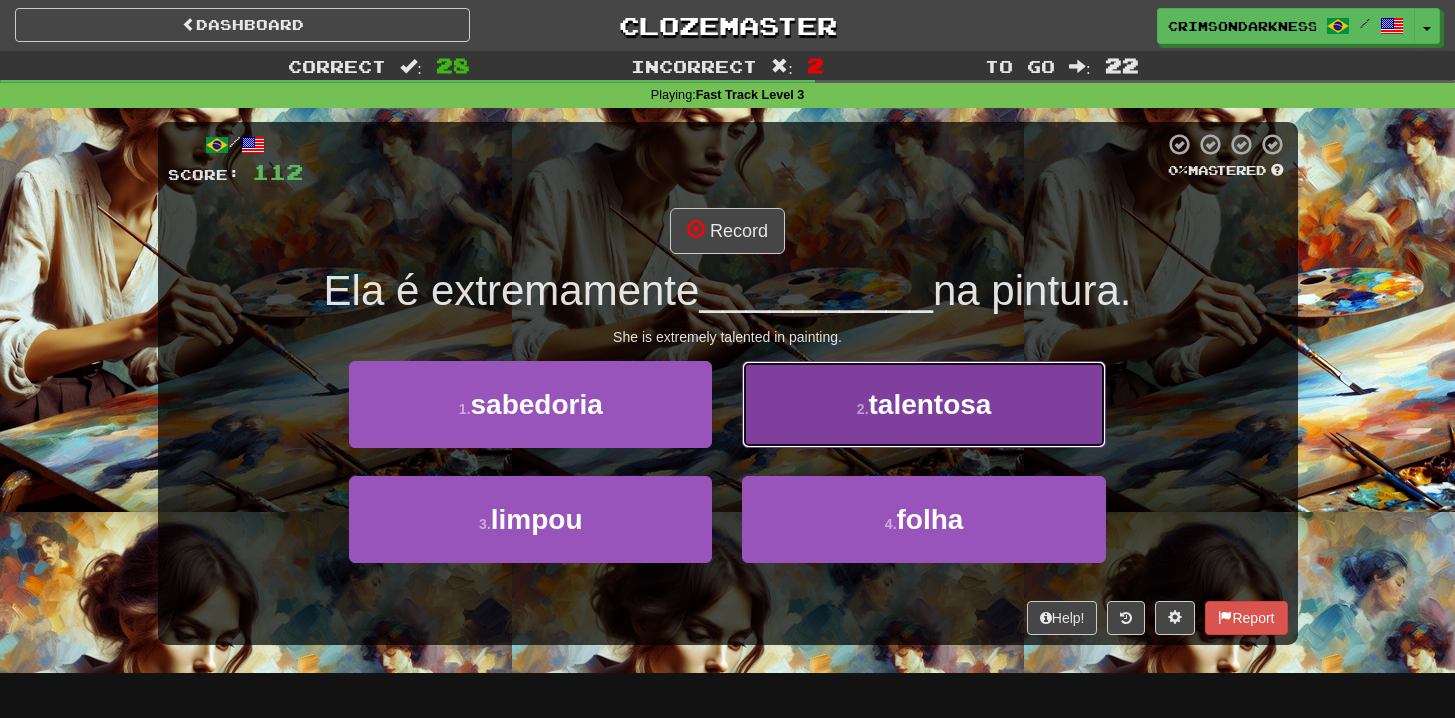 click on "2 .  talentosa" at bounding box center (923, 404) 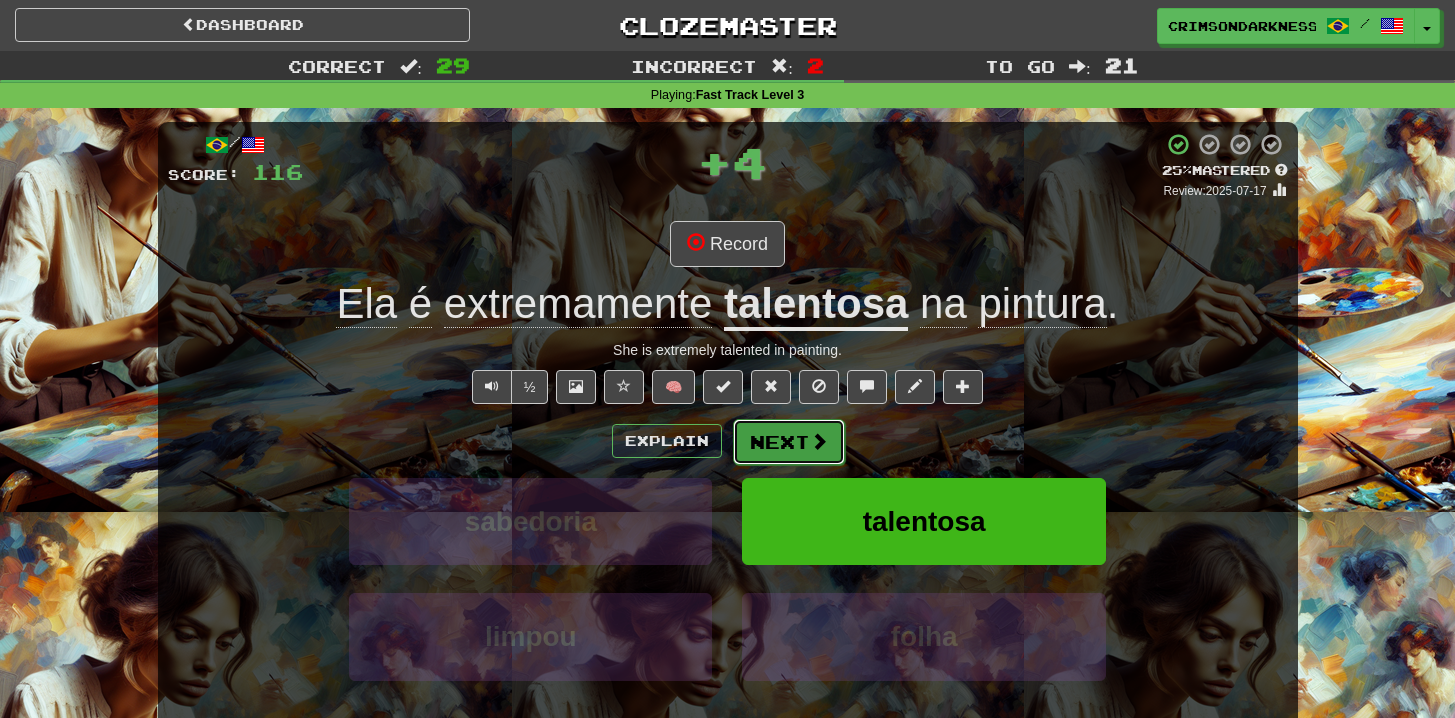 click on "Next" at bounding box center (789, 442) 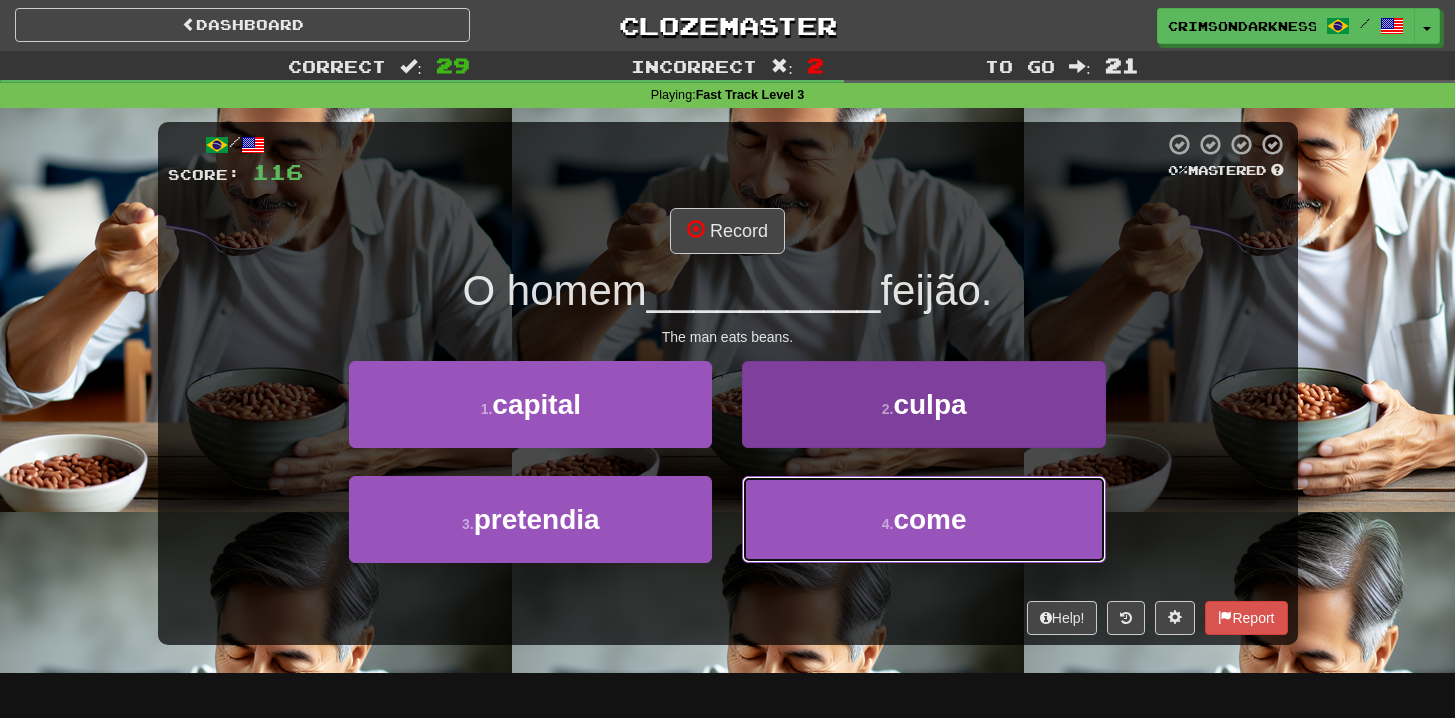 click on "4 .  come" at bounding box center [923, 519] 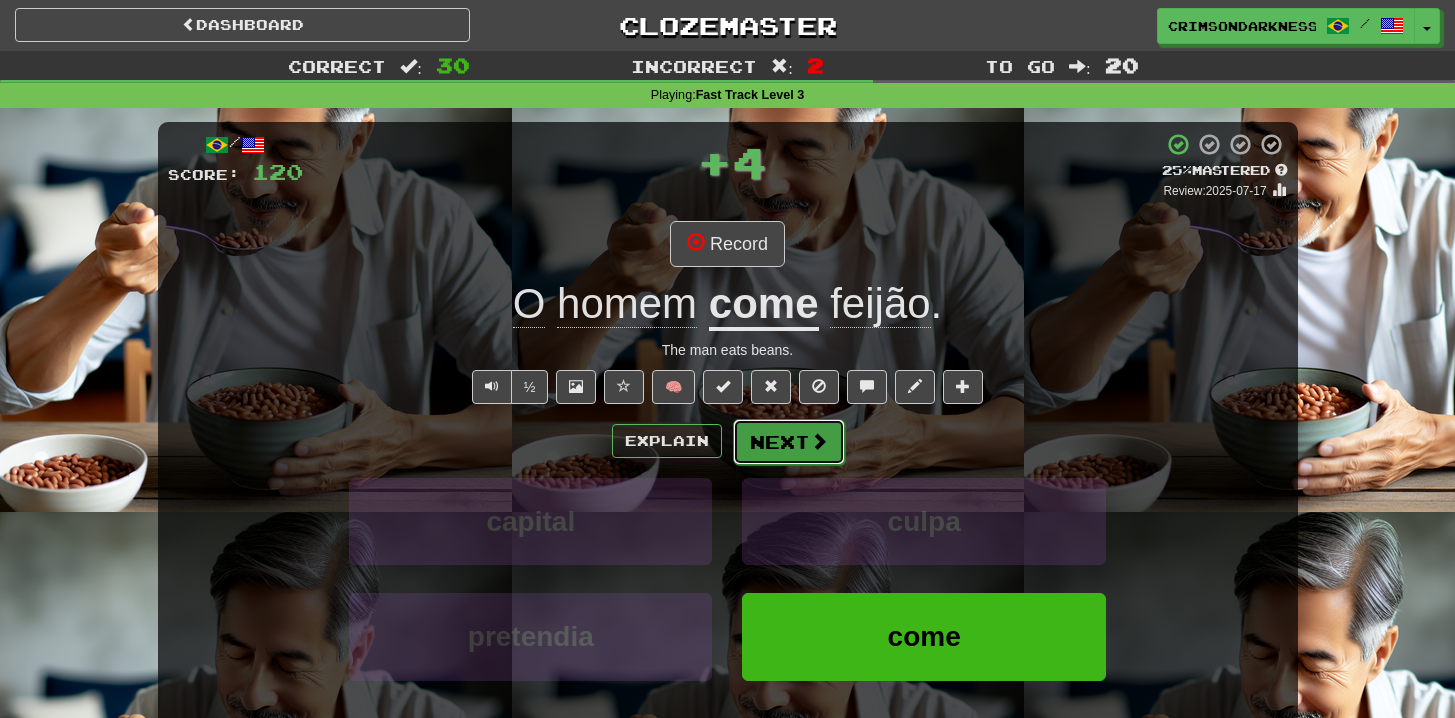 click at bounding box center (819, 441) 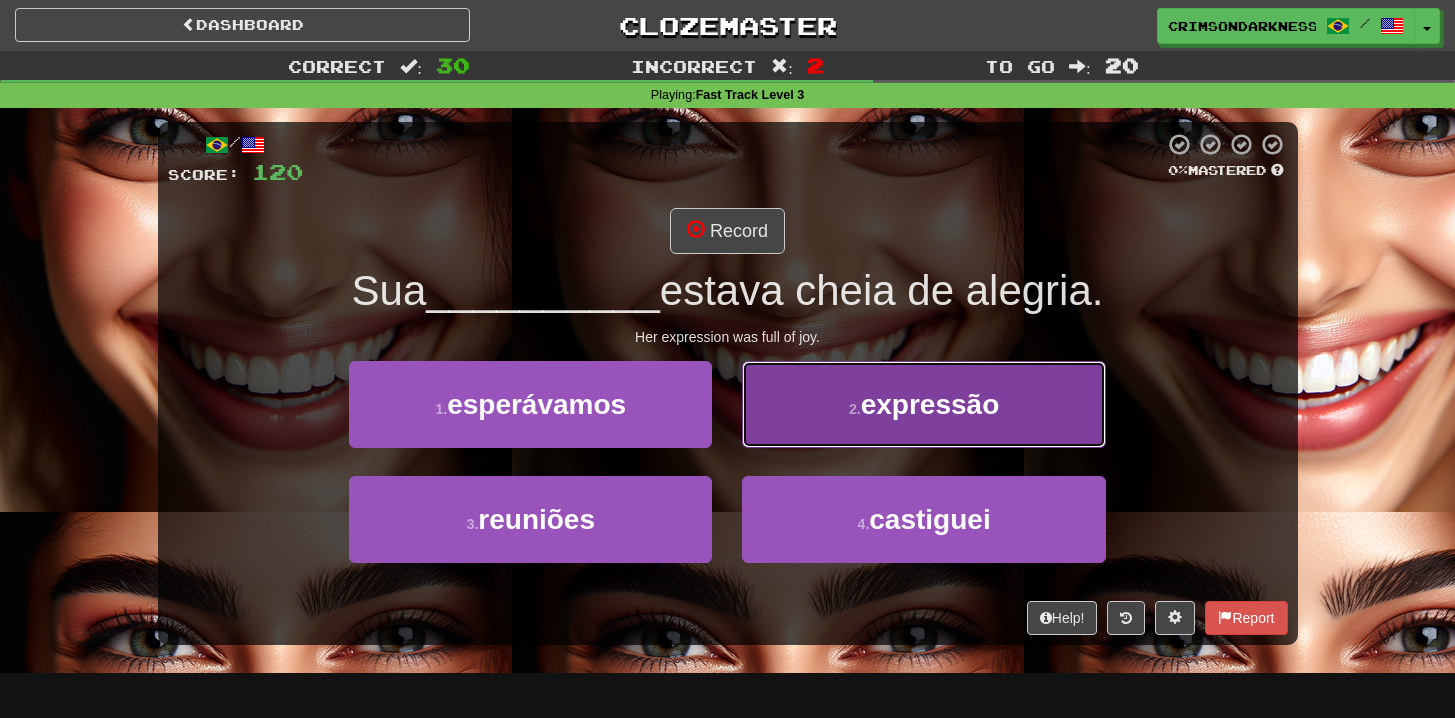 click on "2 .  expressão" at bounding box center (923, 404) 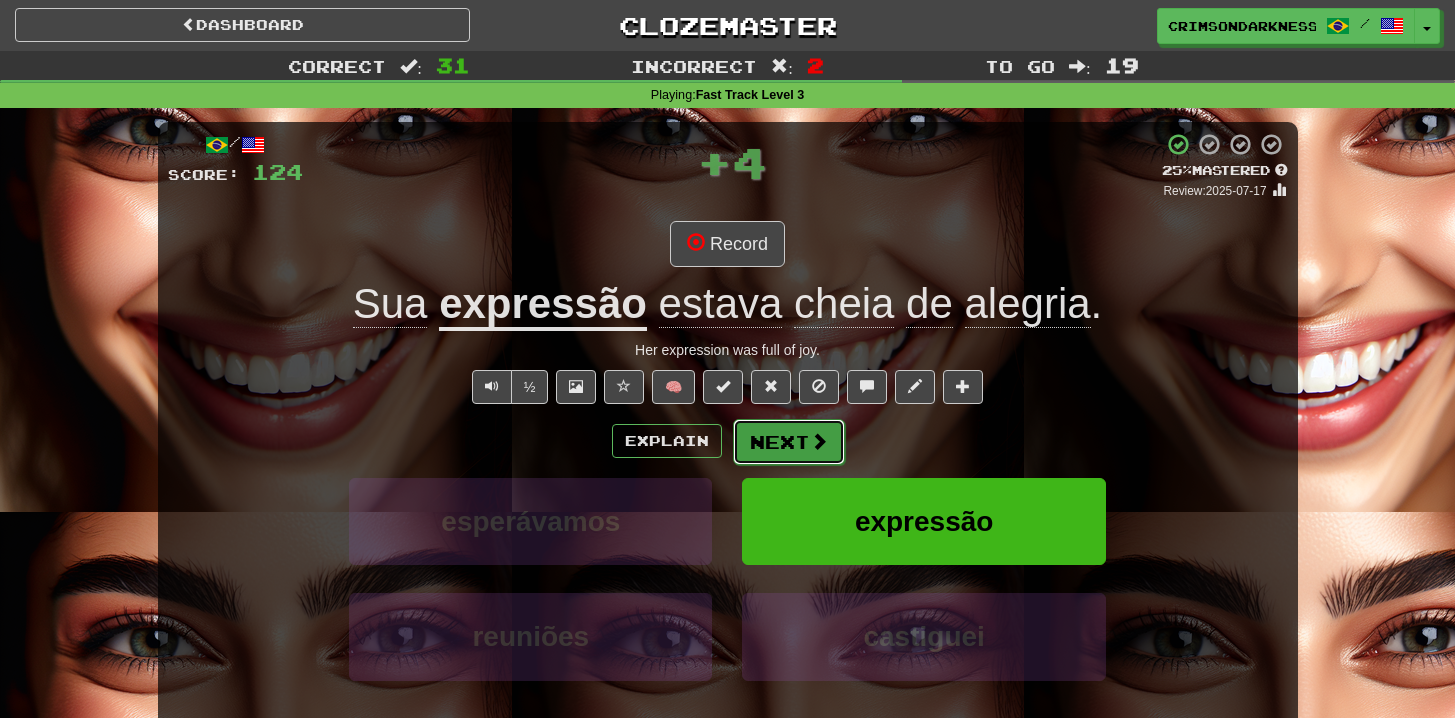 click on "Next" at bounding box center (789, 442) 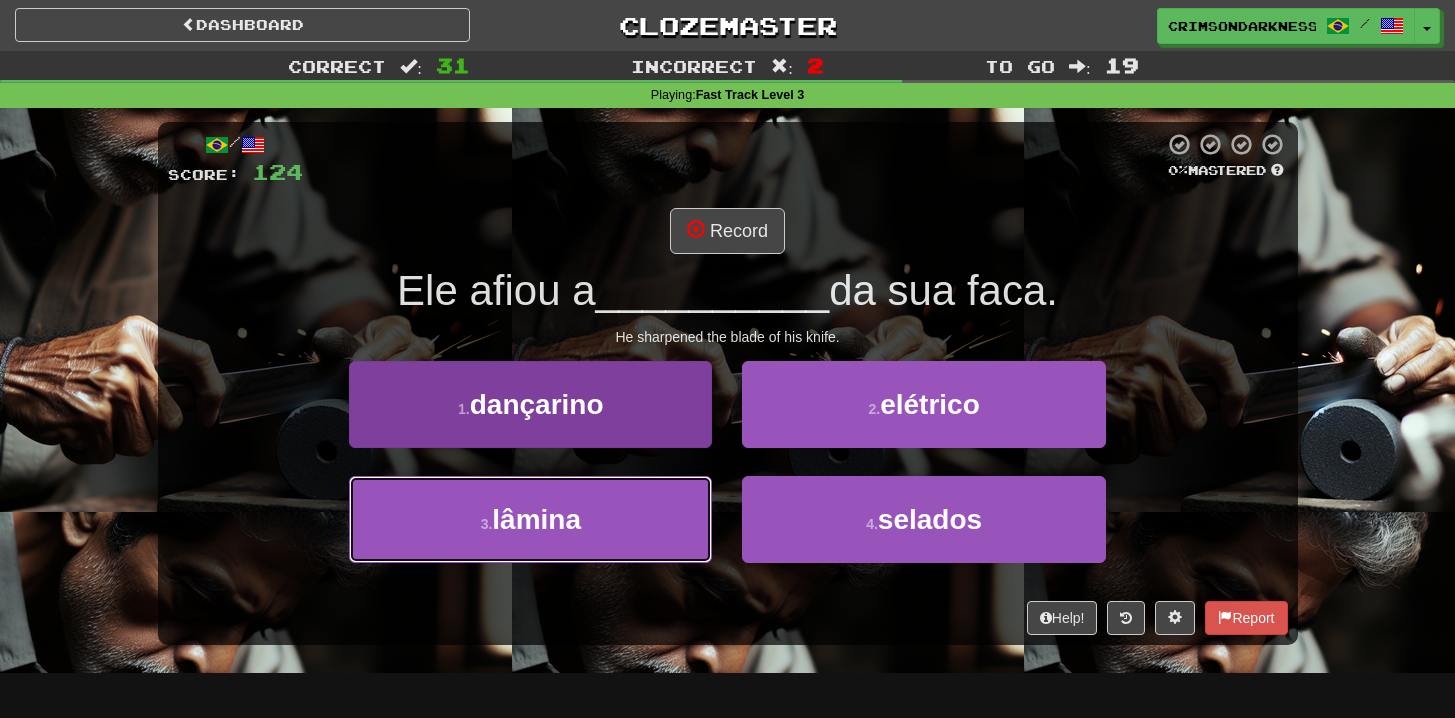click on "3 .  lâmina" at bounding box center [530, 519] 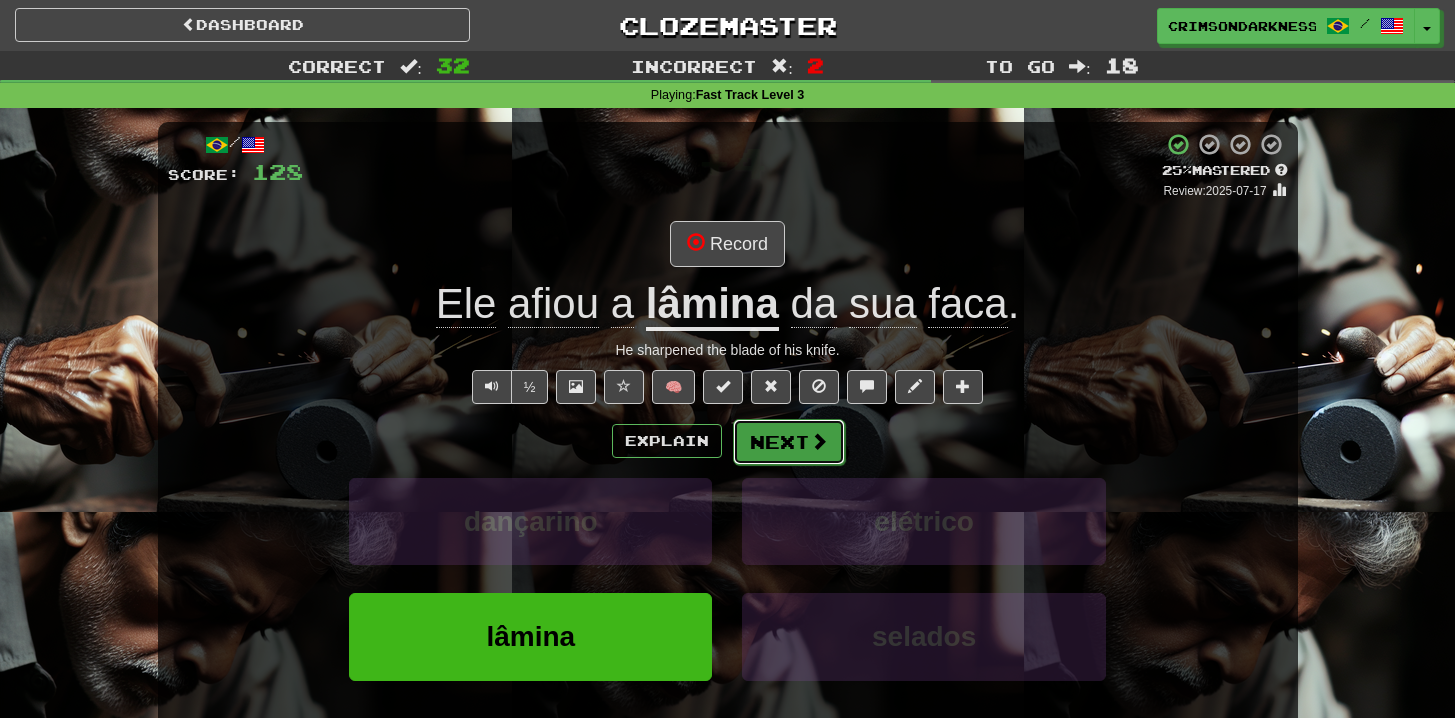 click on "Next" at bounding box center [789, 442] 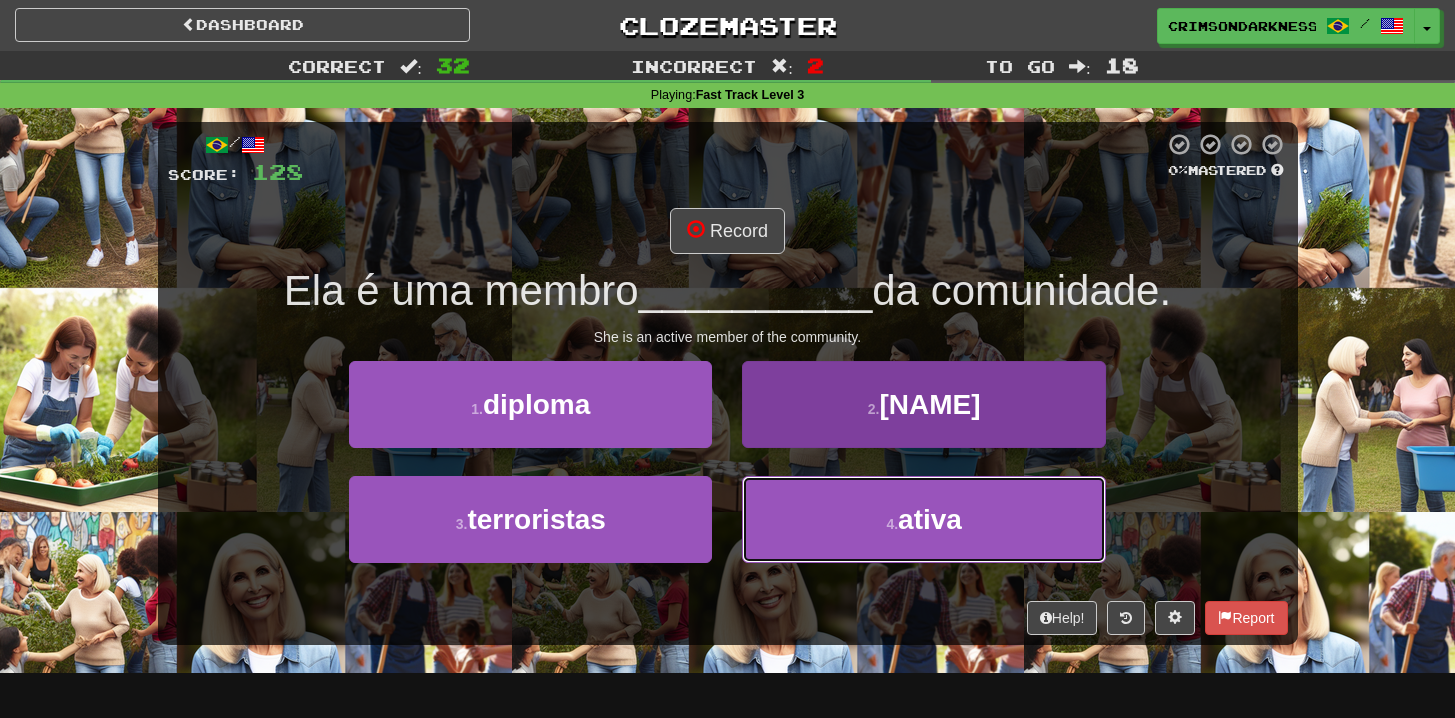 click on "4 .  ativa" at bounding box center [923, 519] 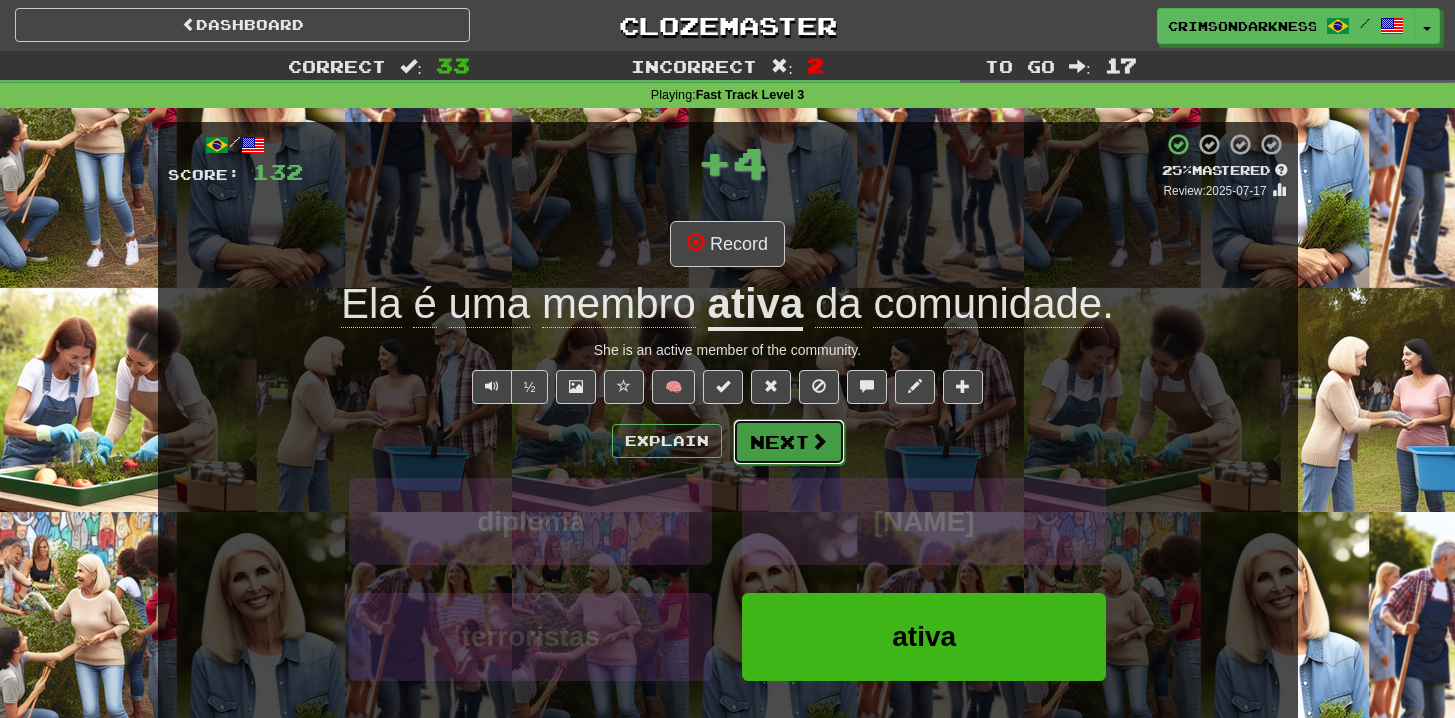 click on "Next" at bounding box center [789, 442] 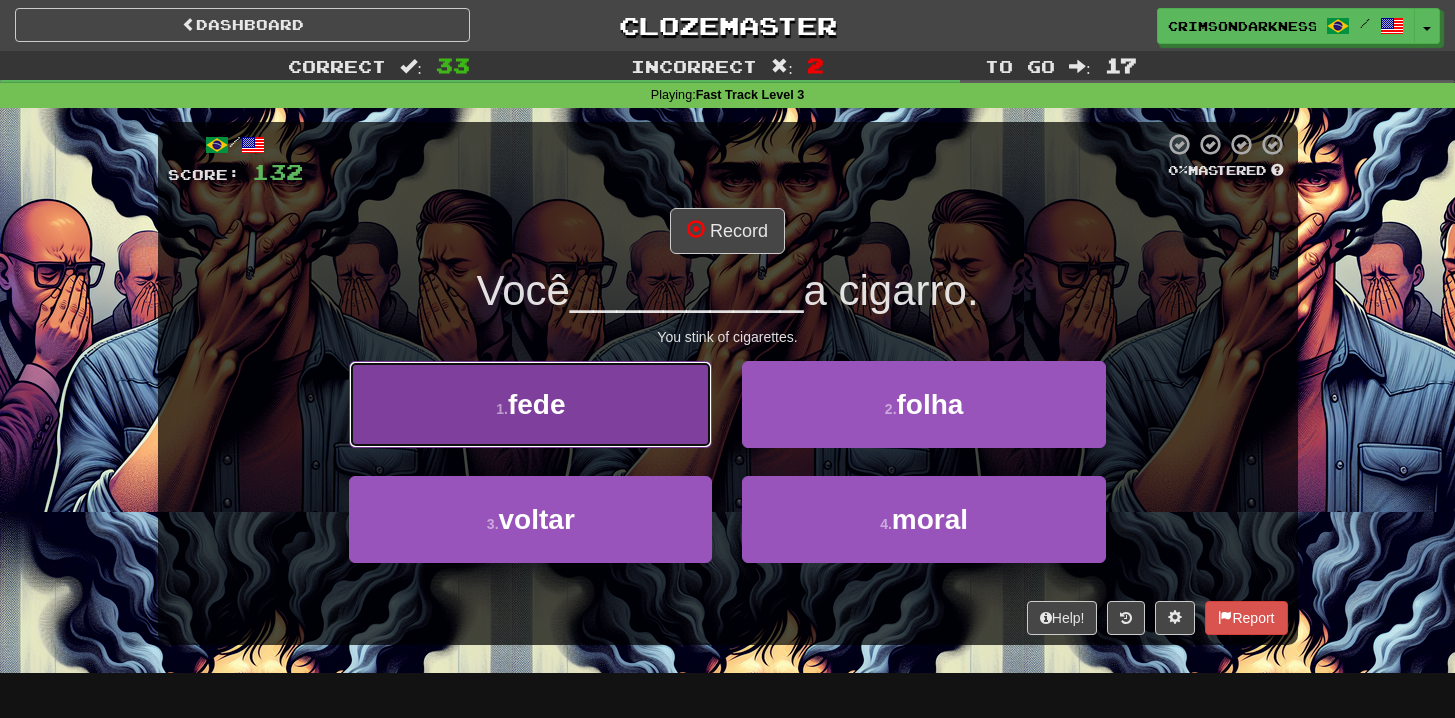 click on "1 .  fede" at bounding box center [530, 404] 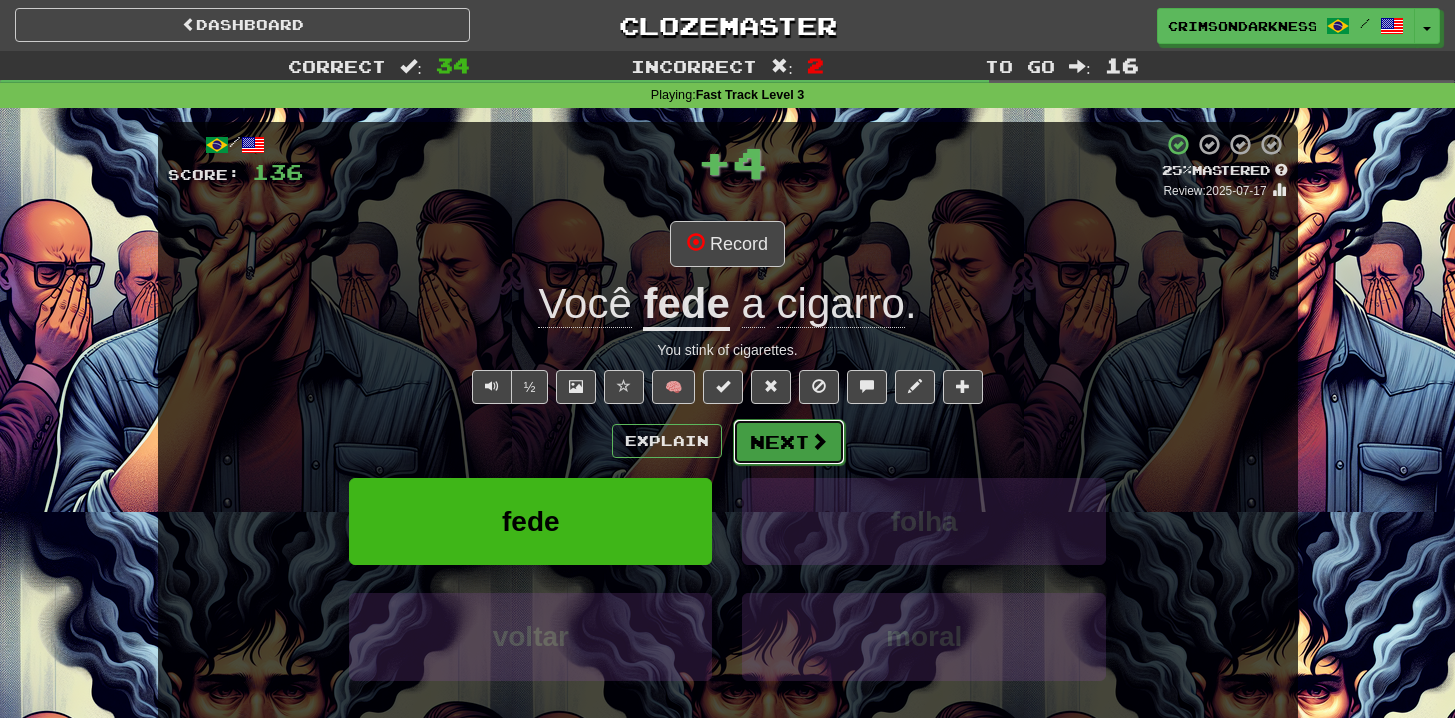 click on "Next" at bounding box center [789, 442] 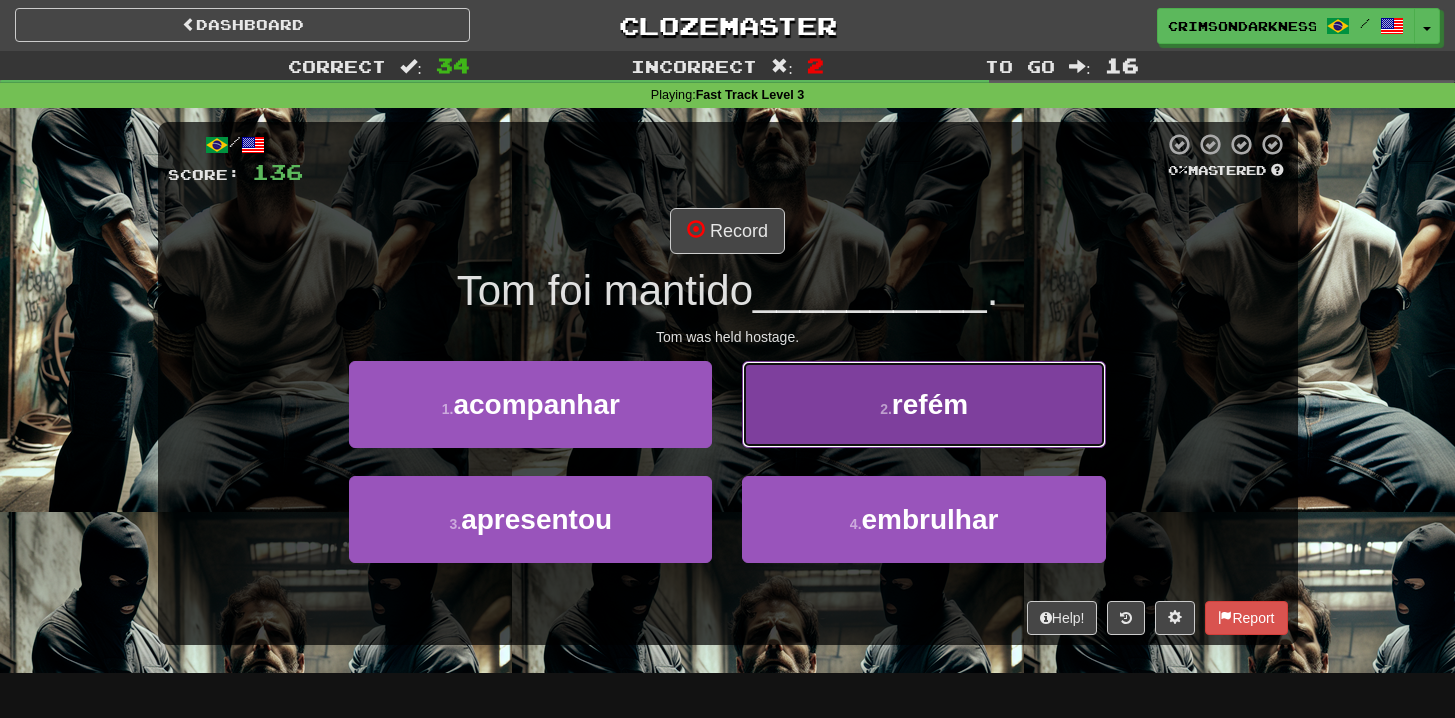 click on "2 .  refém" at bounding box center [923, 404] 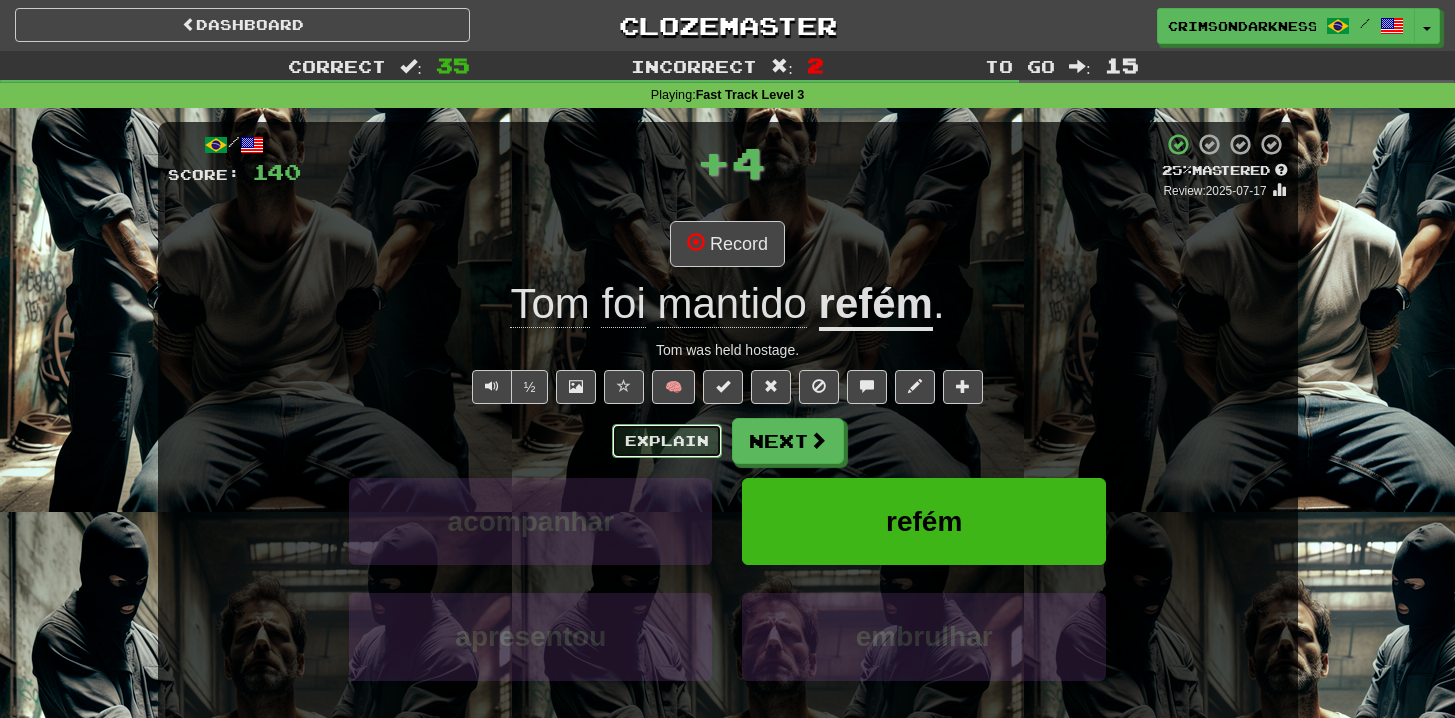 click on "Explain" at bounding box center (667, 441) 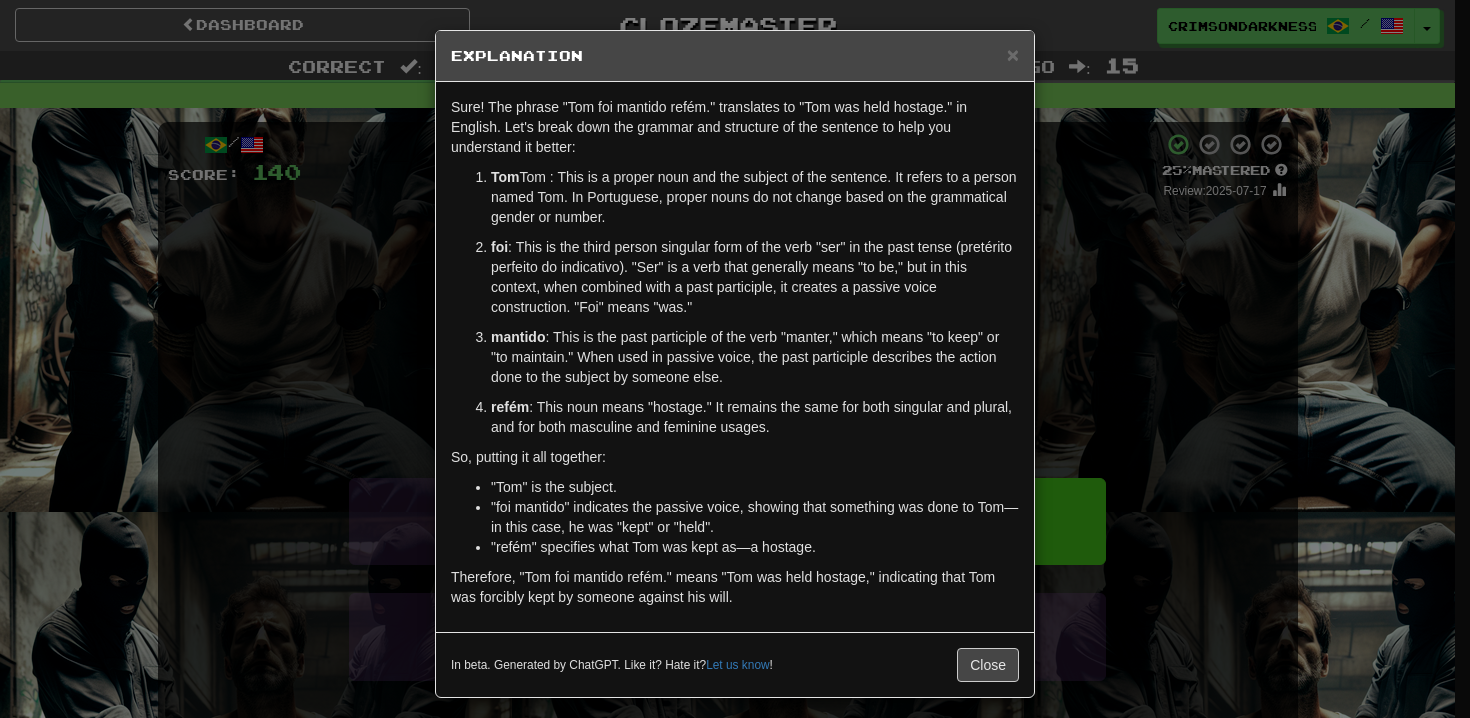 click on "× Explanation Sure! The phrase "Tom foi mantido refém." translates to "Tom was held hostage." in English. Let's break down the grammar and structure of the sentence to help you understand it better:
Tom : This is a proper noun and the subject of the sentence. It refers to a person named Tom. In Portuguese, proper nouns do not change based on the grammatical gender or number.
foi : This is the third person singular form of the verb "ser" in the past tense (pretérito perfeito do indicativo). "Ser" is a verb that generally means "to be," but in this context, when combined with a past participle, it creates a passive voice construction. "Foi" means "was."
mantido : This is the past participle of the verb "manter," which means "to keep" or "to maintain." When used in passive voice, the past participle describes the action done to the subject by someone else.
refém : This noun means "hostage." It remains the same for both singular and plural, and for both masculine and feminine usages." at bounding box center [735, 359] 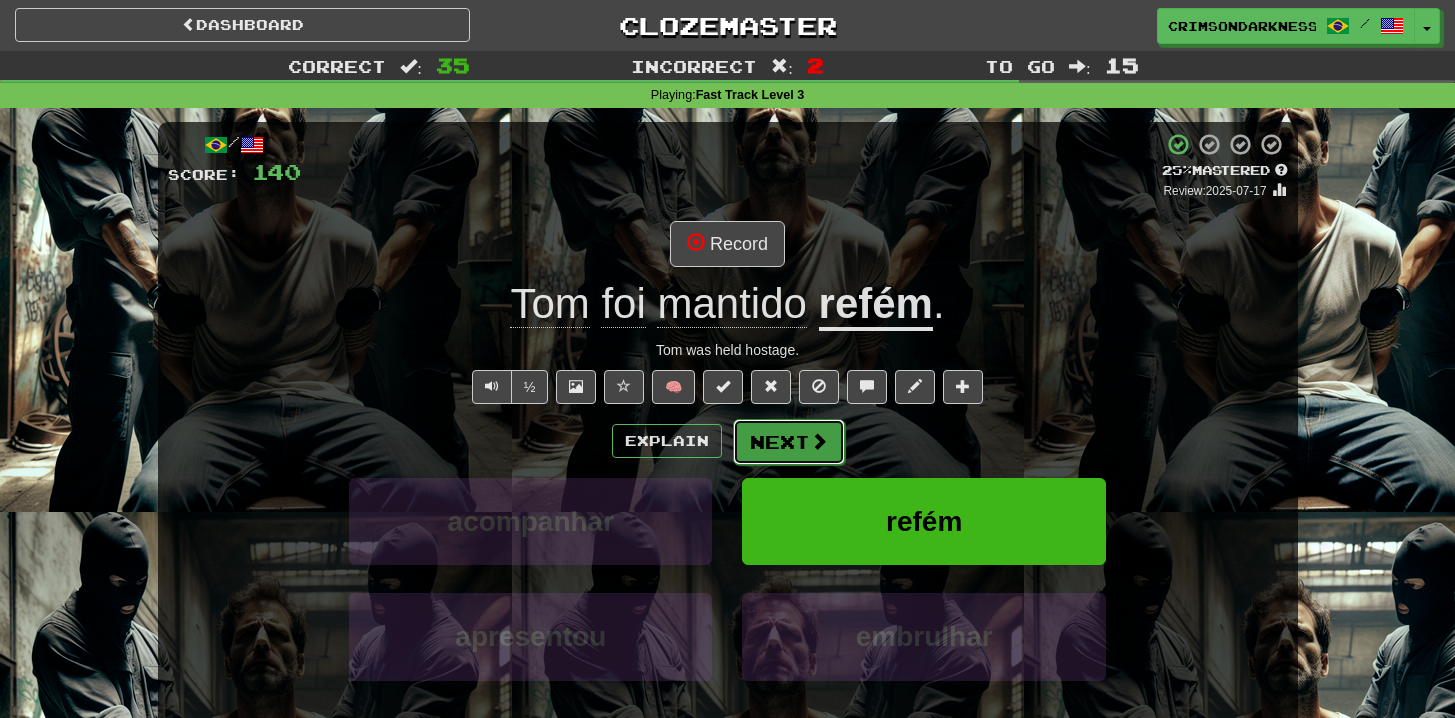click on "Next" at bounding box center (789, 442) 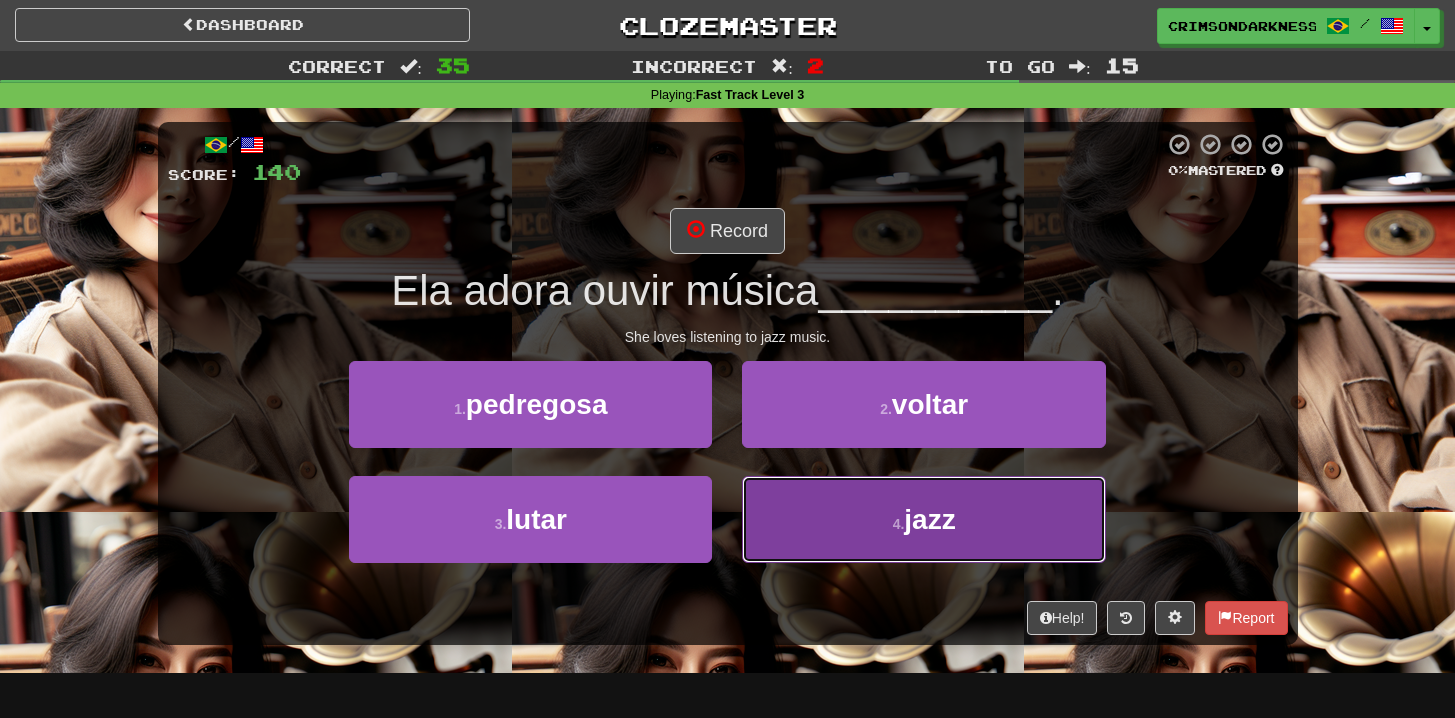click on "4 .  jazz" at bounding box center (923, 519) 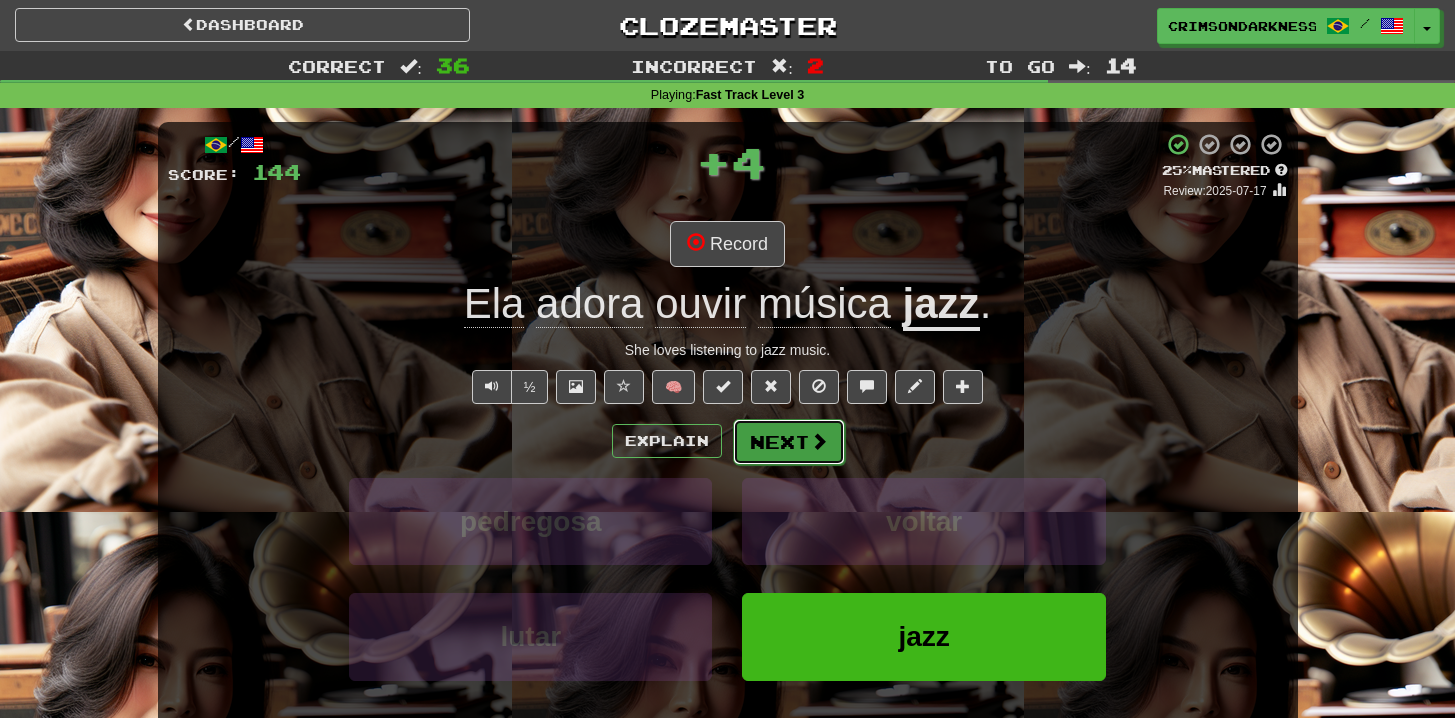click on "Next" at bounding box center (789, 442) 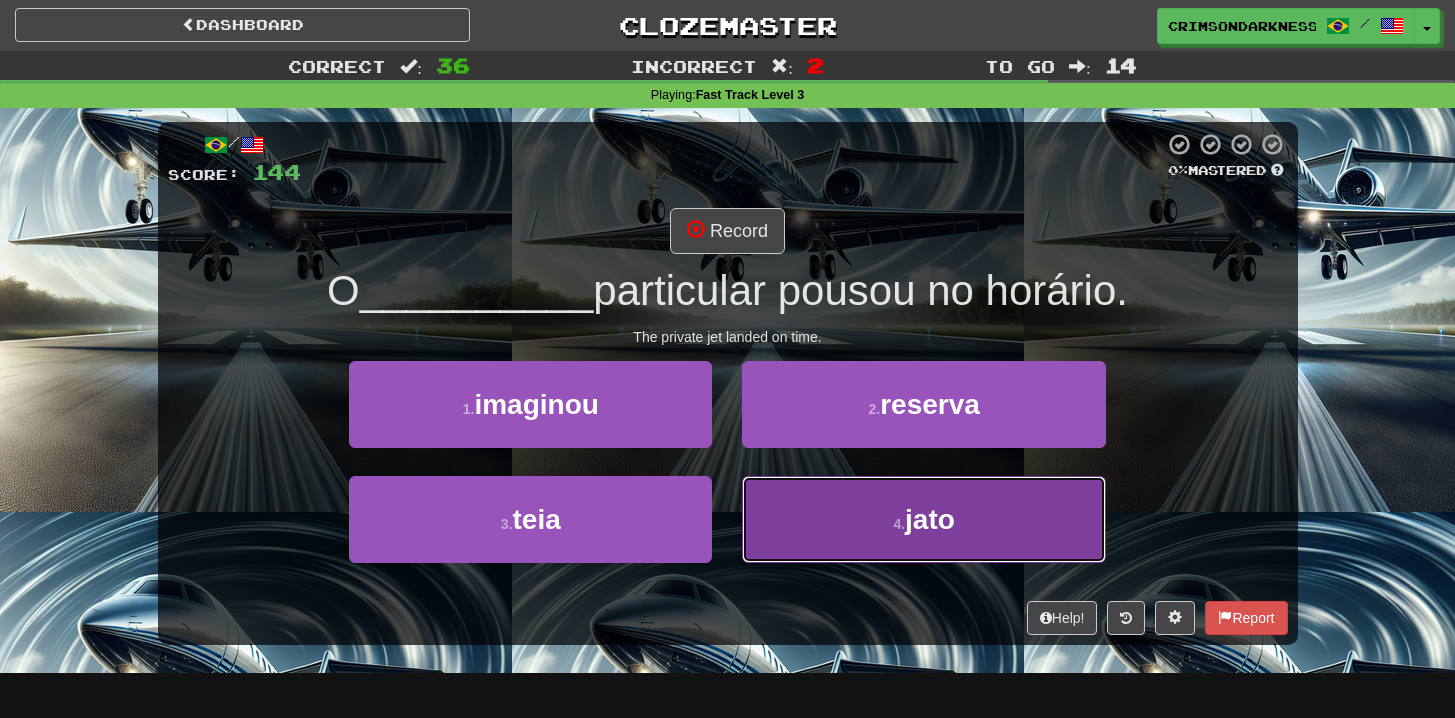 click on "4 .  jato" at bounding box center (923, 519) 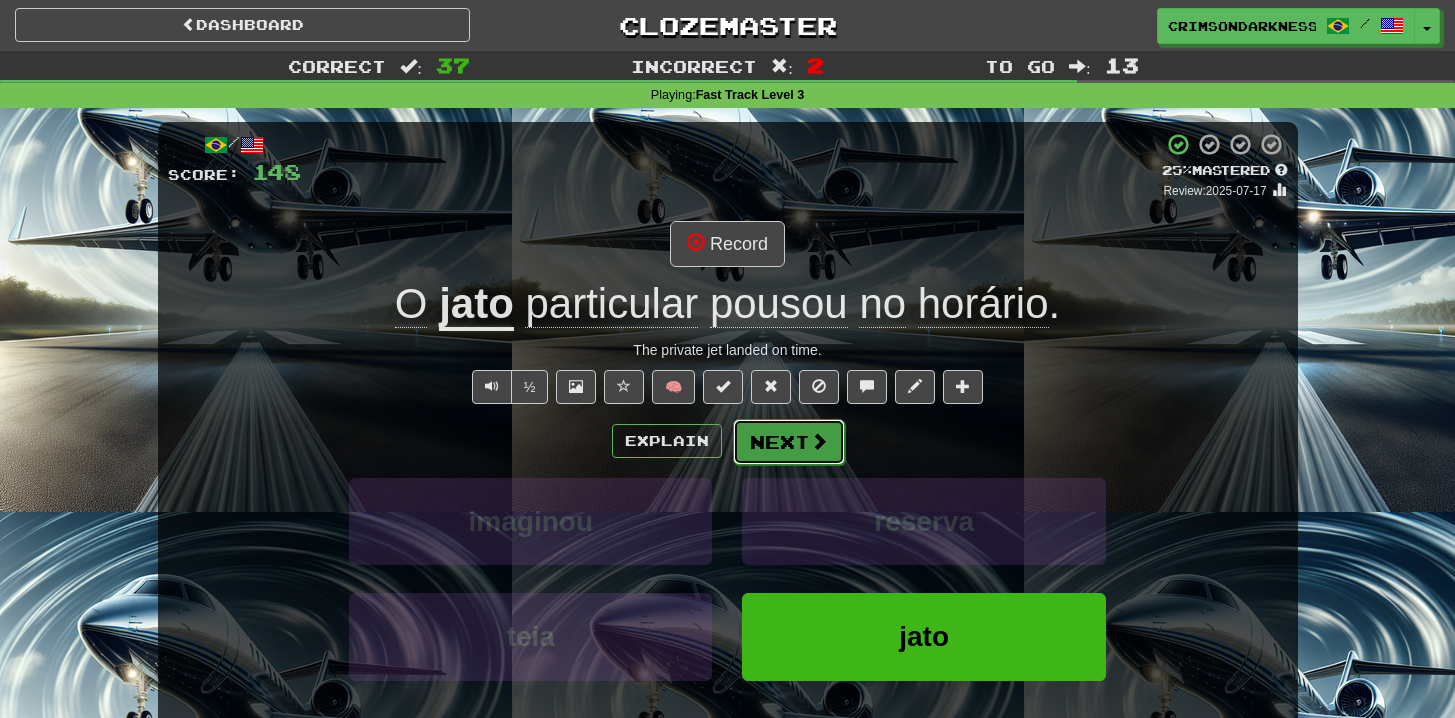 click at bounding box center (819, 441) 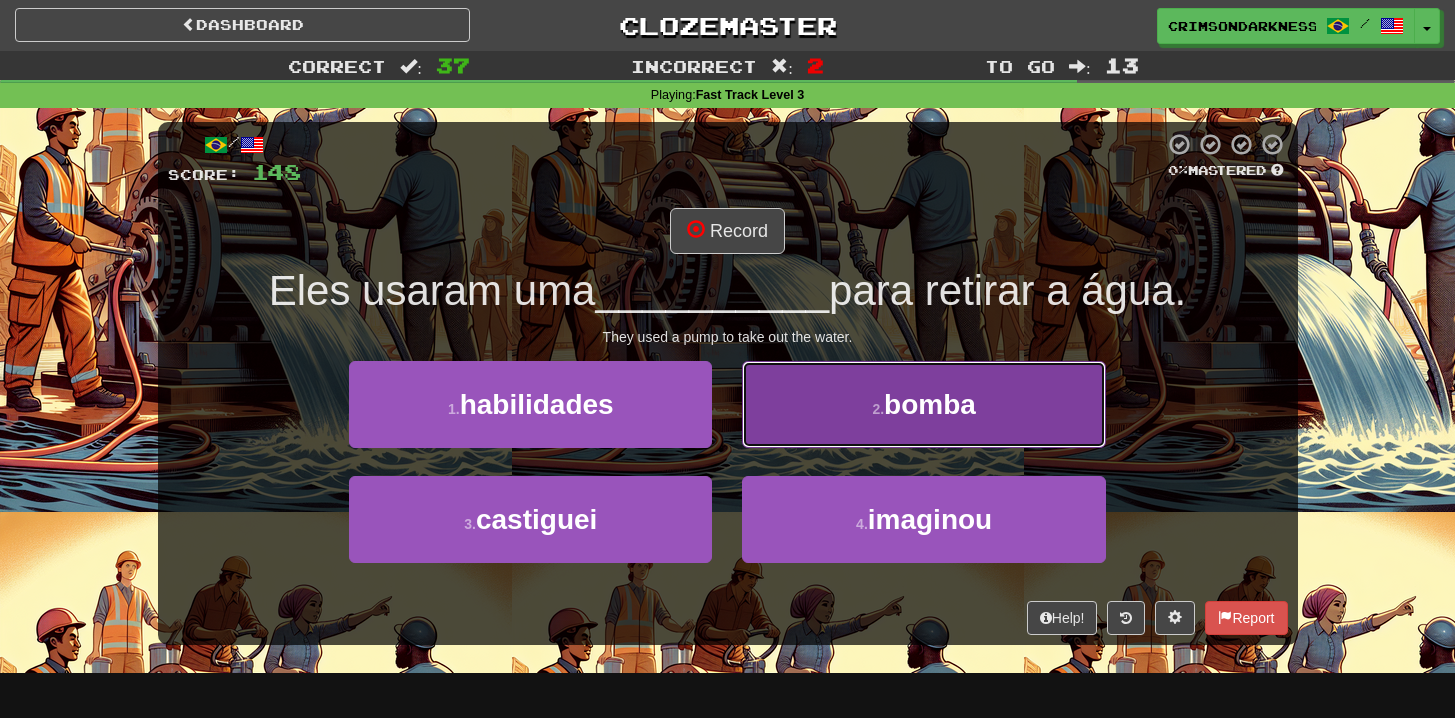 click on "2 .  bomba" at bounding box center [923, 404] 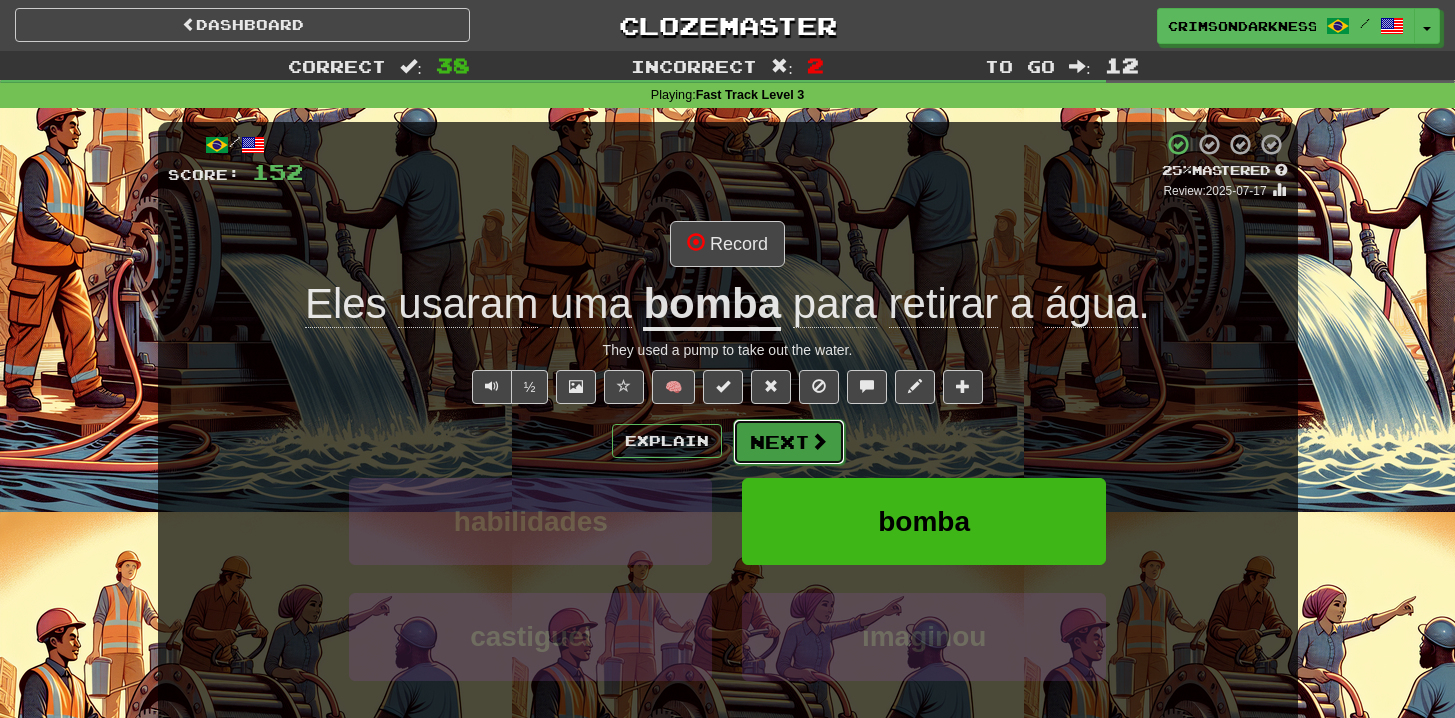 click at bounding box center [819, 441] 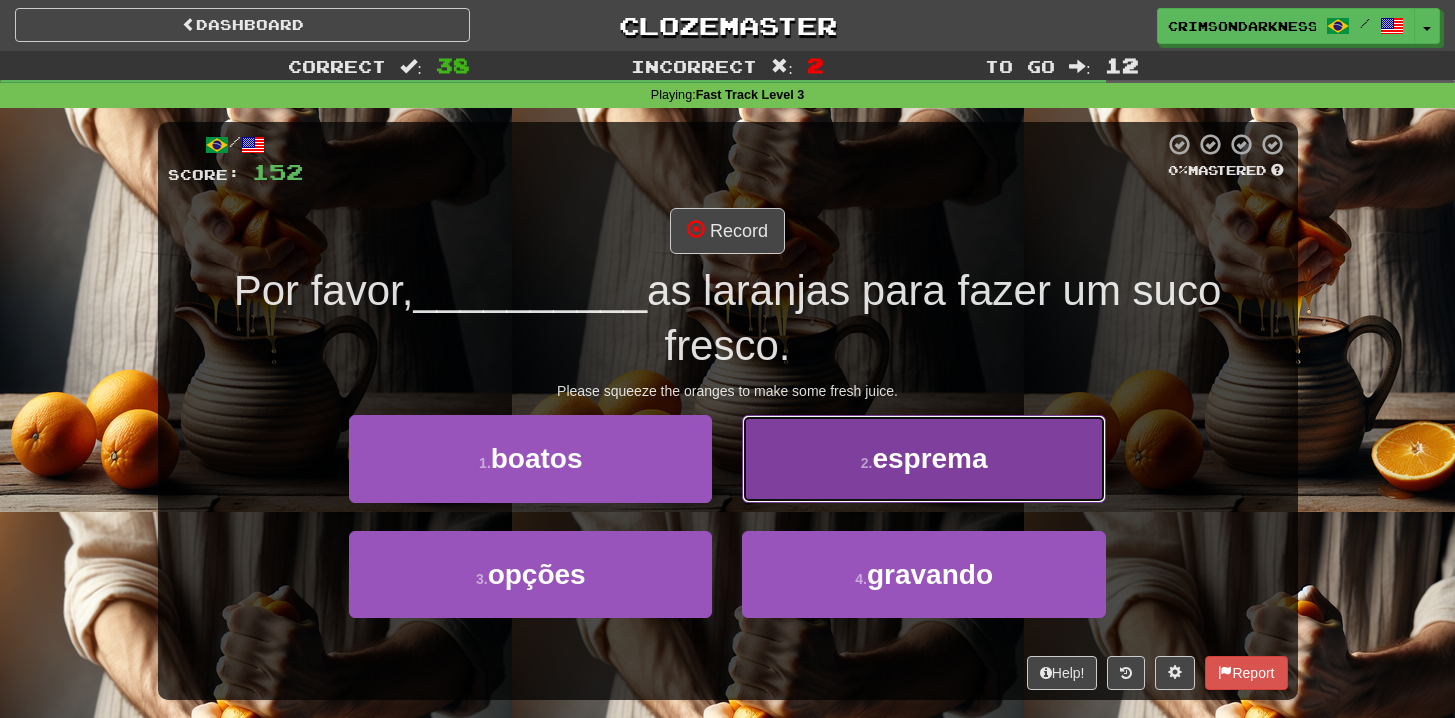 click on "2 .  esprema" at bounding box center [923, 458] 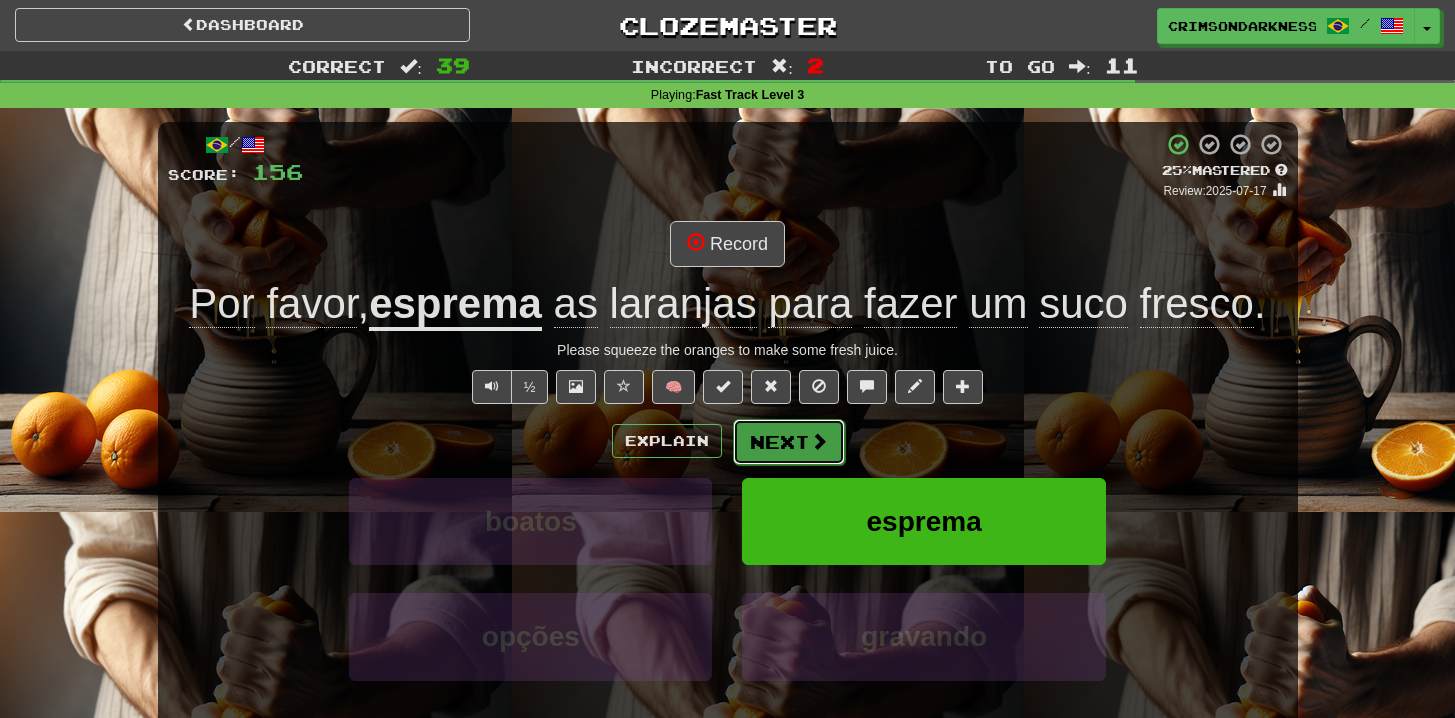 click at bounding box center [819, 441] 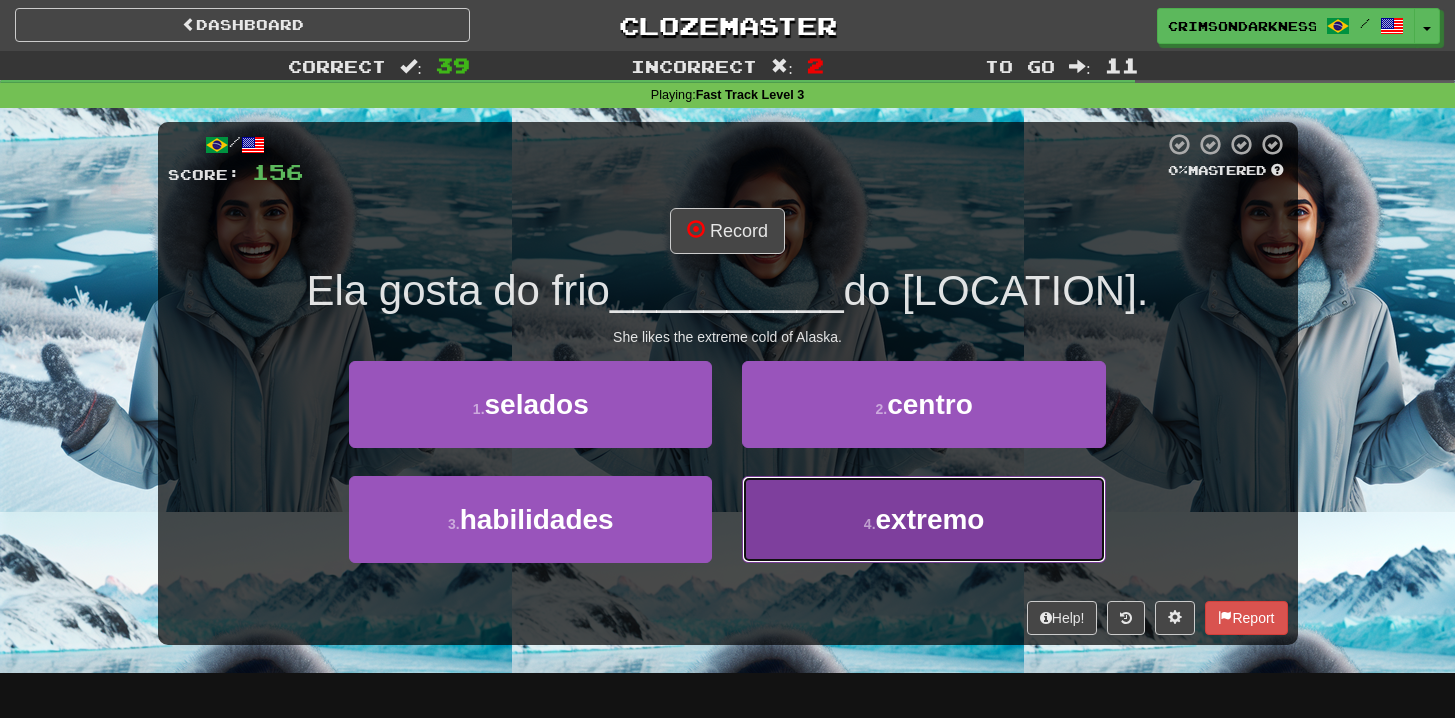 click on "extremo" at bounding box center (930, 519) 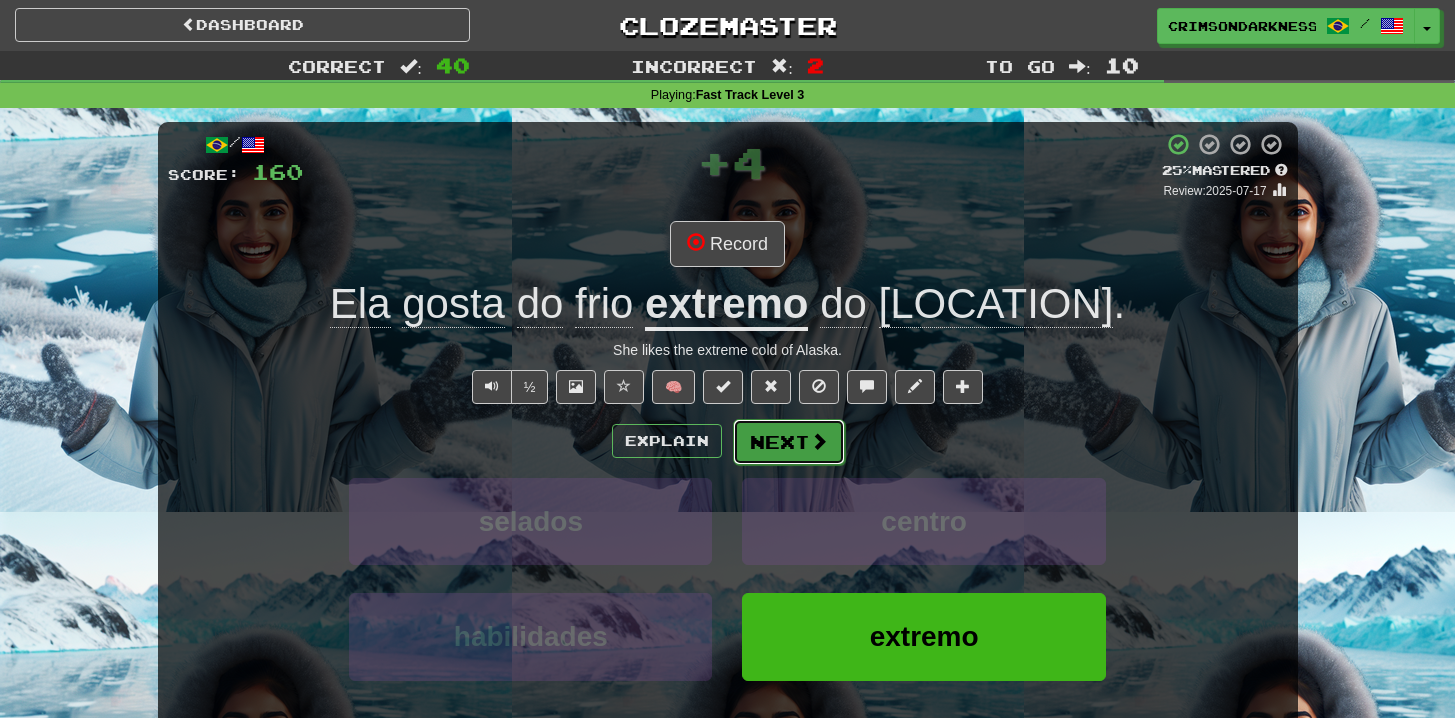 click on "Next" at bounding box center [789, 442] 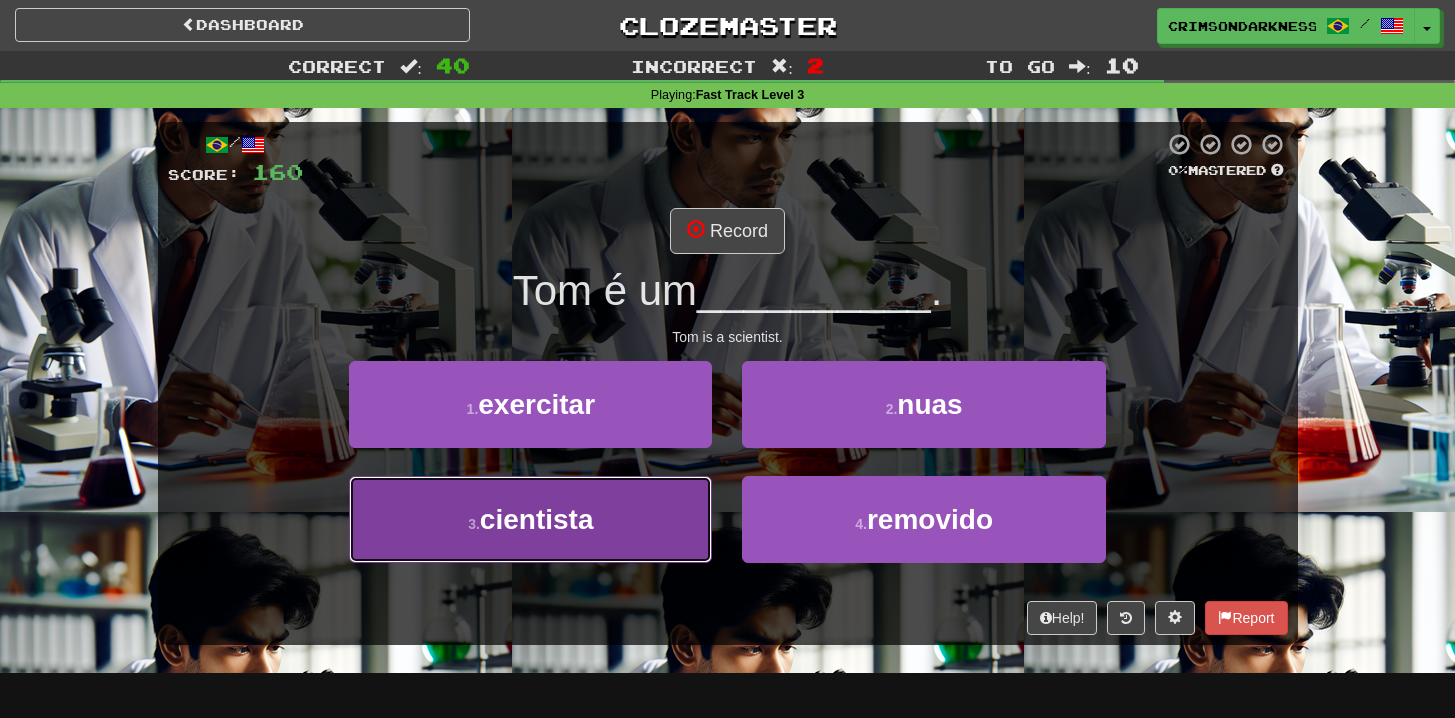 click on "3 .  cientista" at bounding box center (530, 519) 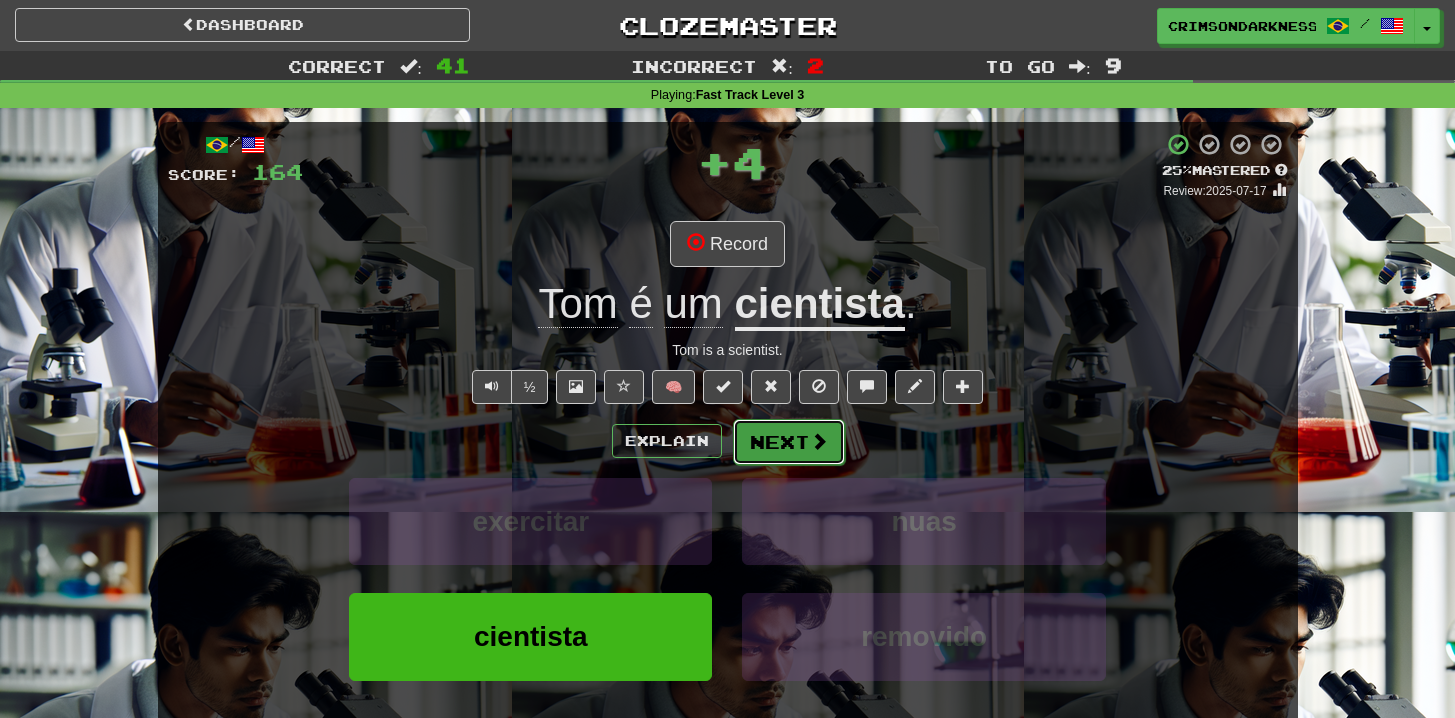 click on "Next" at bounding box center (789, 442) 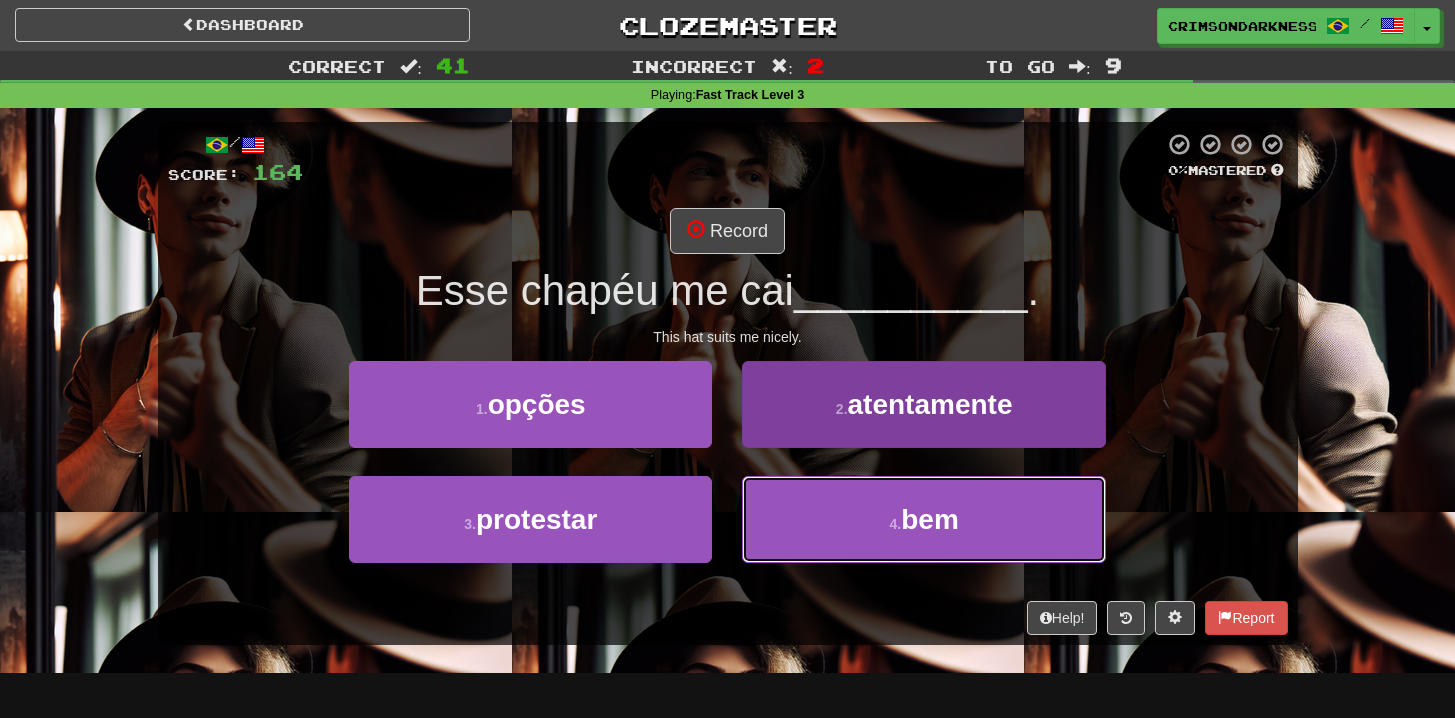 click on "4 .  bem" at bounding box center [923, 519] 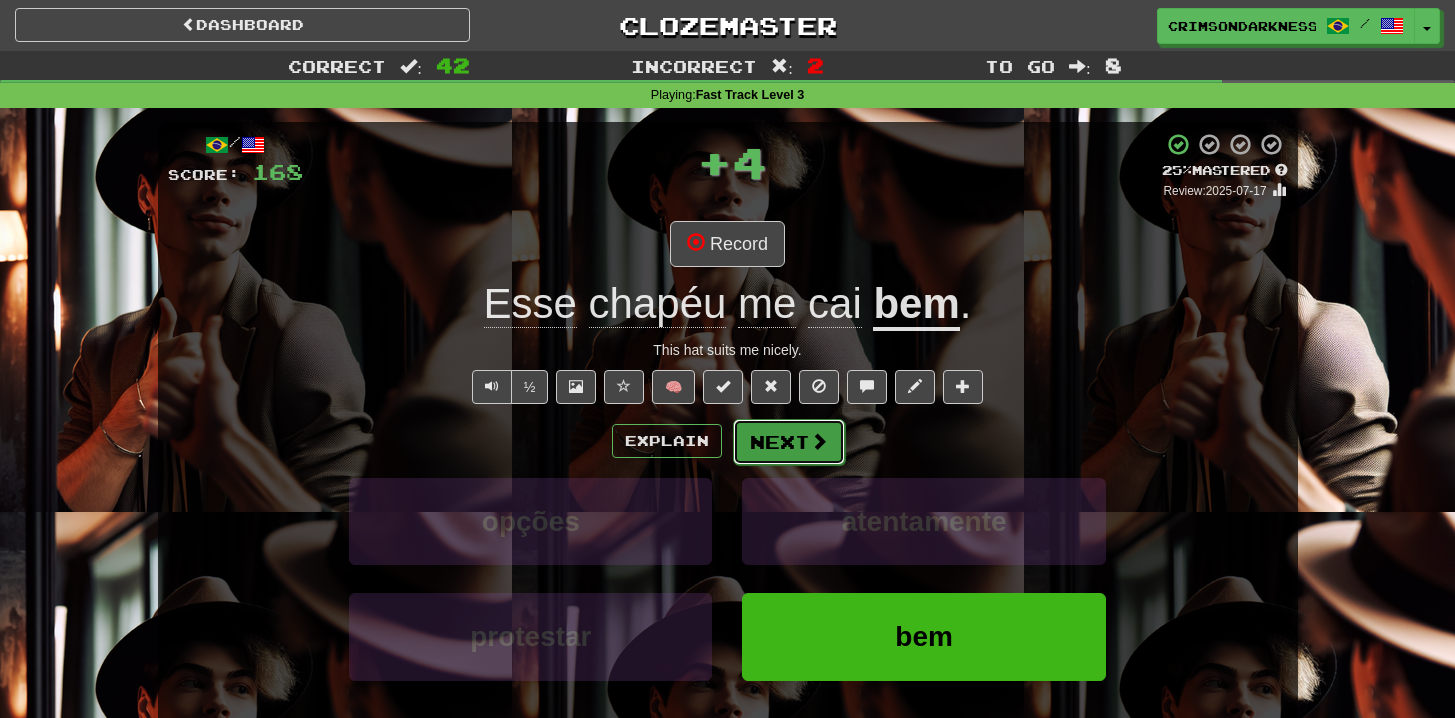 click on "Next" at bounding box center [789, 442] 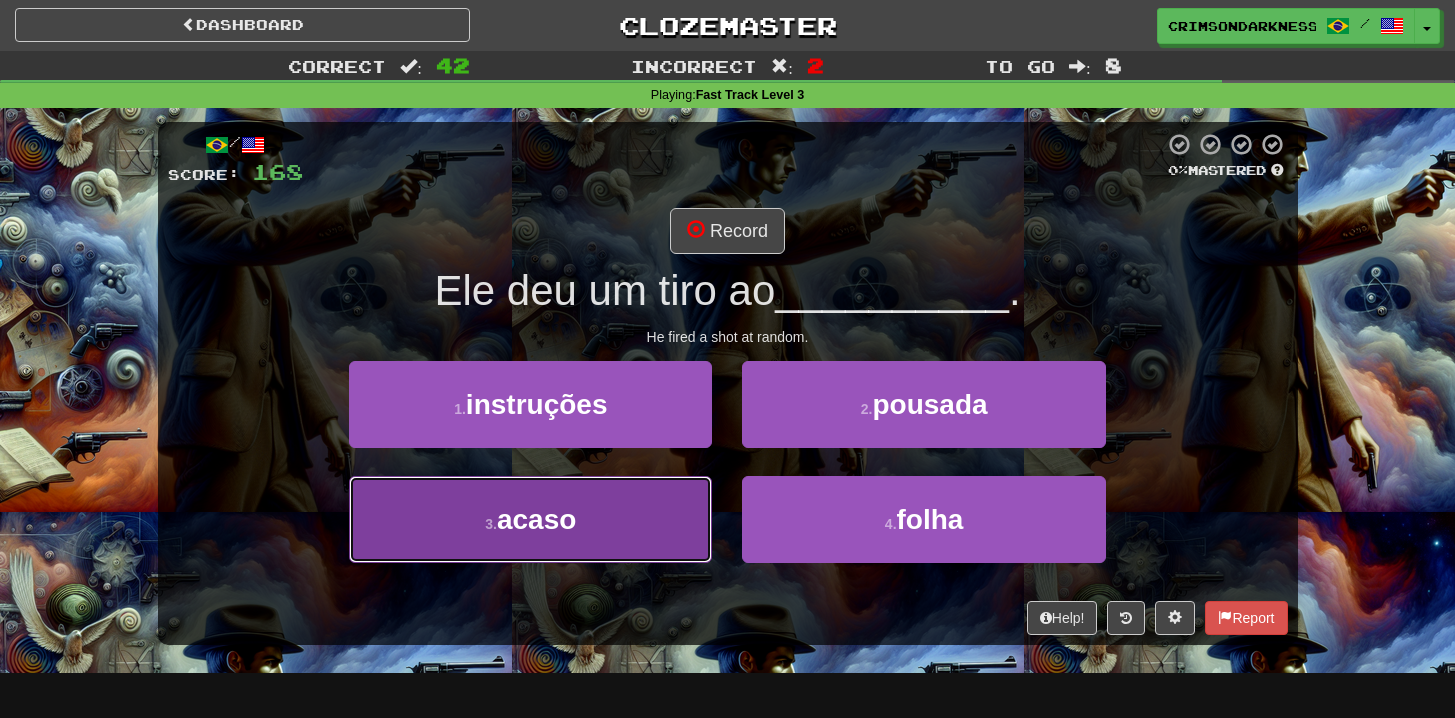 click on "3 .  acaso" at bounding box center [530, 519] 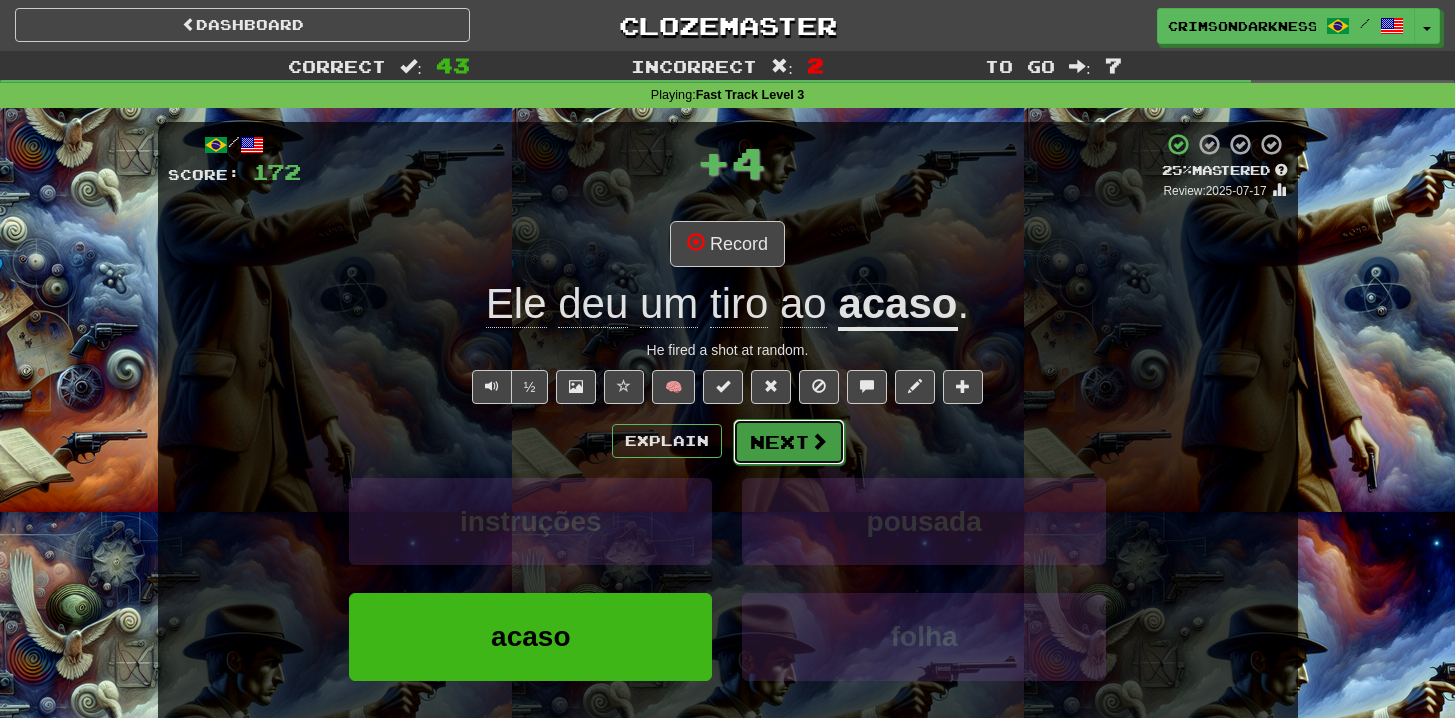 click on "Next" at bounding box center [789, 442] 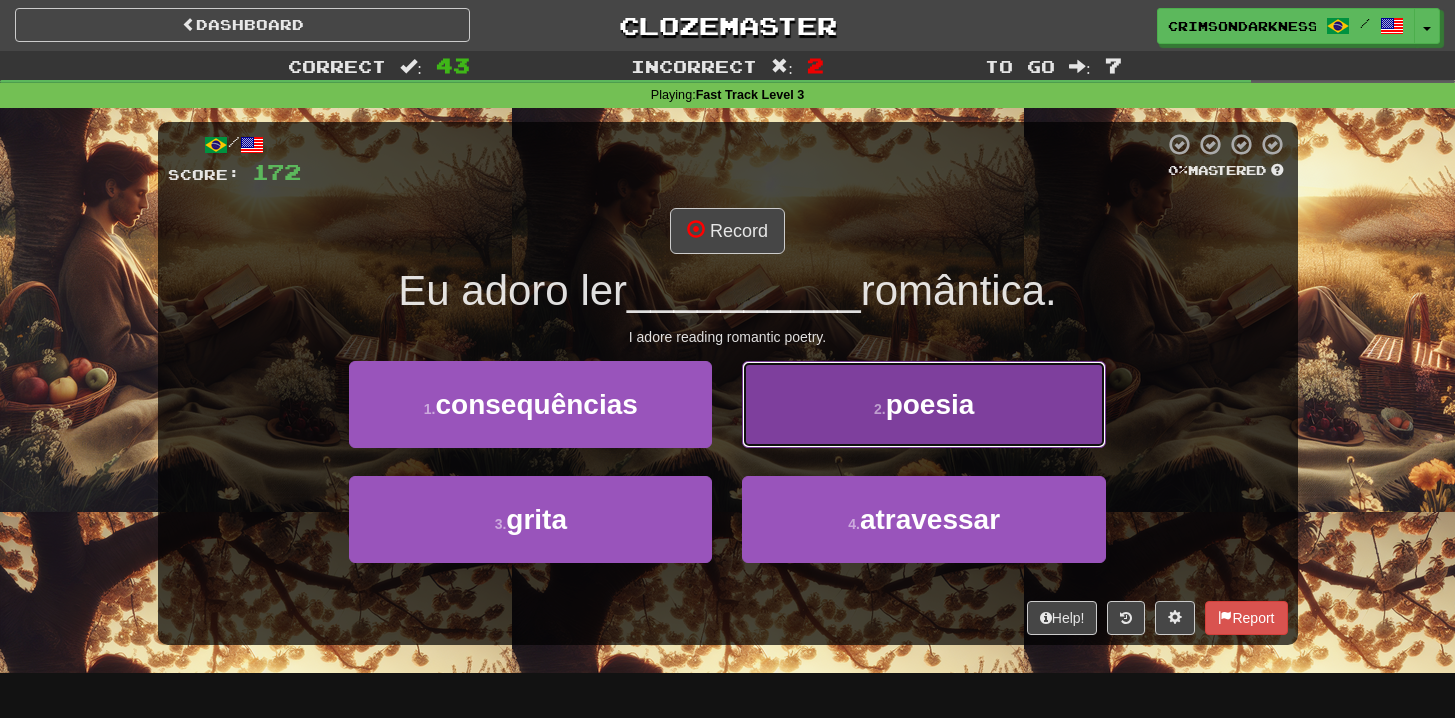 click on "2 .  poesia" at bounding box center (923, 404) 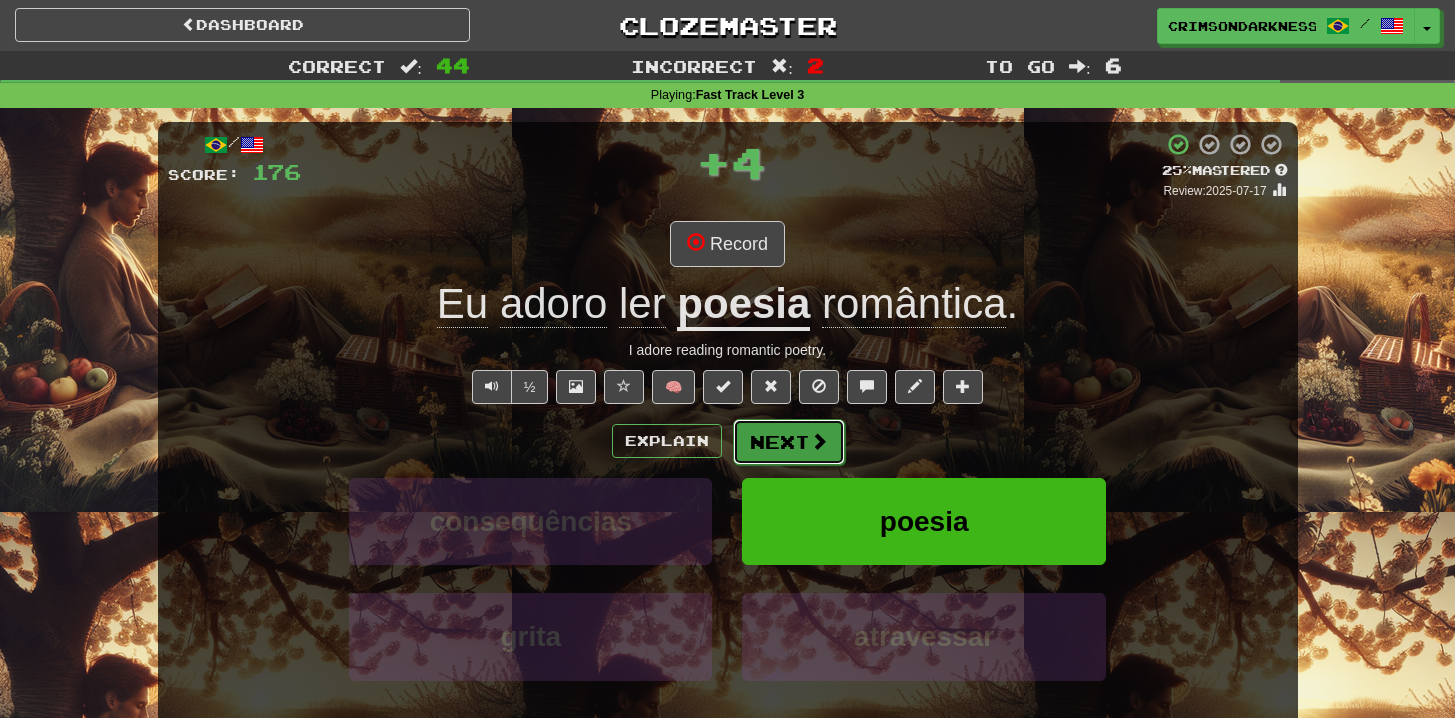 click on "Next" at bounding box center (789, 442) 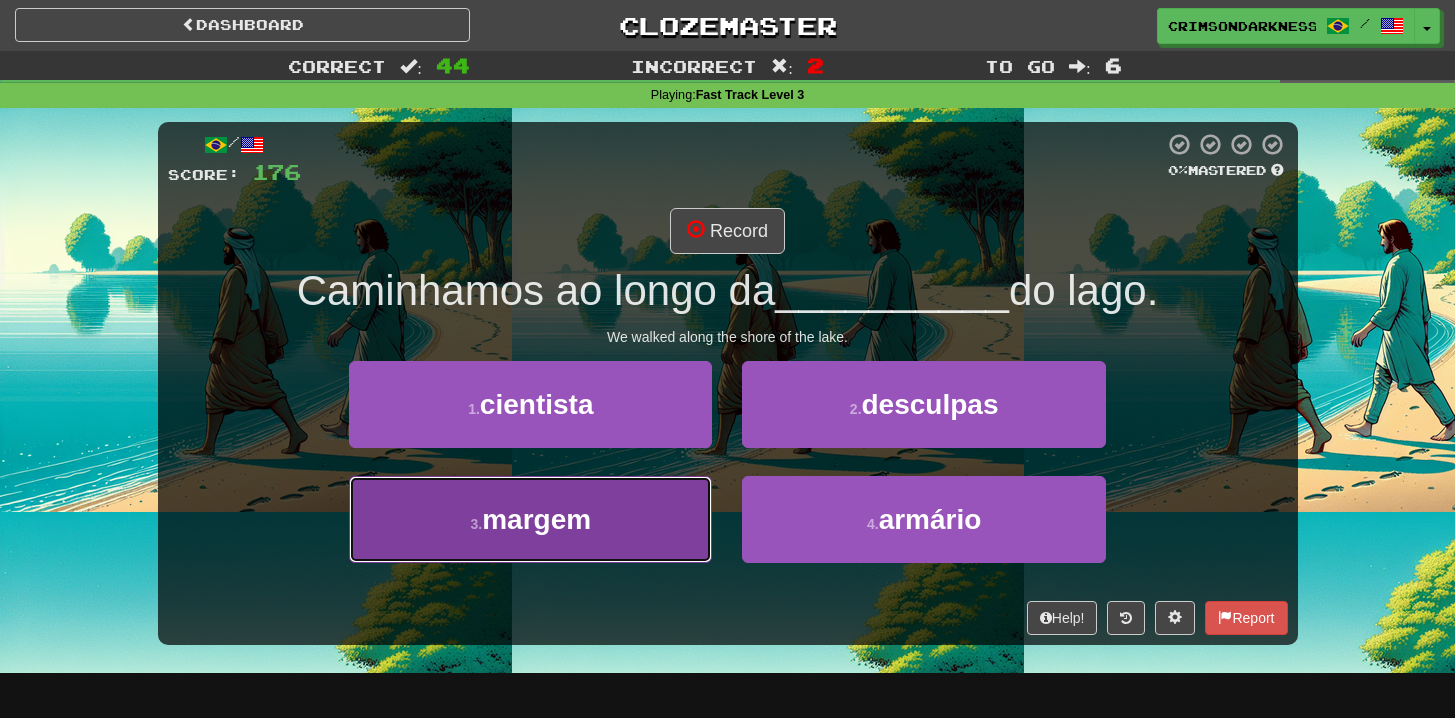 click on "3 .  margem" at bounding box center [530, 519] 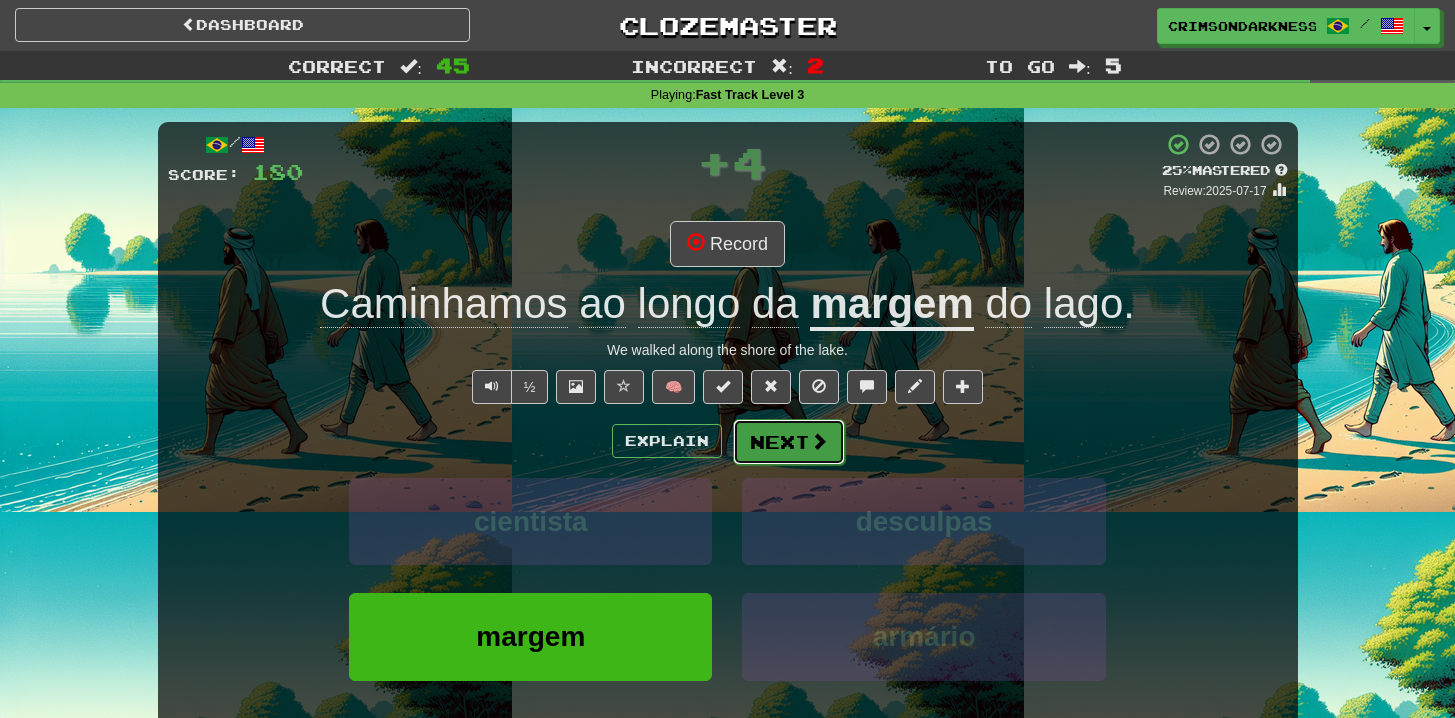 click at bounding box center (819, 441) 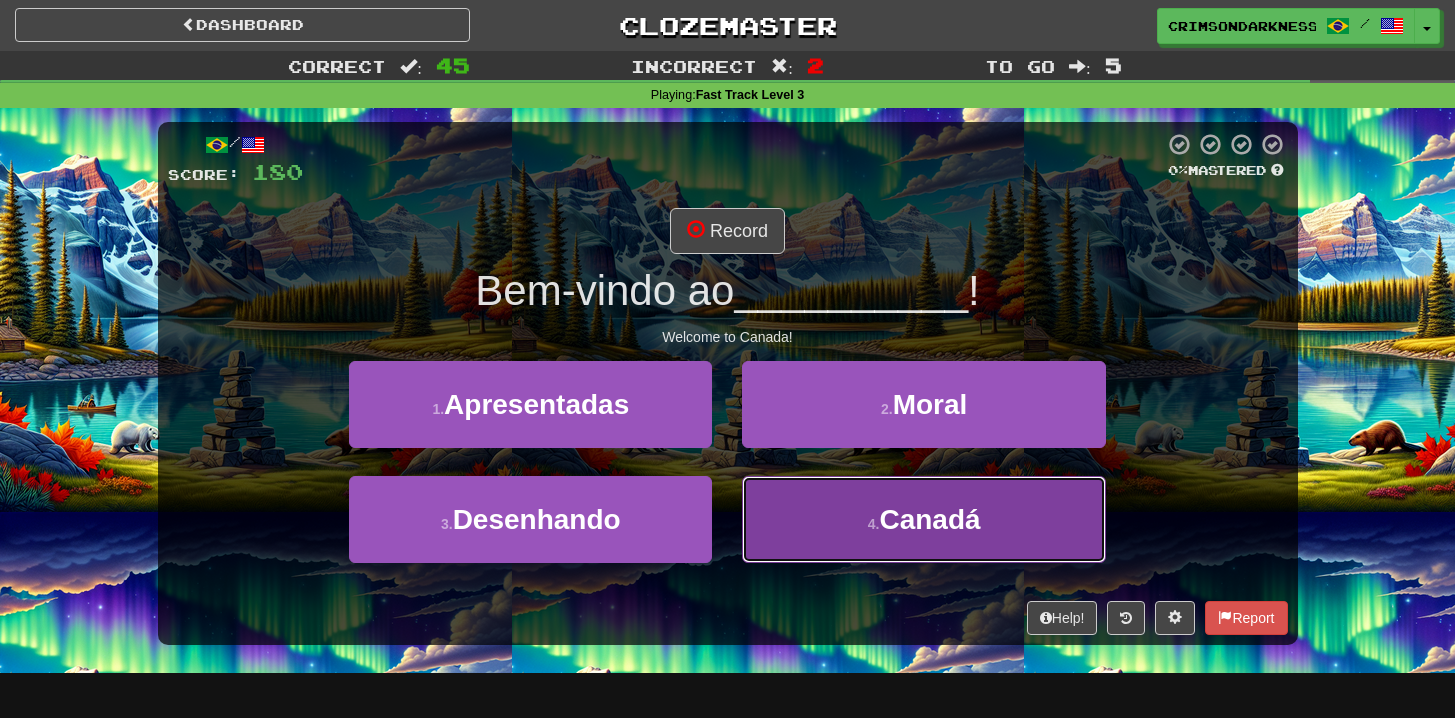click on "4 .  Canadá" at bounding box center [923, 519] 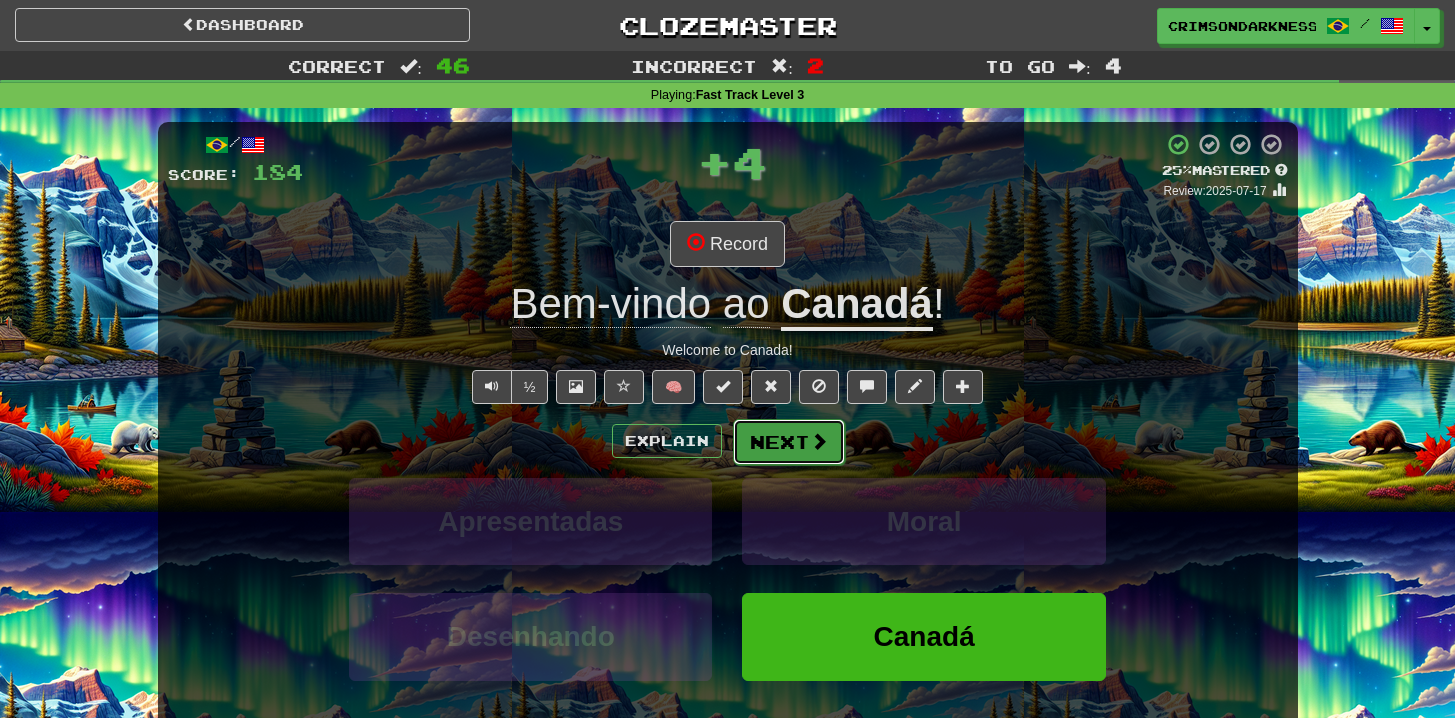 click on "Next" at bounding box center [789, 442] 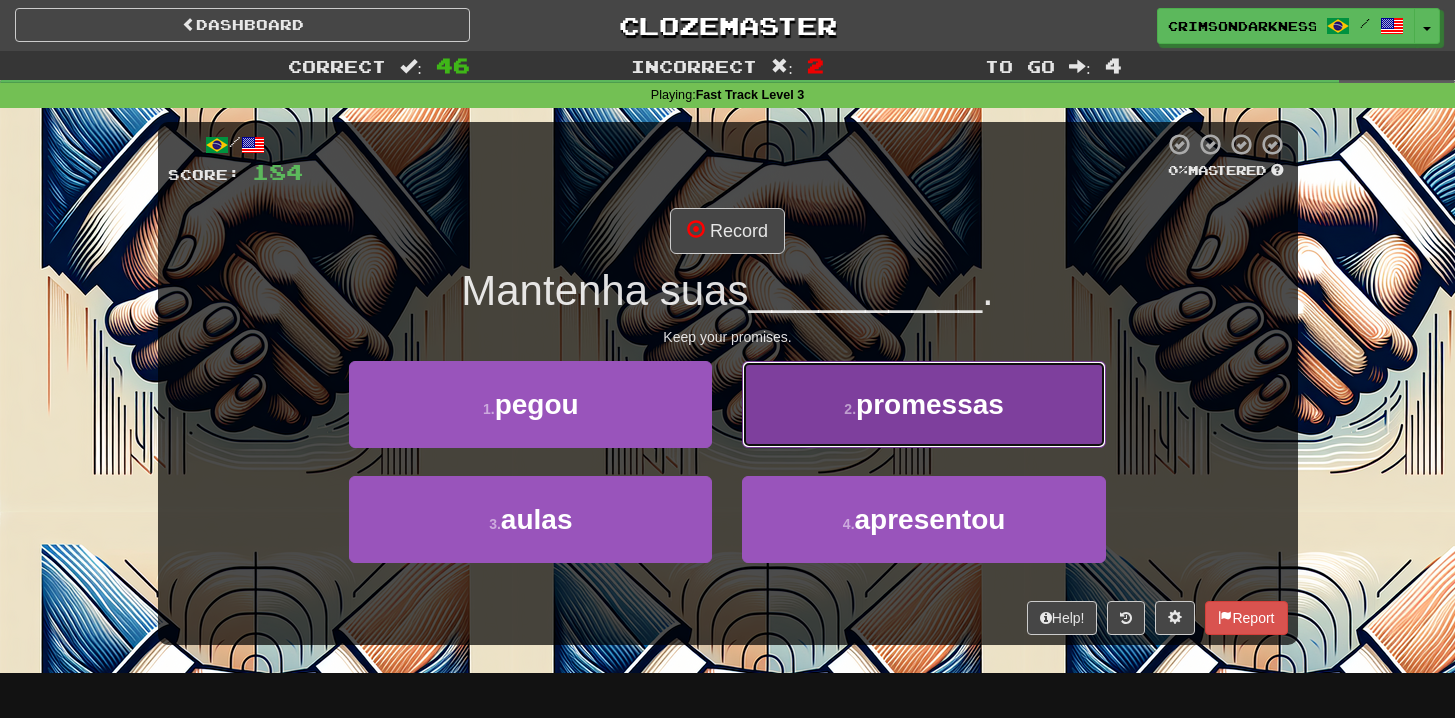 click on "promessas" at bounding box center (930, 404) 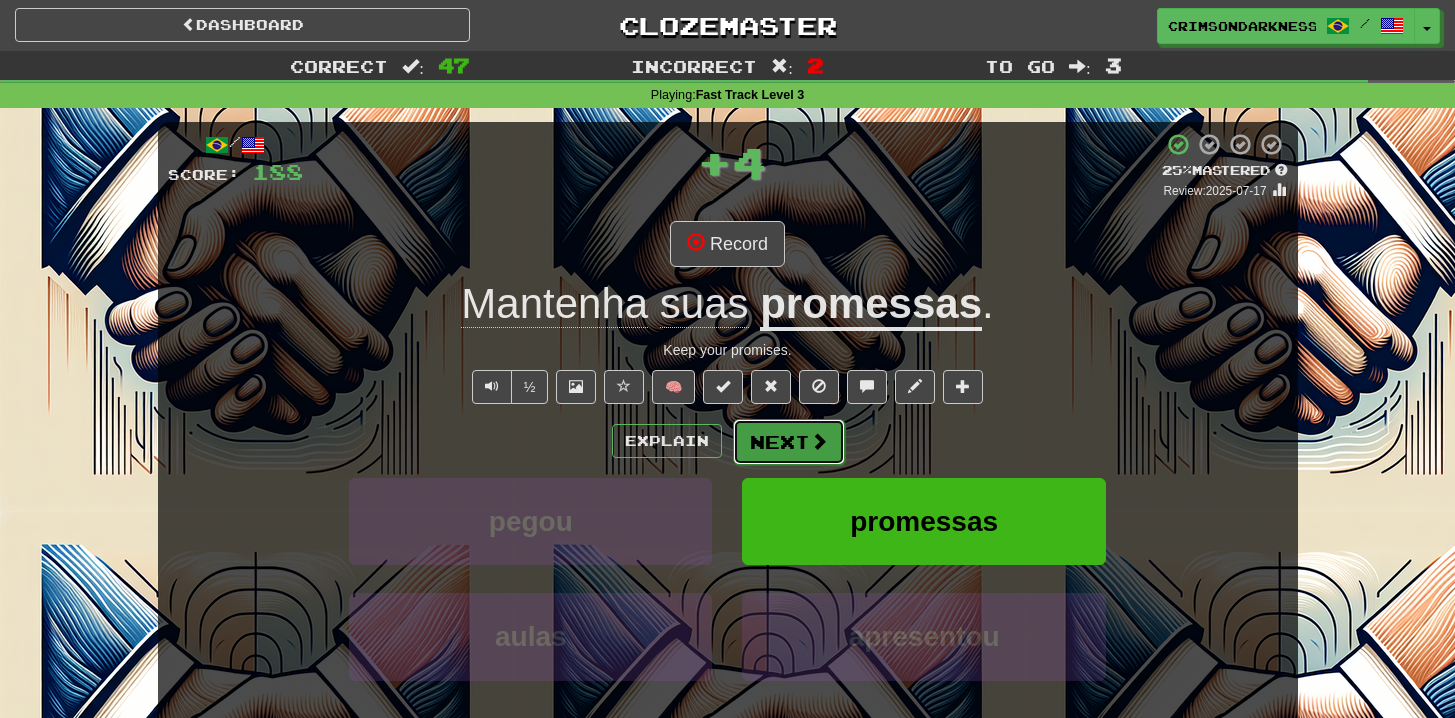 click on "Next" at bounding box center [789, 442] 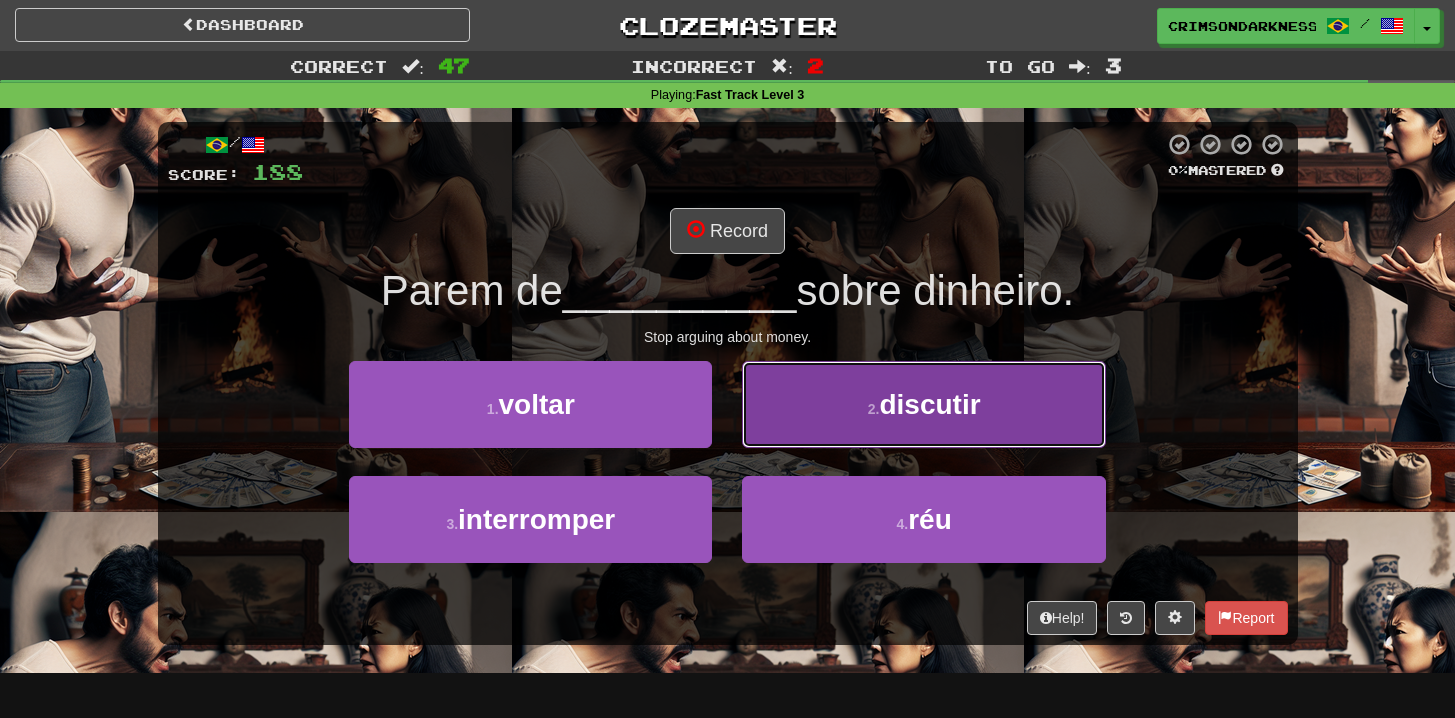 click on "2 .  discutir" at bounding box center (923, 404) 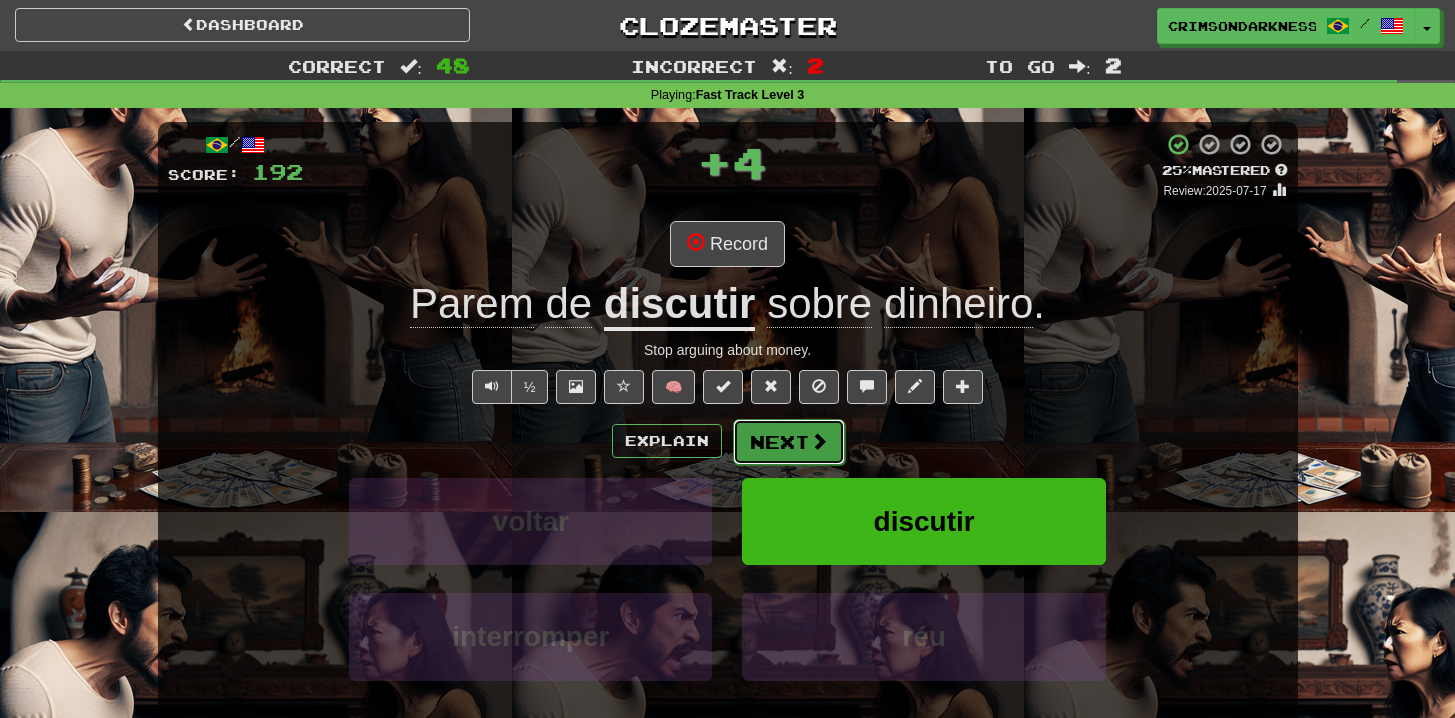 click on "Next" at bounding box center (789, 442) 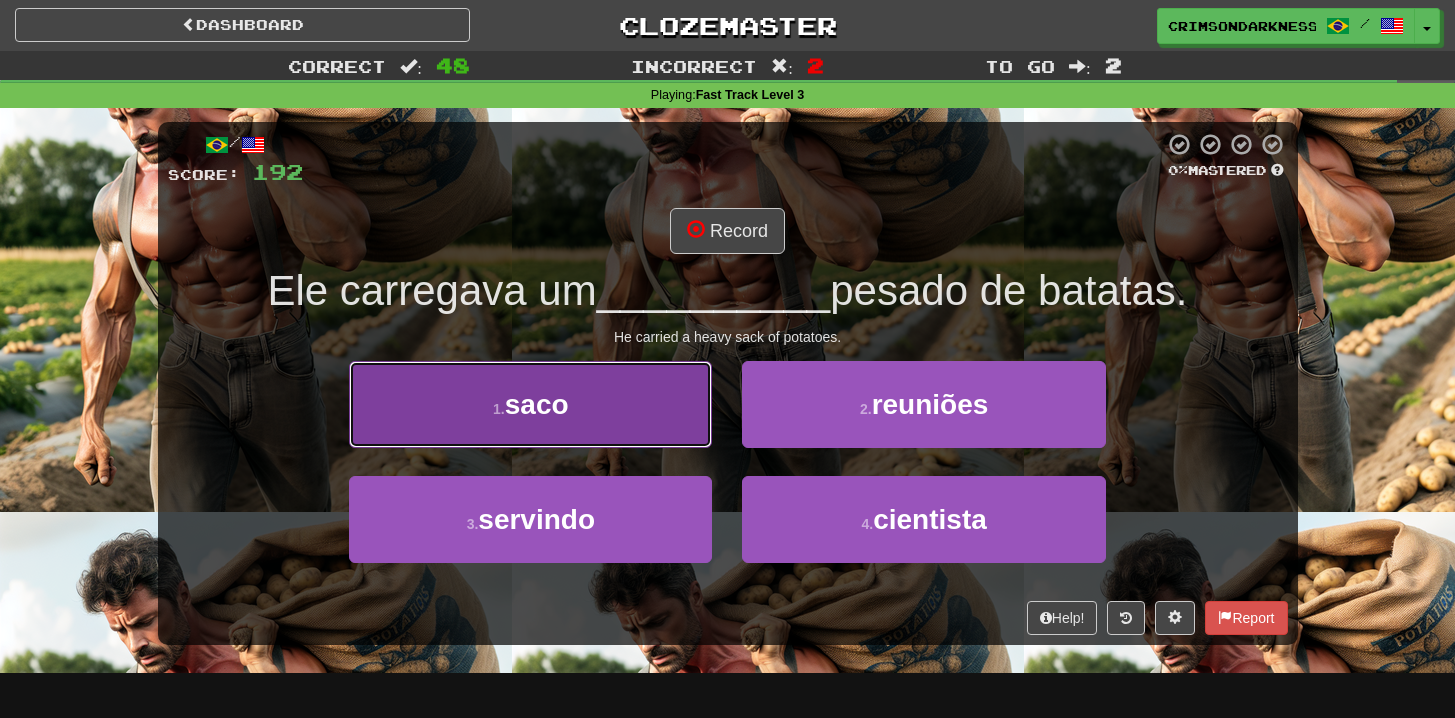 click on "1 .  saco" at bounding box center (530, 404) 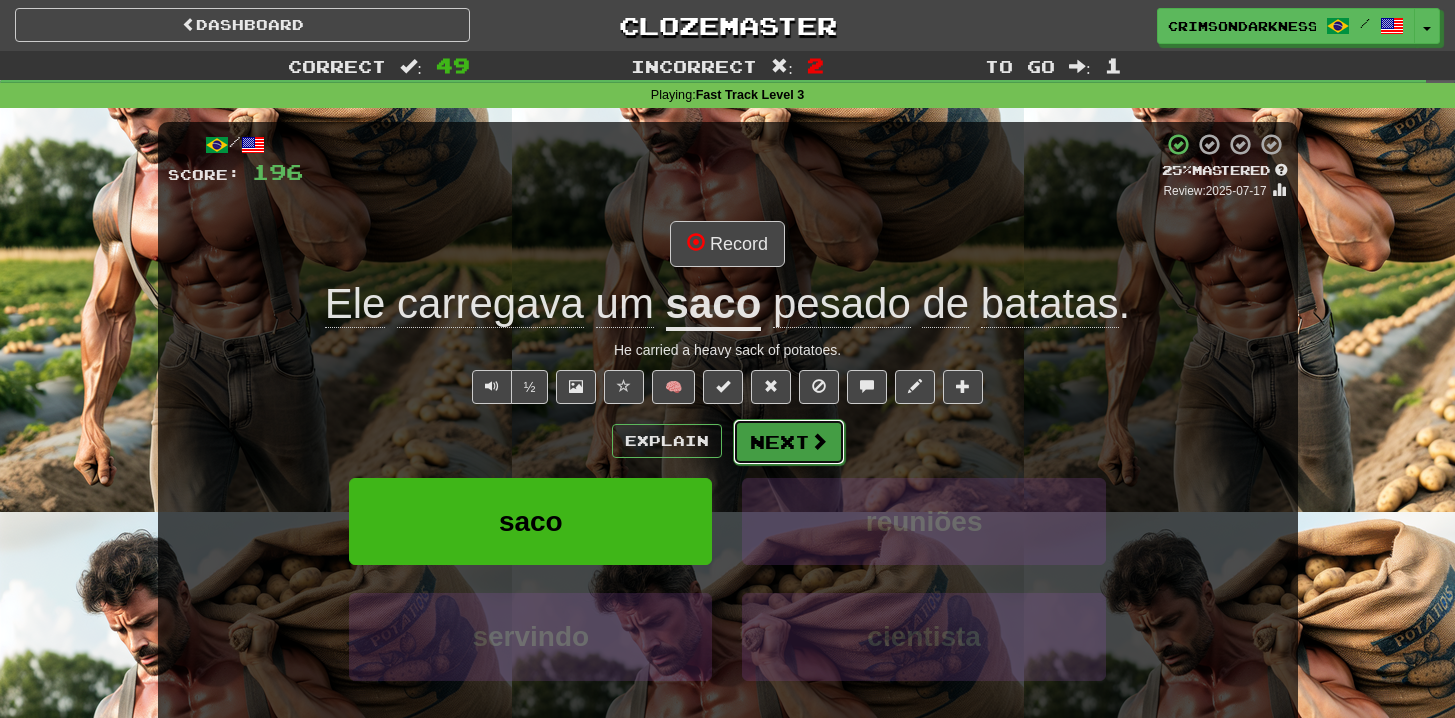 click on "Next" at bounding box center (789, 442) 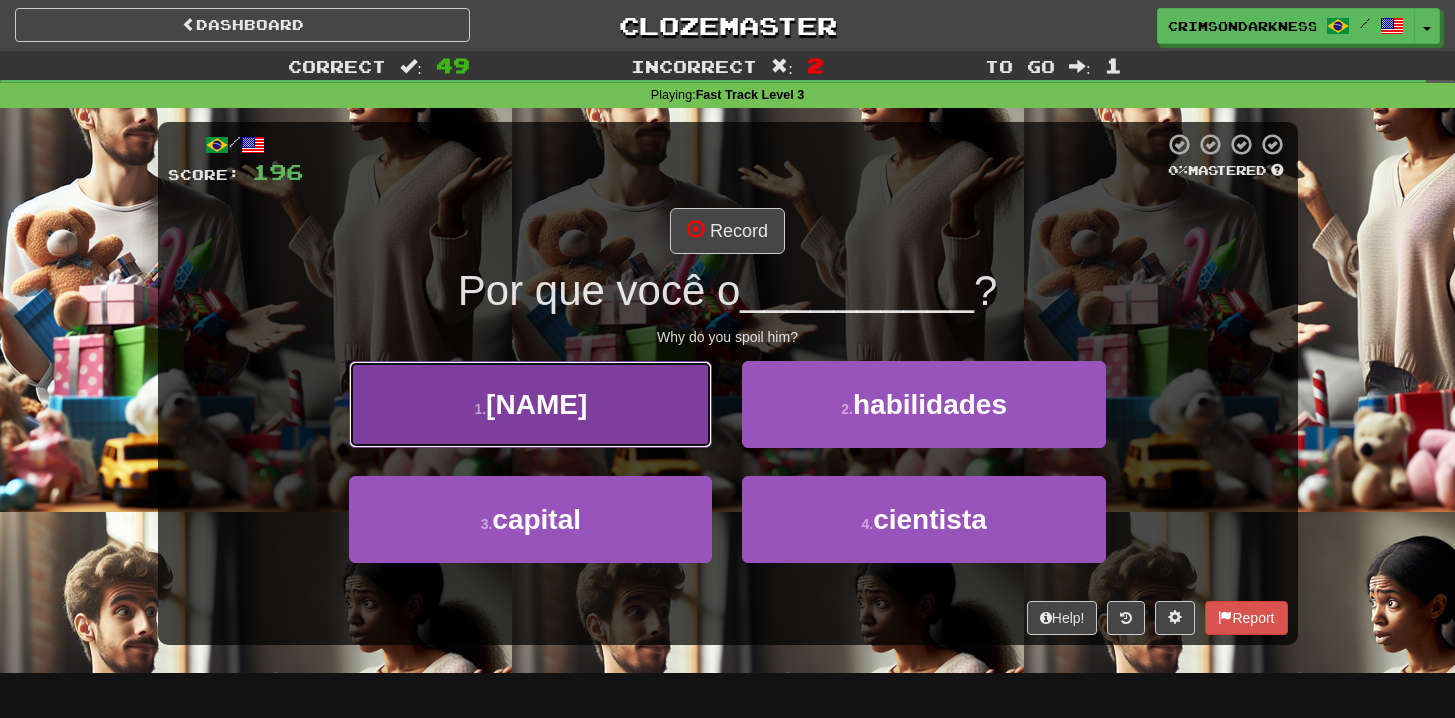 click on "1 .  mima" at bounding box center (530, 404) 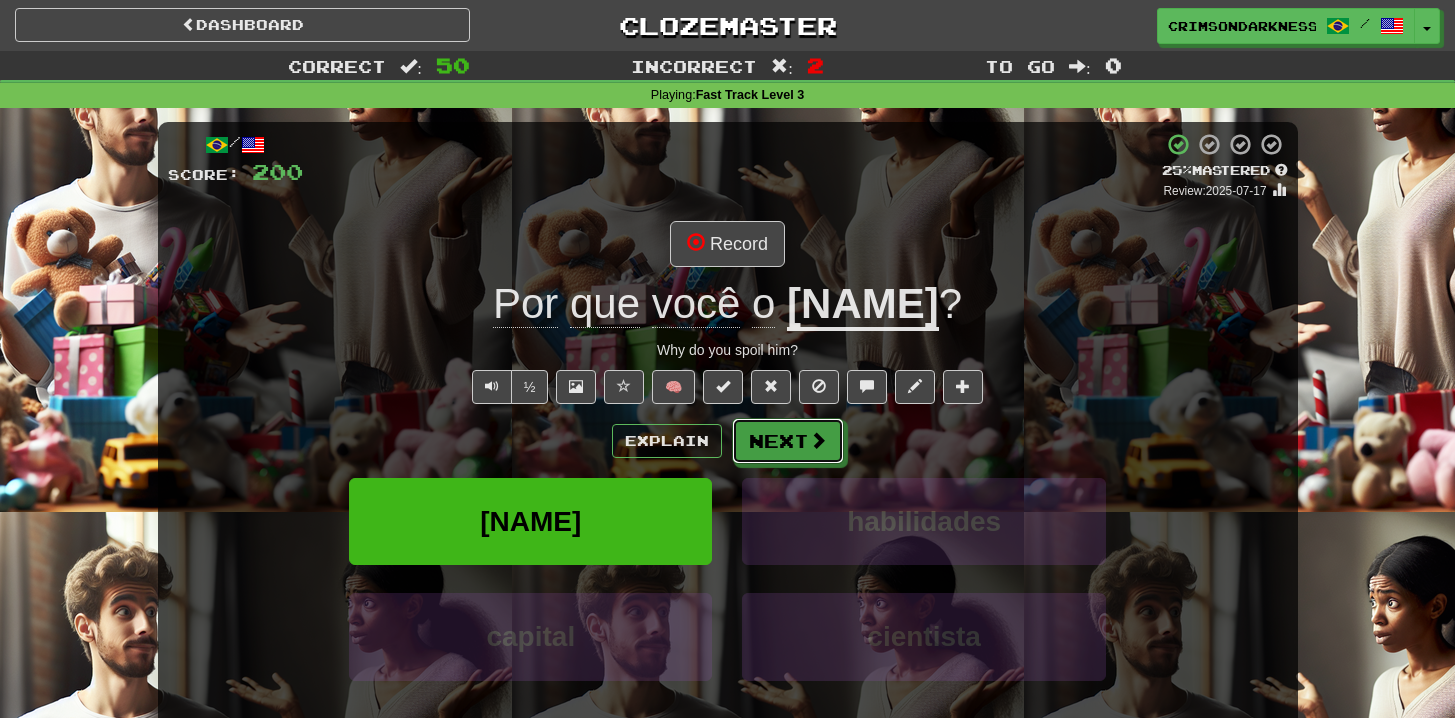 click on "Next" at bounding box center (788, 441) 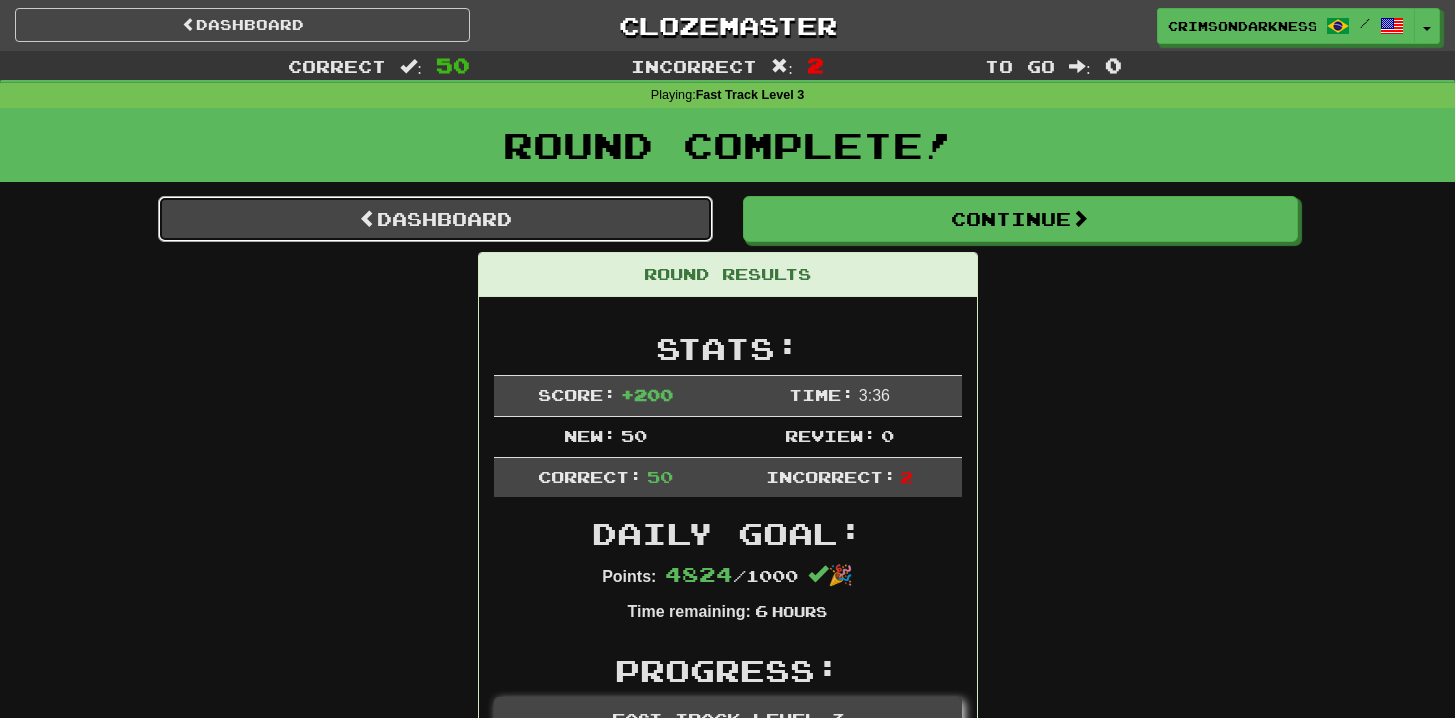 click on "Dashboard" at bounding box center (435, 219) 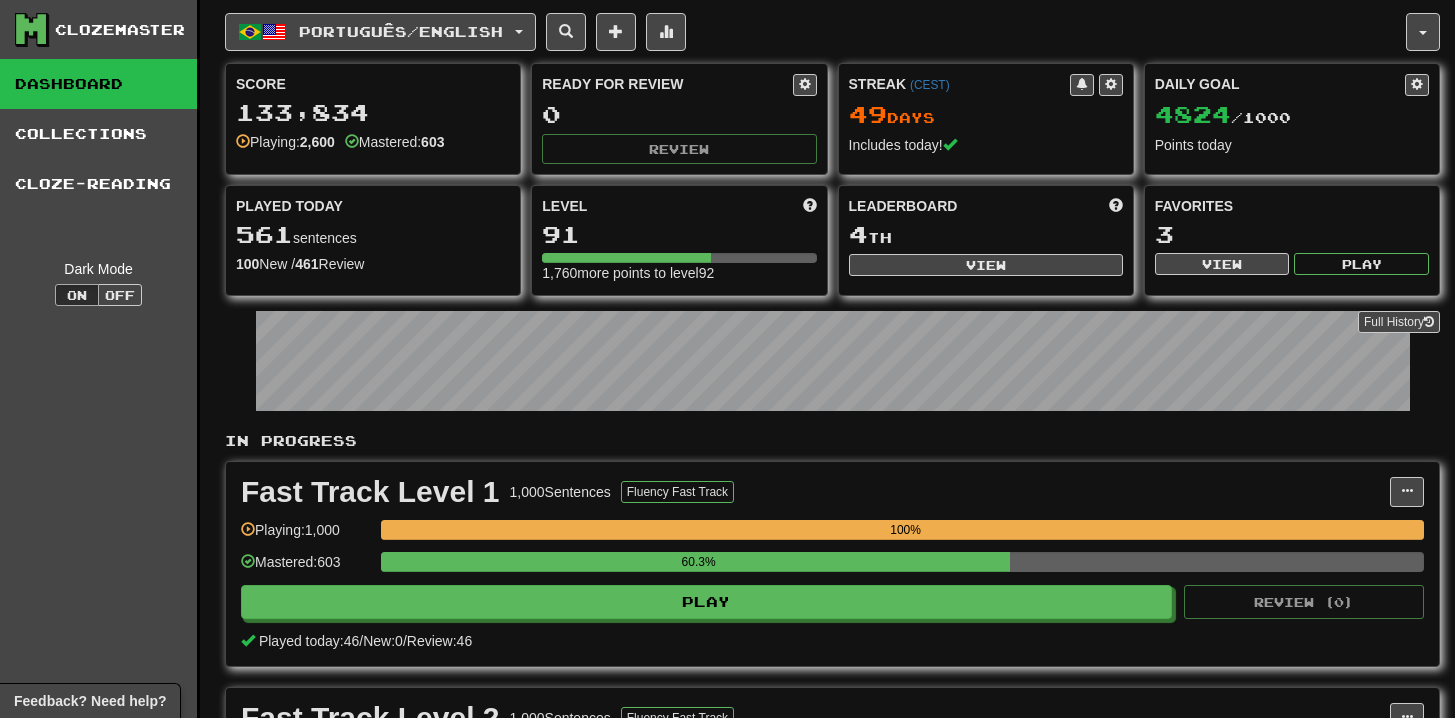 scroll, scrollTop: 0, scrollLeft: 0, axis: both 